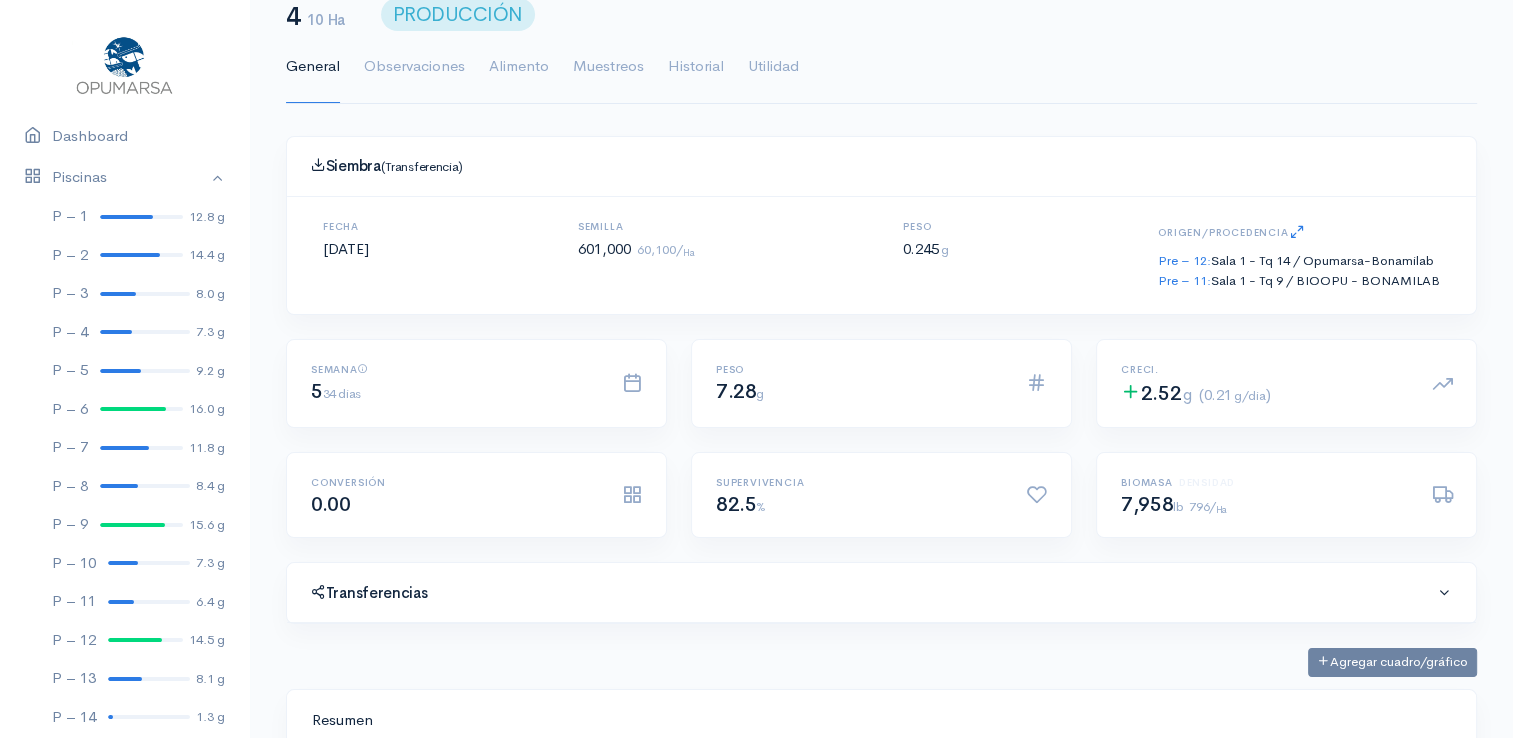 scroll, scrollTop: 0, scrollLeft: 0, axis: both 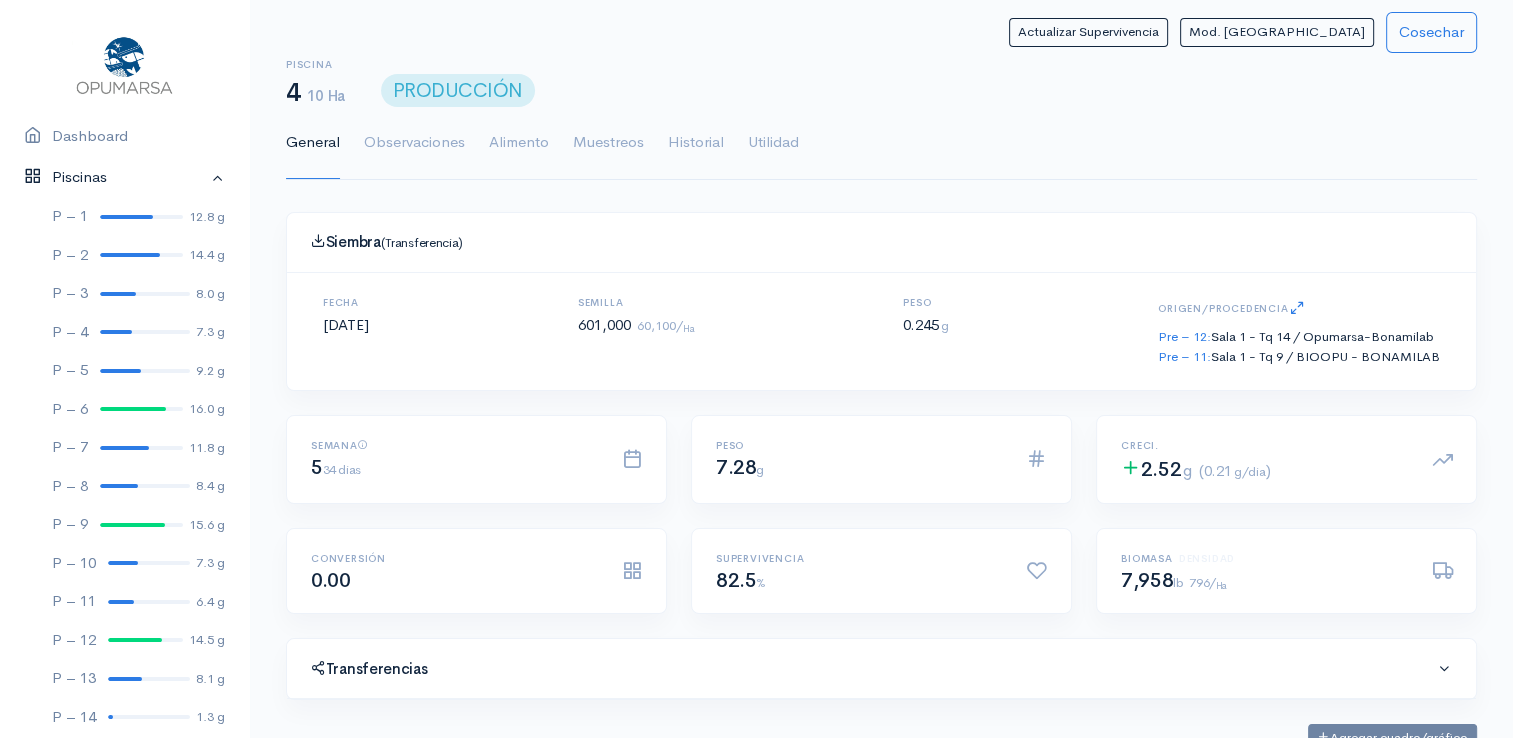 click on "Piscinas" at bounding box center (124, 177) 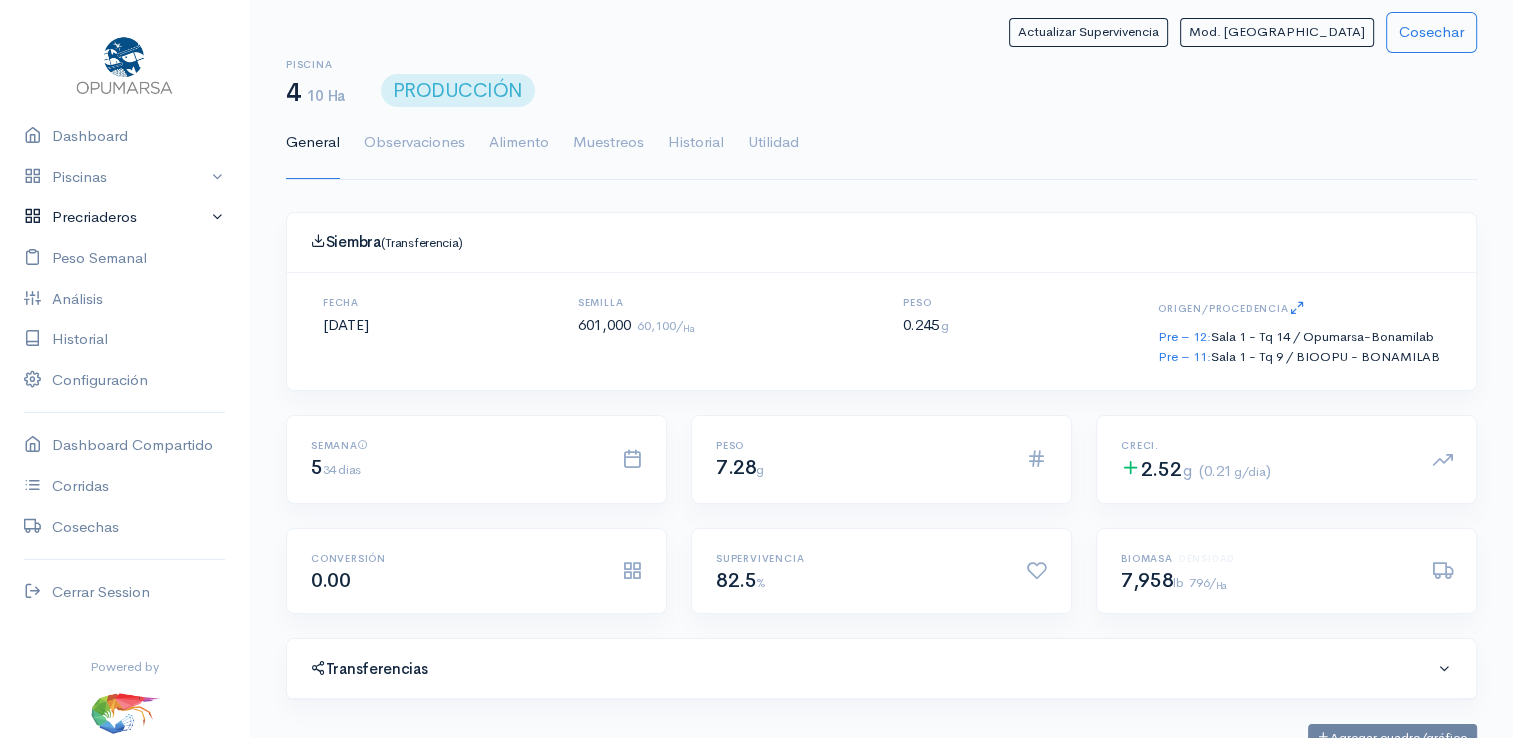 click on "Precriaderos" at bounding box center [124, 217] 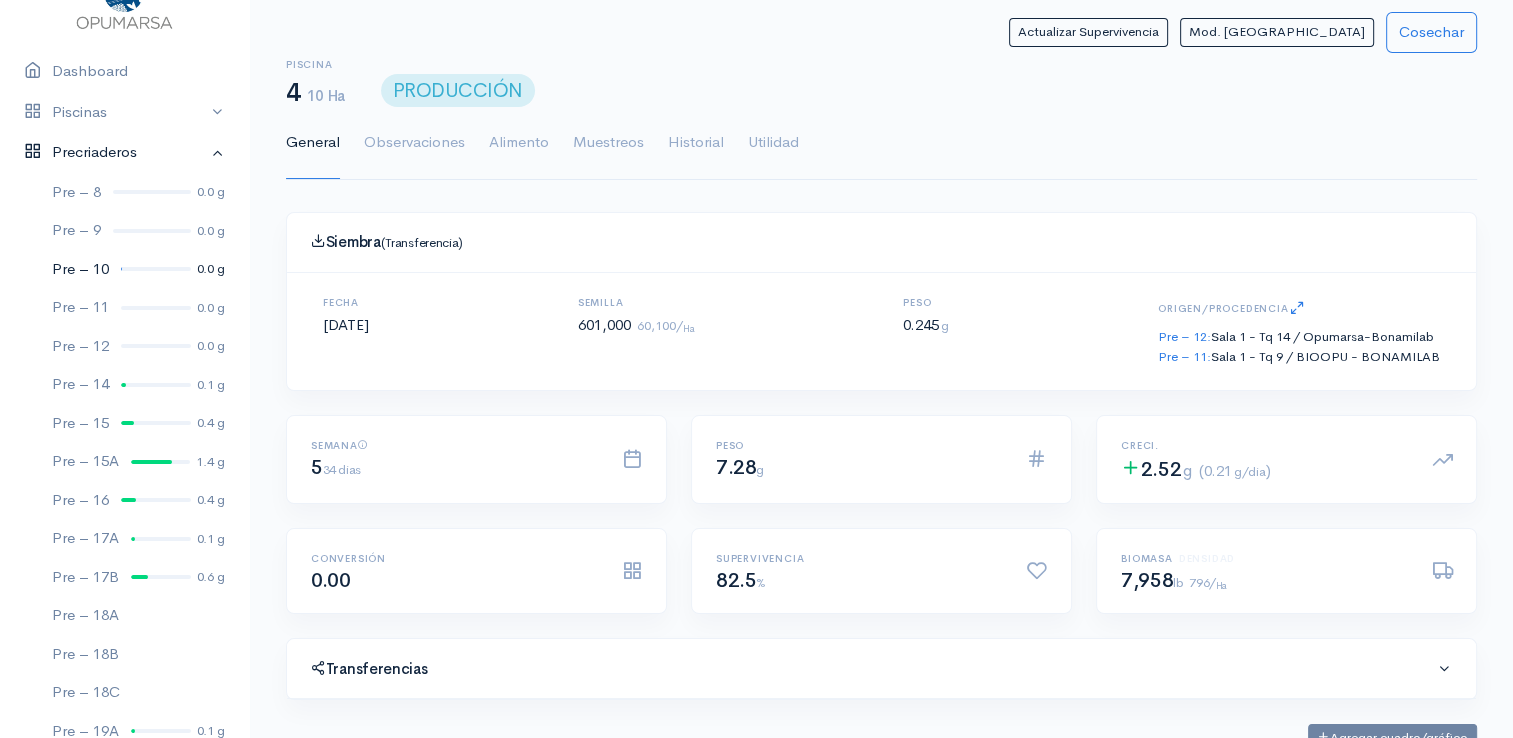 scroll, scrollTop: 100, scrollLeft: 0, axis: vertical 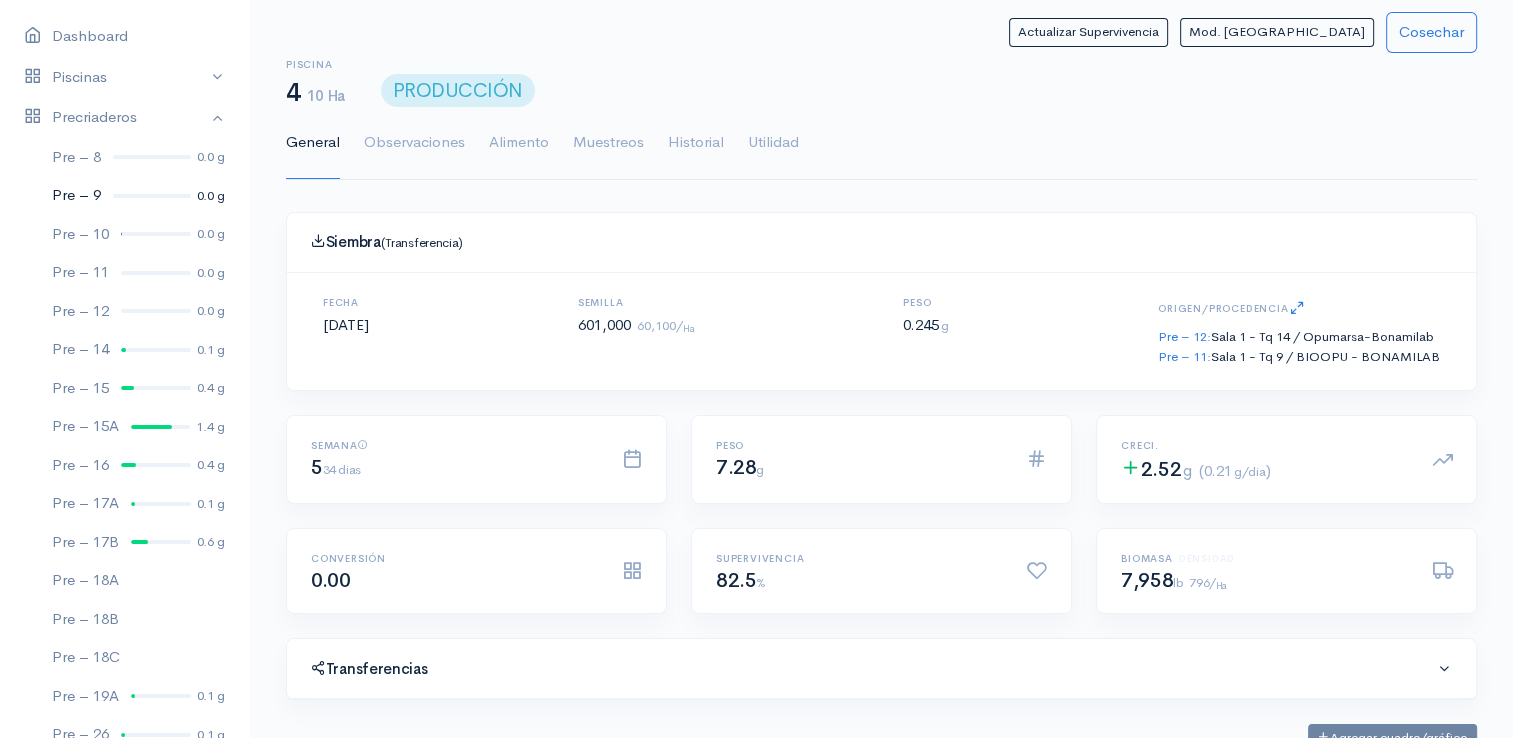 click at bounding box center [152, 196] 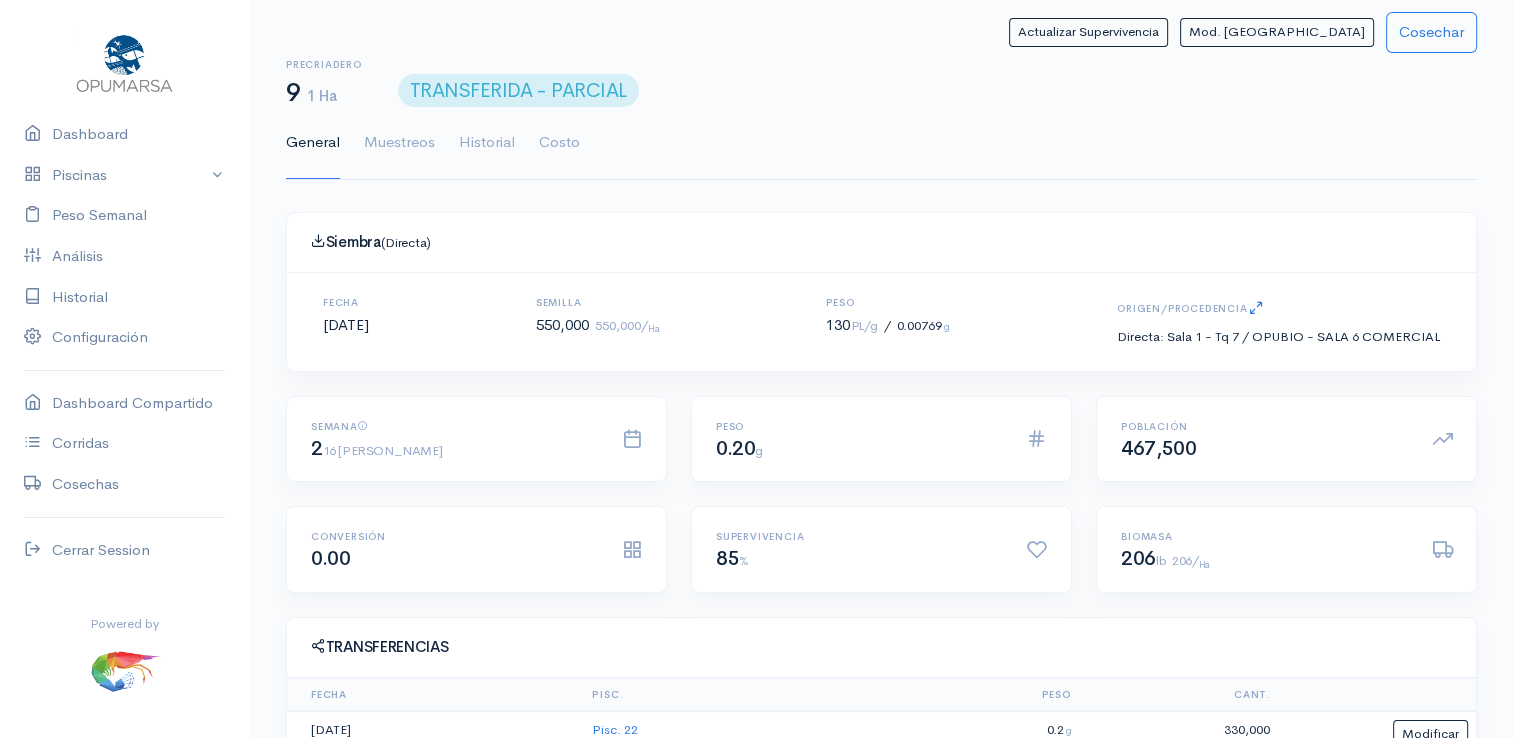 scroll, scrollTop: 61, scrollLeft: 0, axis: vertical 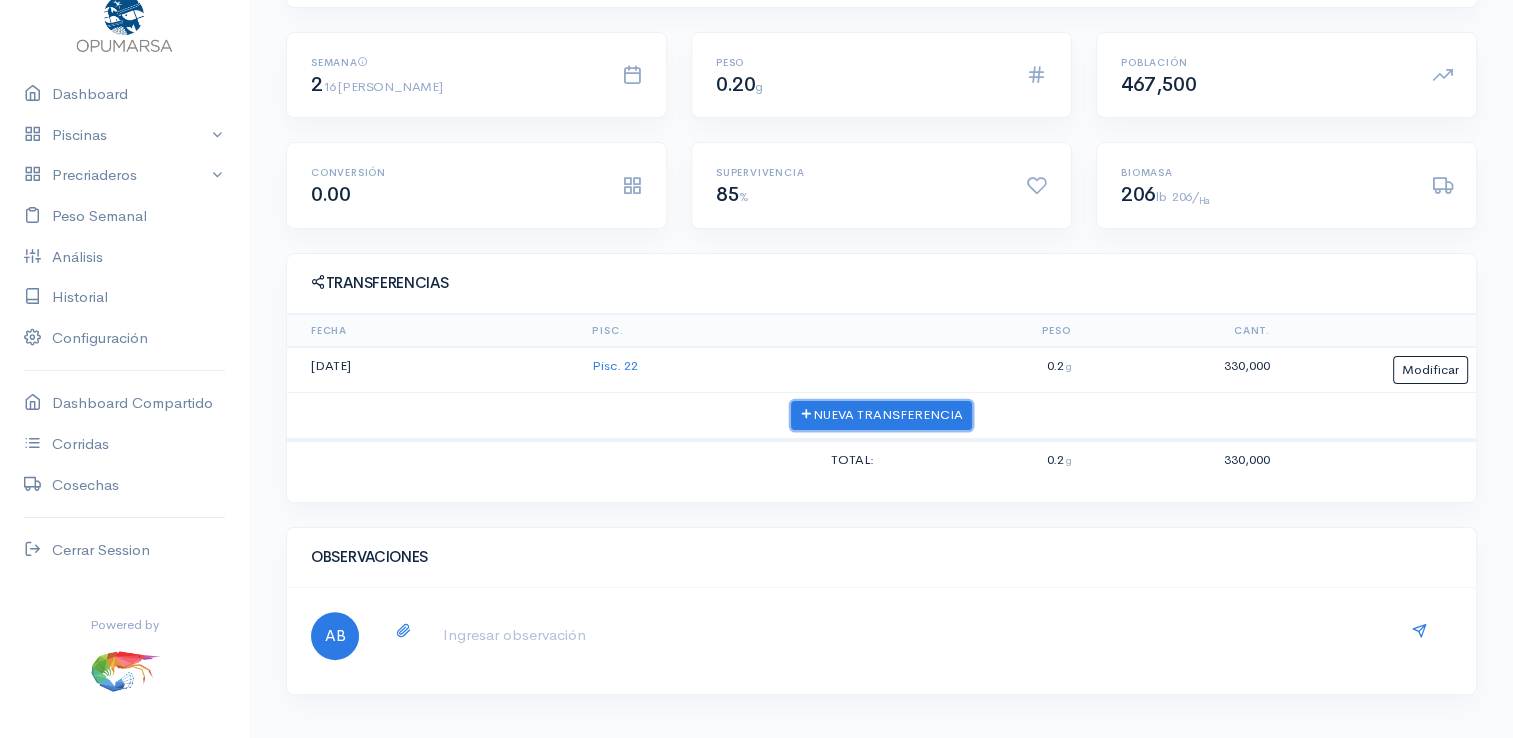 click on "Nueva Transferencia" at bounding box center (881, 415) 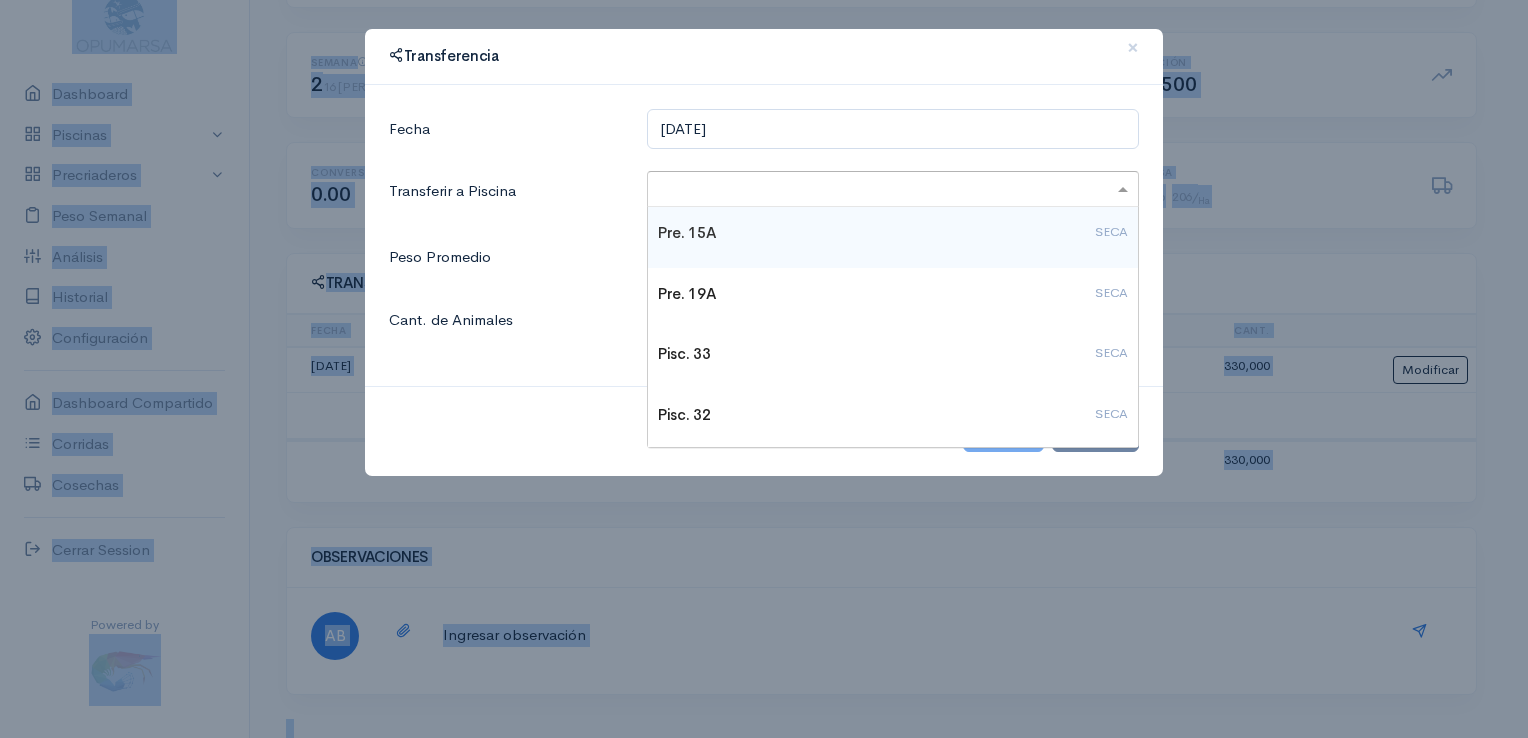 drag, startPoint x: 888, startPoint y: 415, endPoint x: 1120, endPoint y: 182, distance: 328.80542 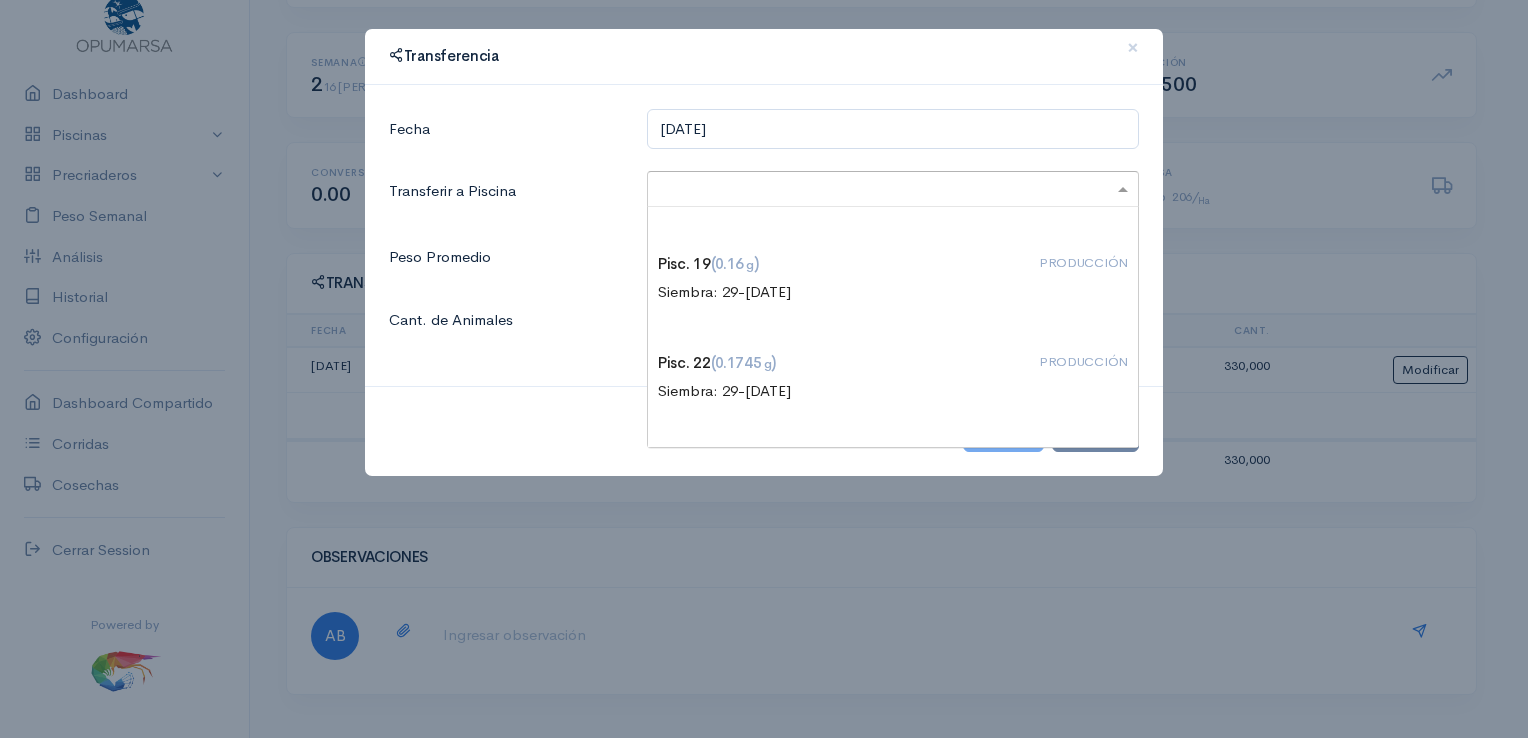 scroll, scrollTop: 1100, scrollLeft: 0, axis: vertical 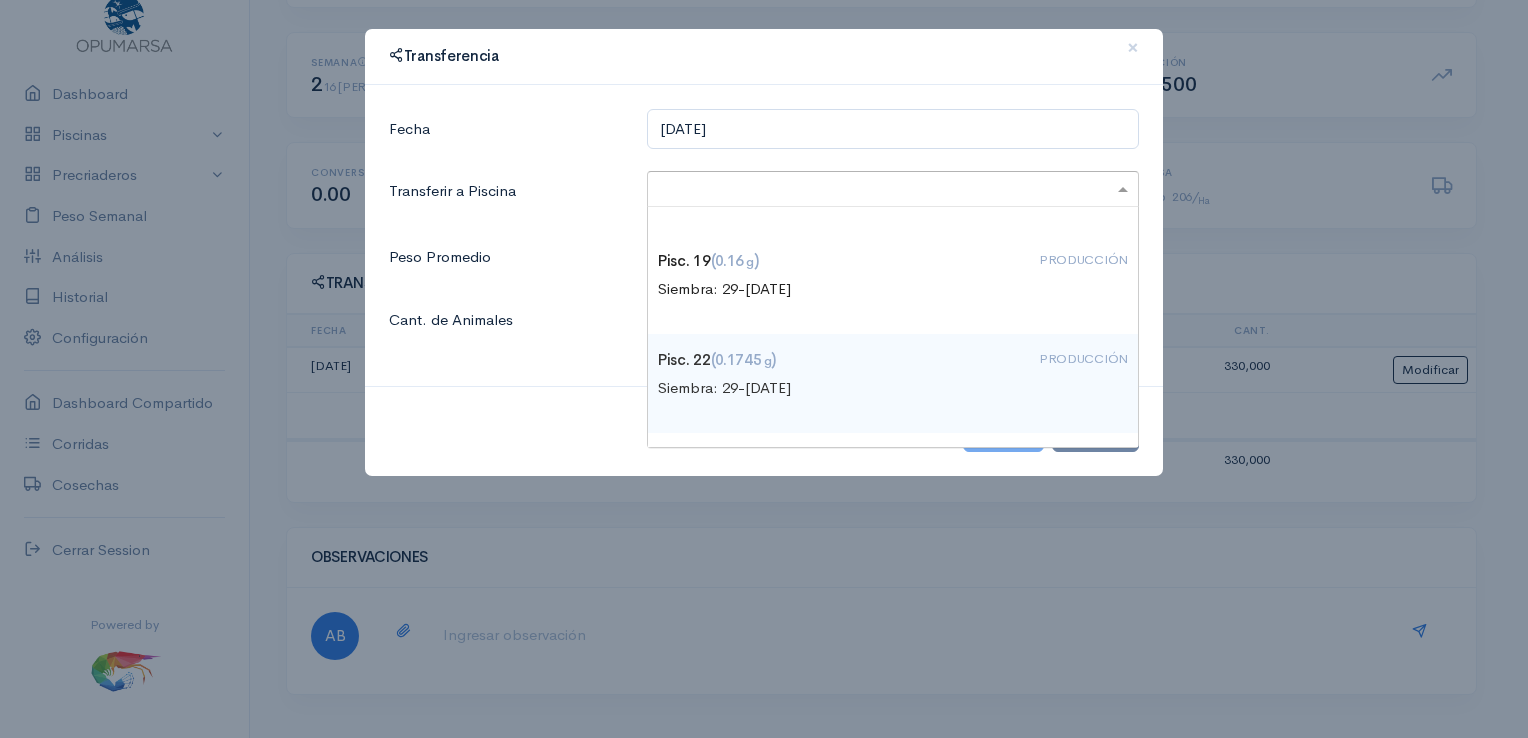 click on "Pisc. 22     (0.1745 g )  PRODUCCIÓN" at bounding box center (893, 360) 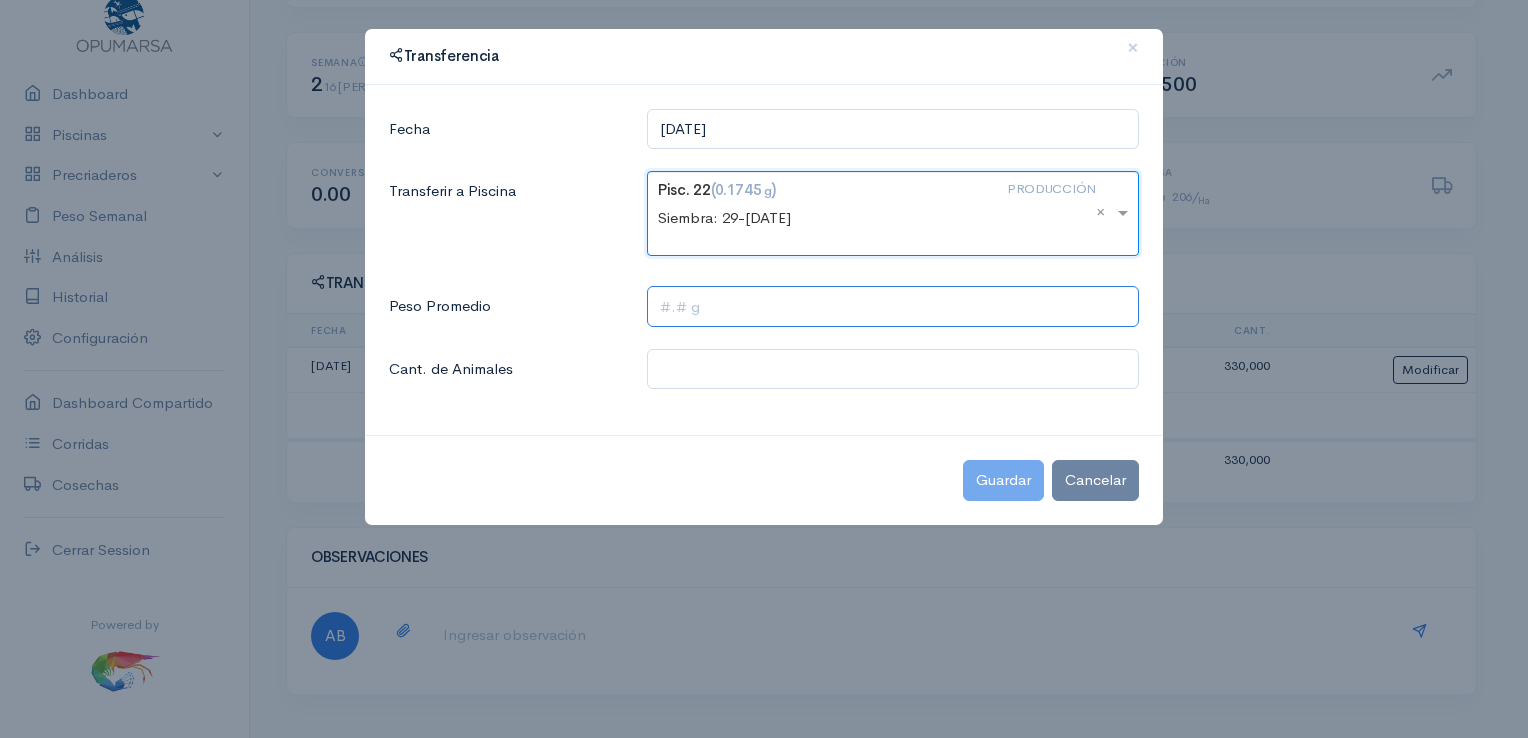 click 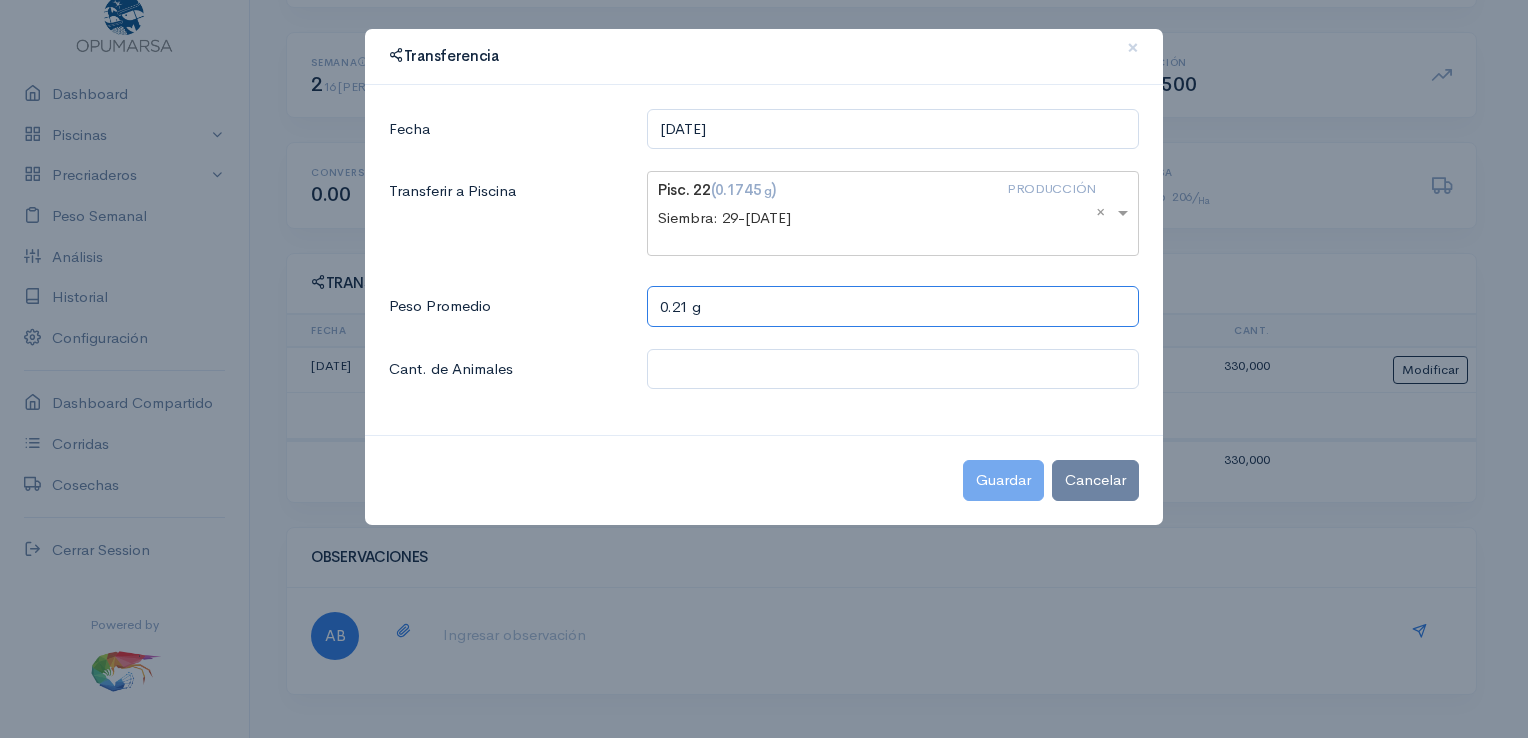 type on "0.21 g" 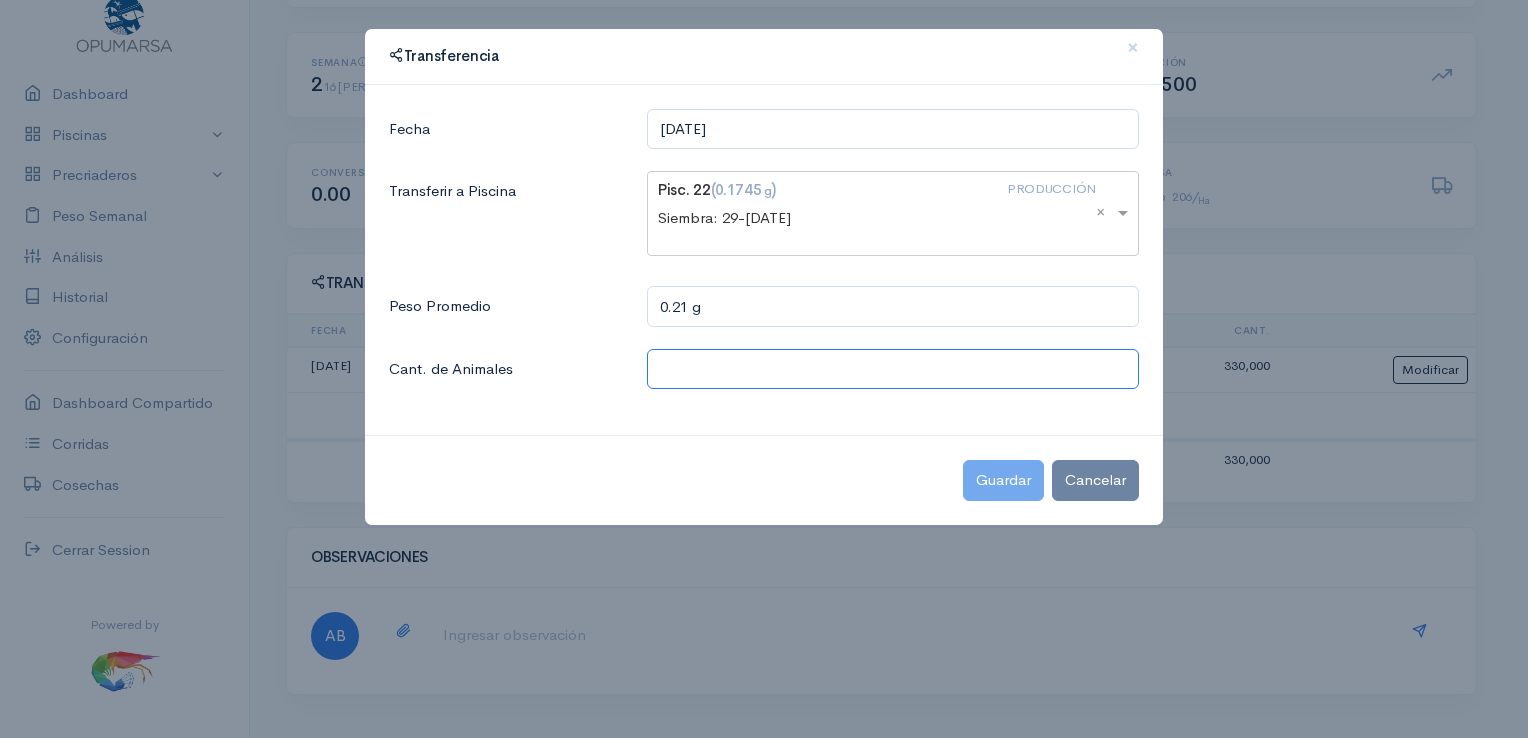 click 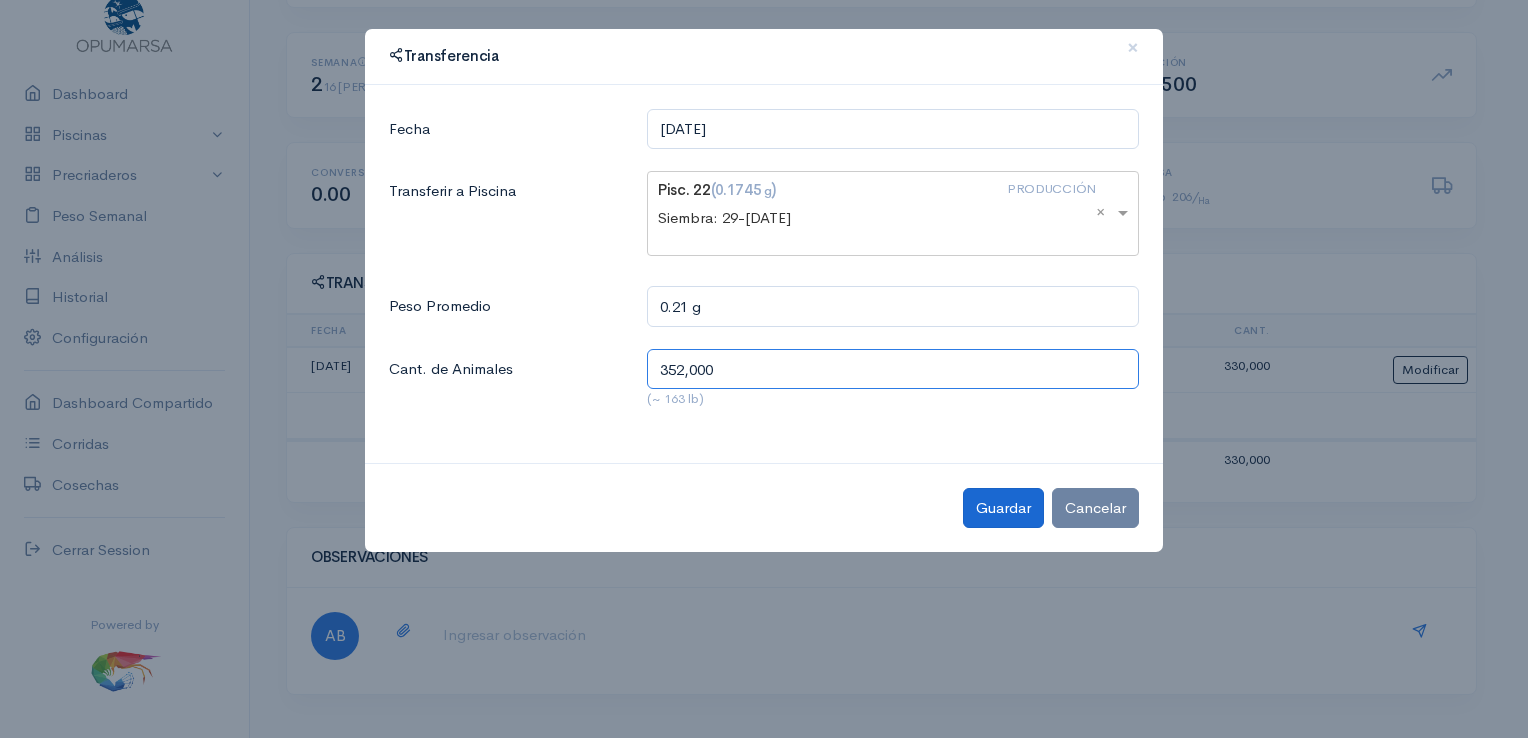 type on "352,000" 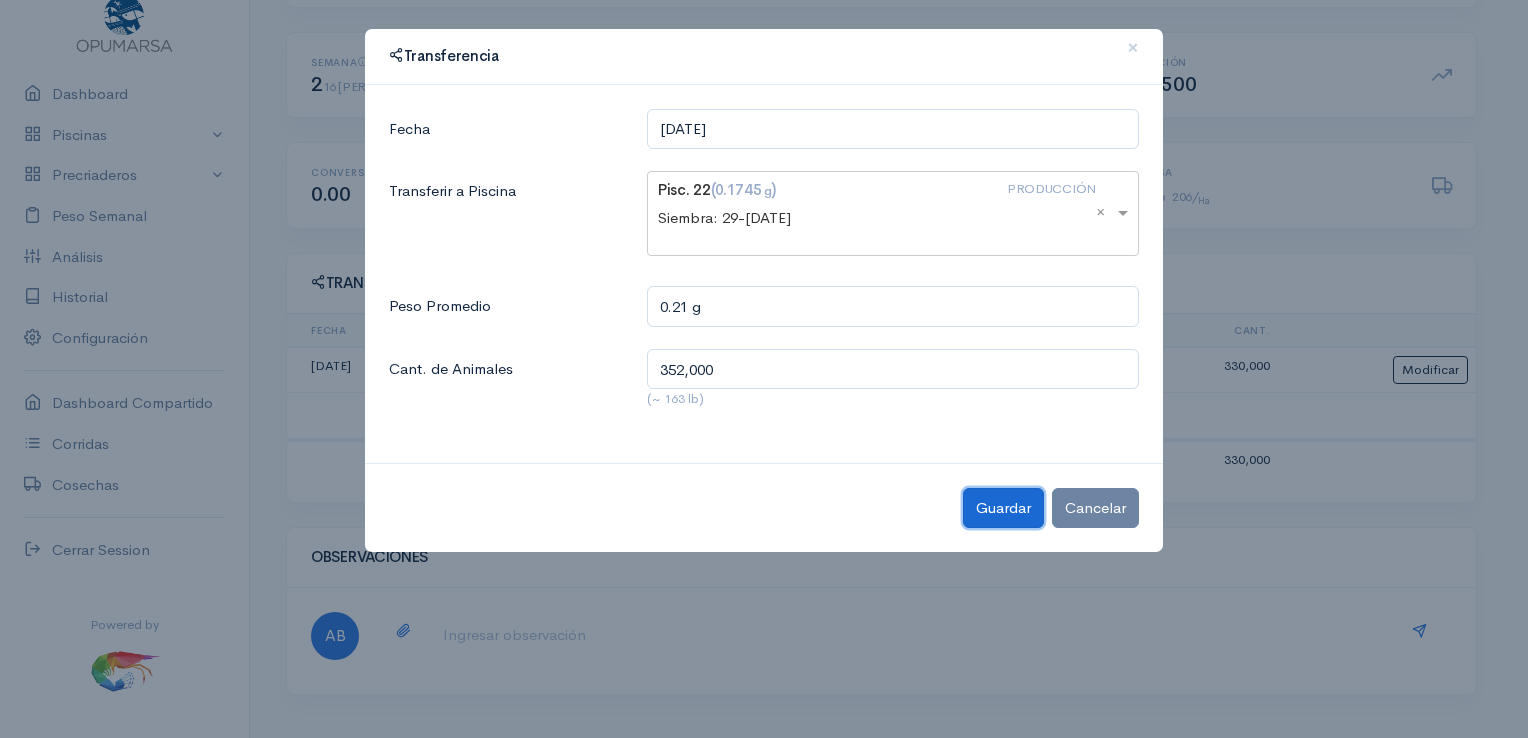 click on "Guardar" 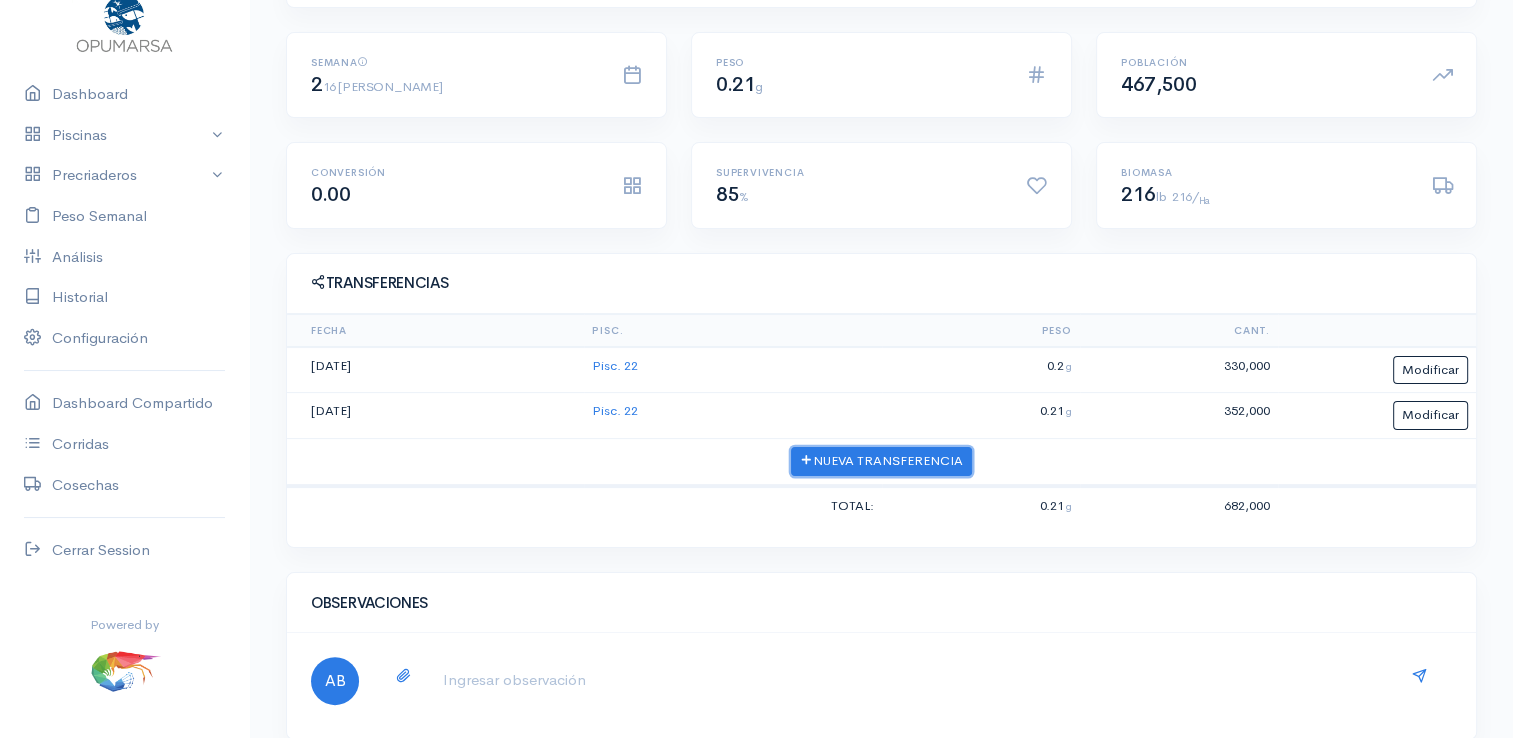 click on "Nueva Transferencia" at bounding box center (881, 461) 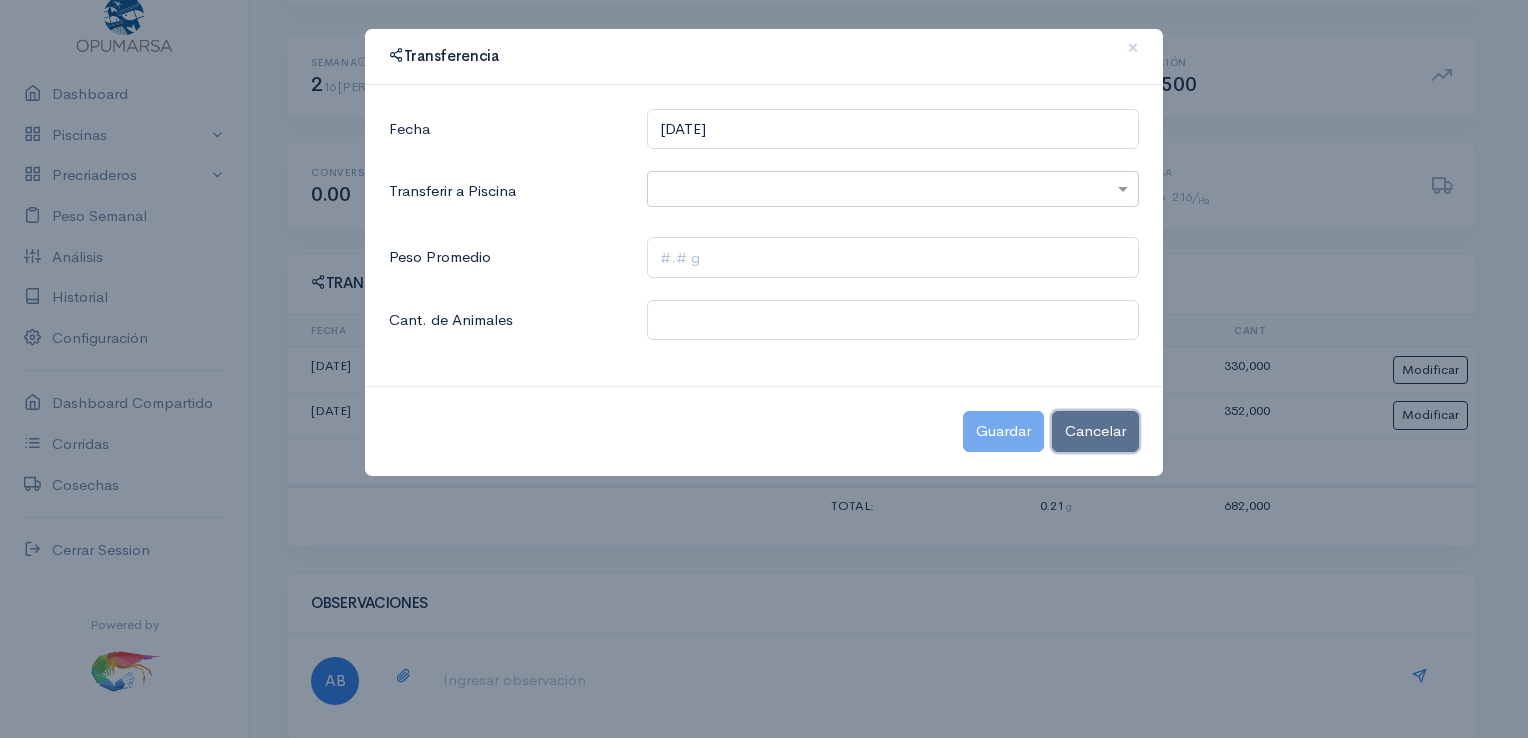 drag, startPoint x: 1069, startPoint y: 432, endPoint x: 1069, endPoint y: 443, distance: 11 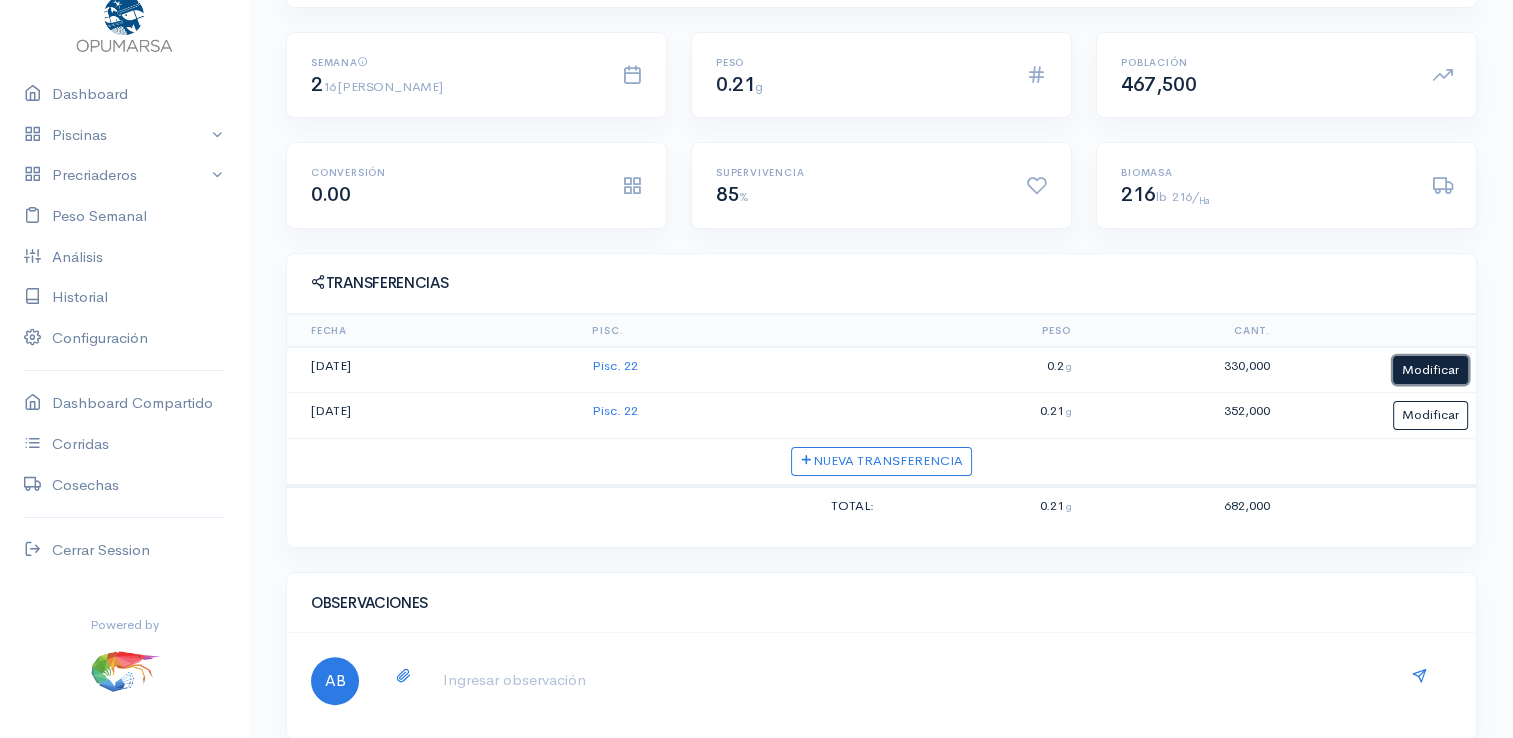 click on "Modificar" at bounding box center (1430, 370) 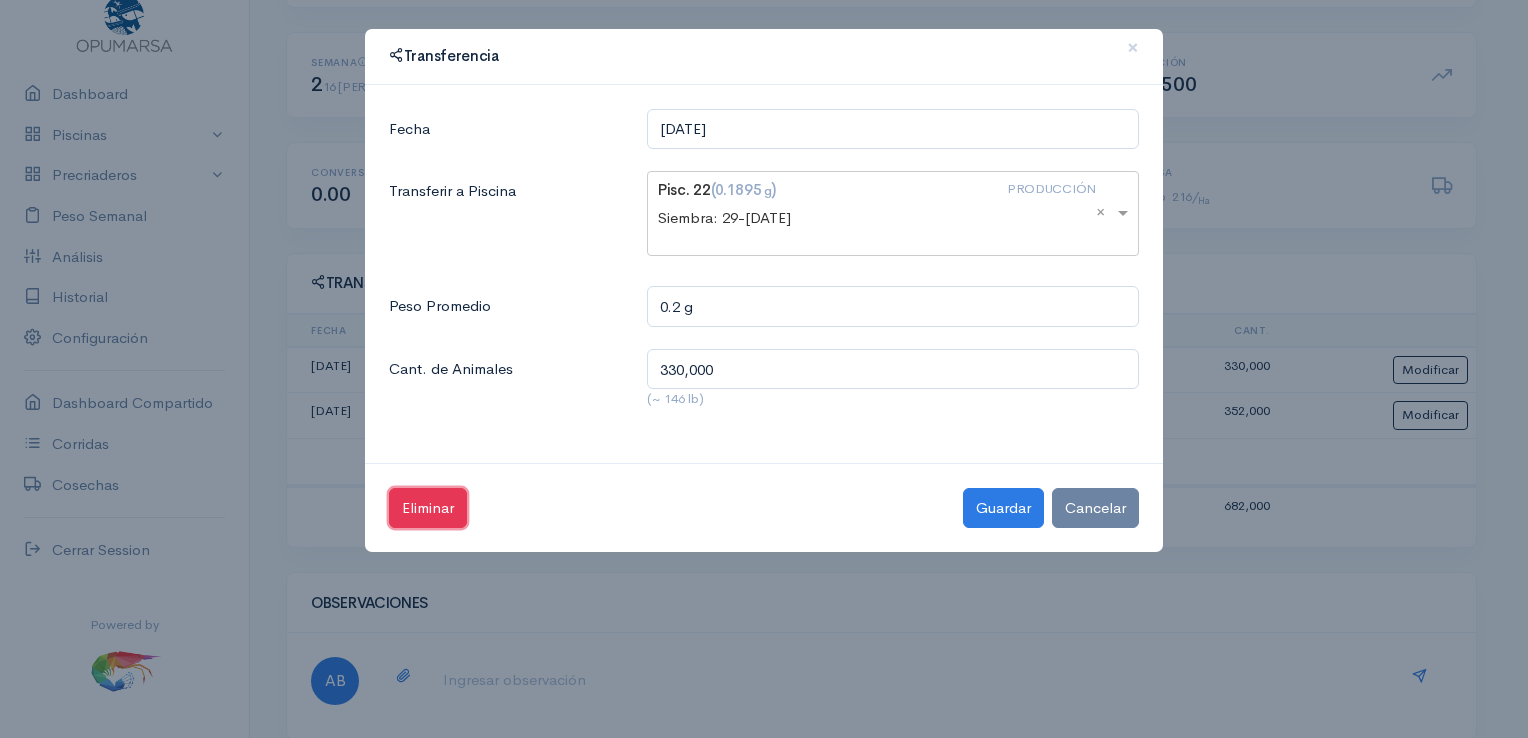click on "Eliminar" 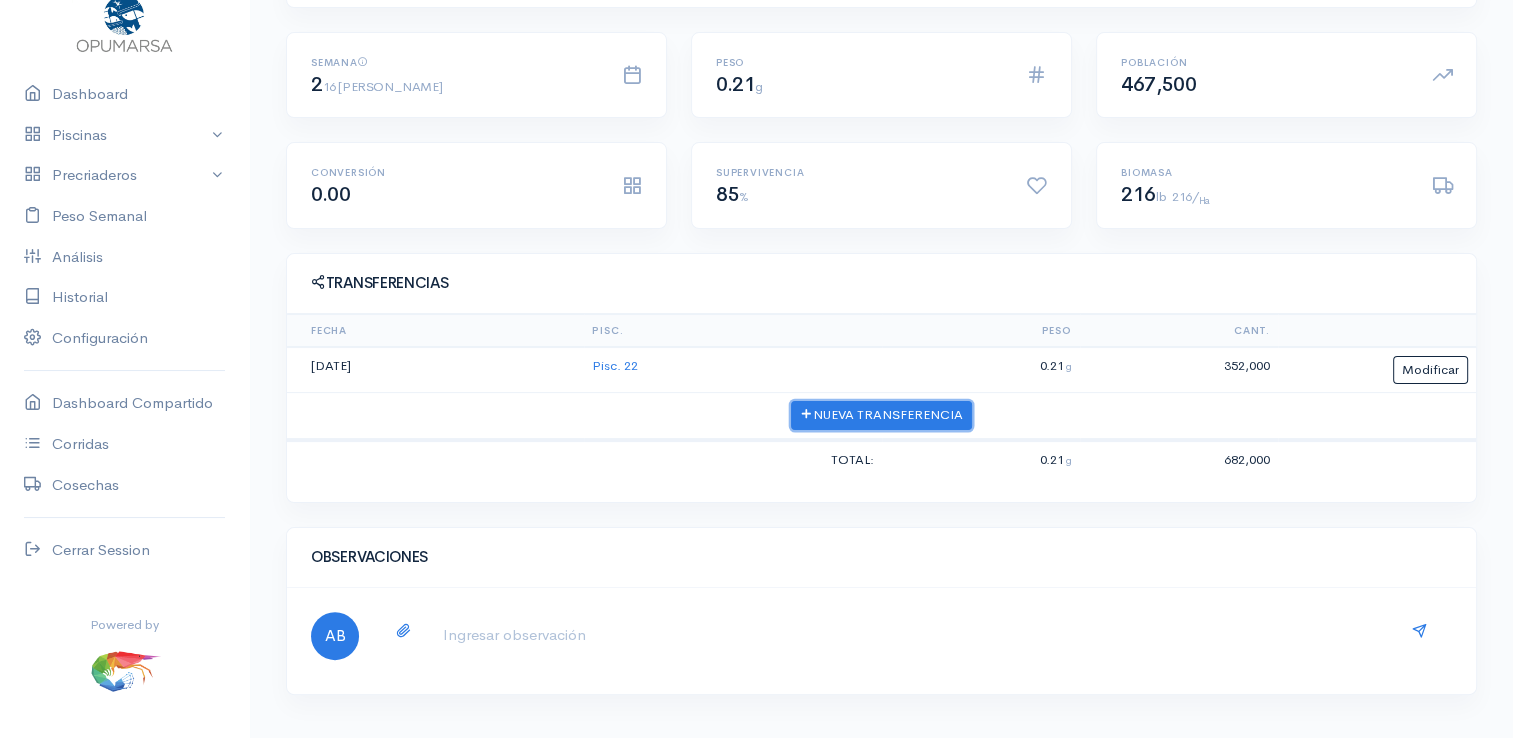 click on "Nueva Transferencia" at bounding box center (881, 415) 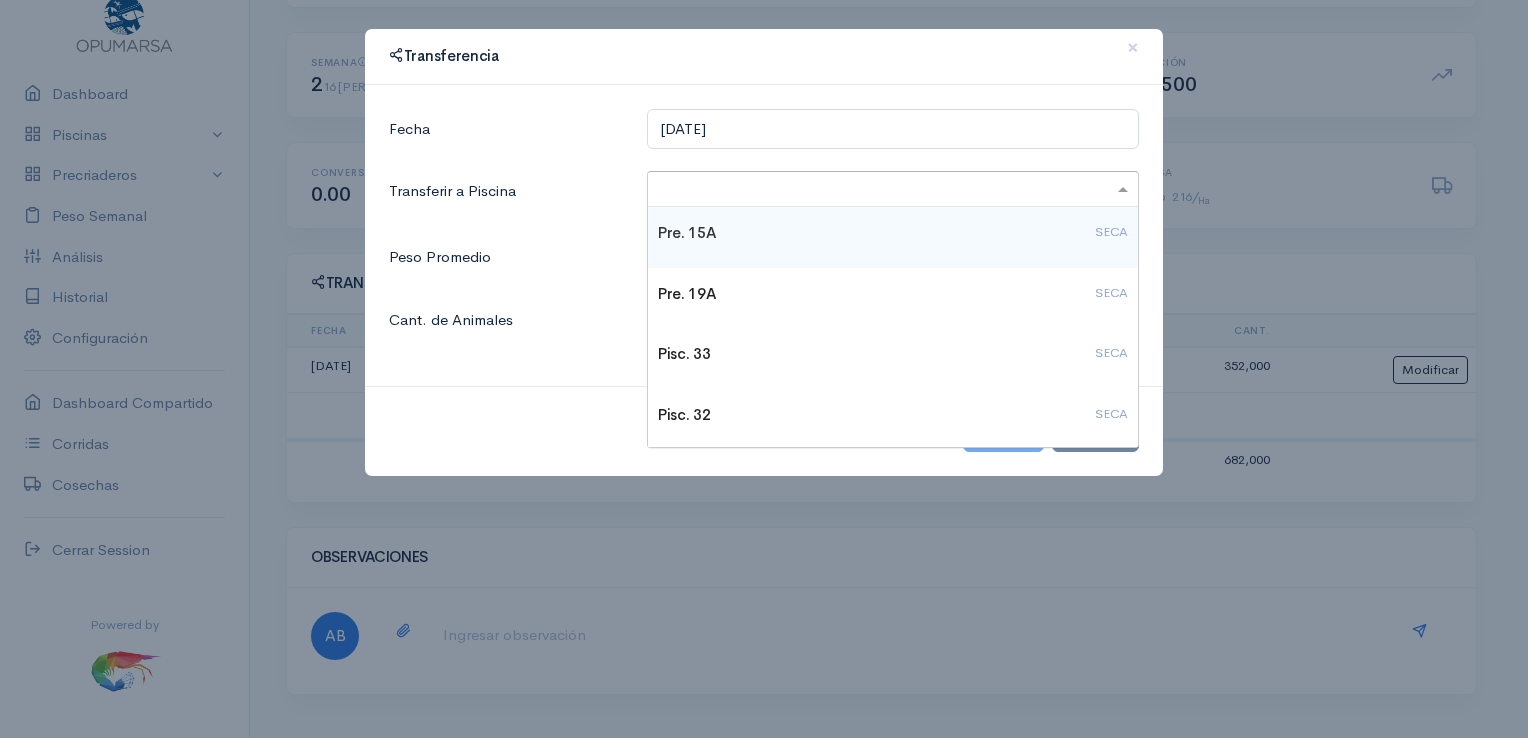 click 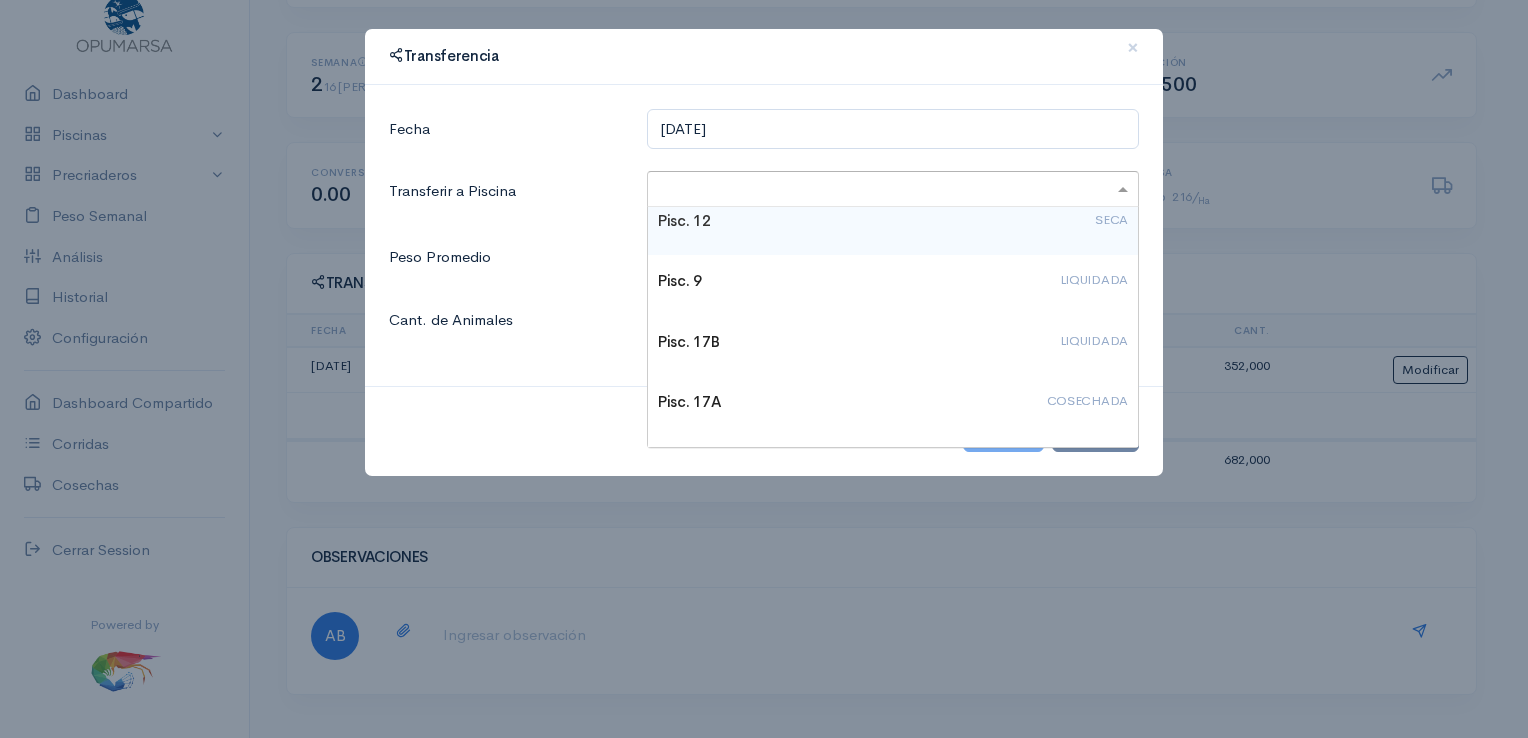 scroll, scrollTop: 900, scrollLeft: 0, axis: vertical 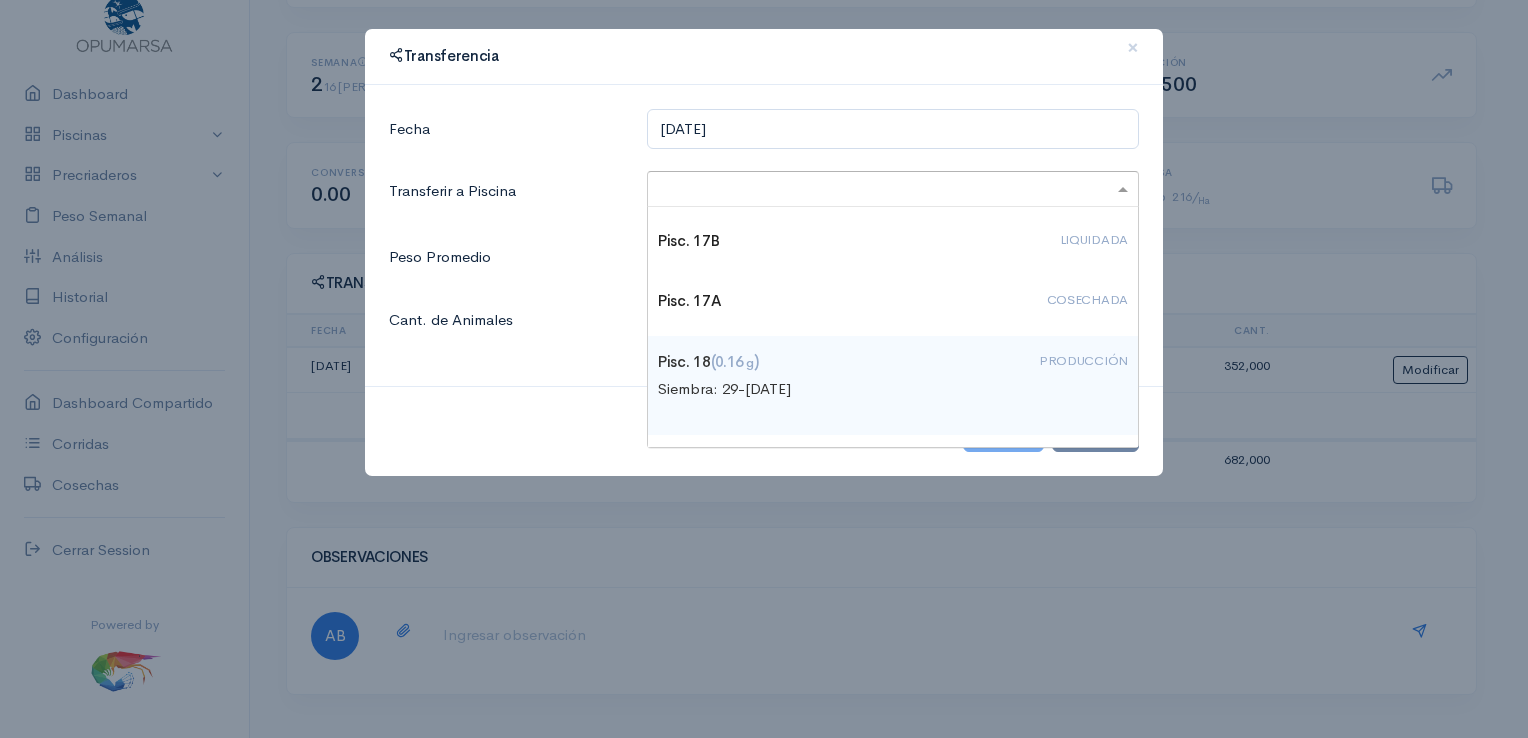 click on "Pisc. 18     (0.16 g )  PRODUCCIÓN" at bounding box center (893, 362) 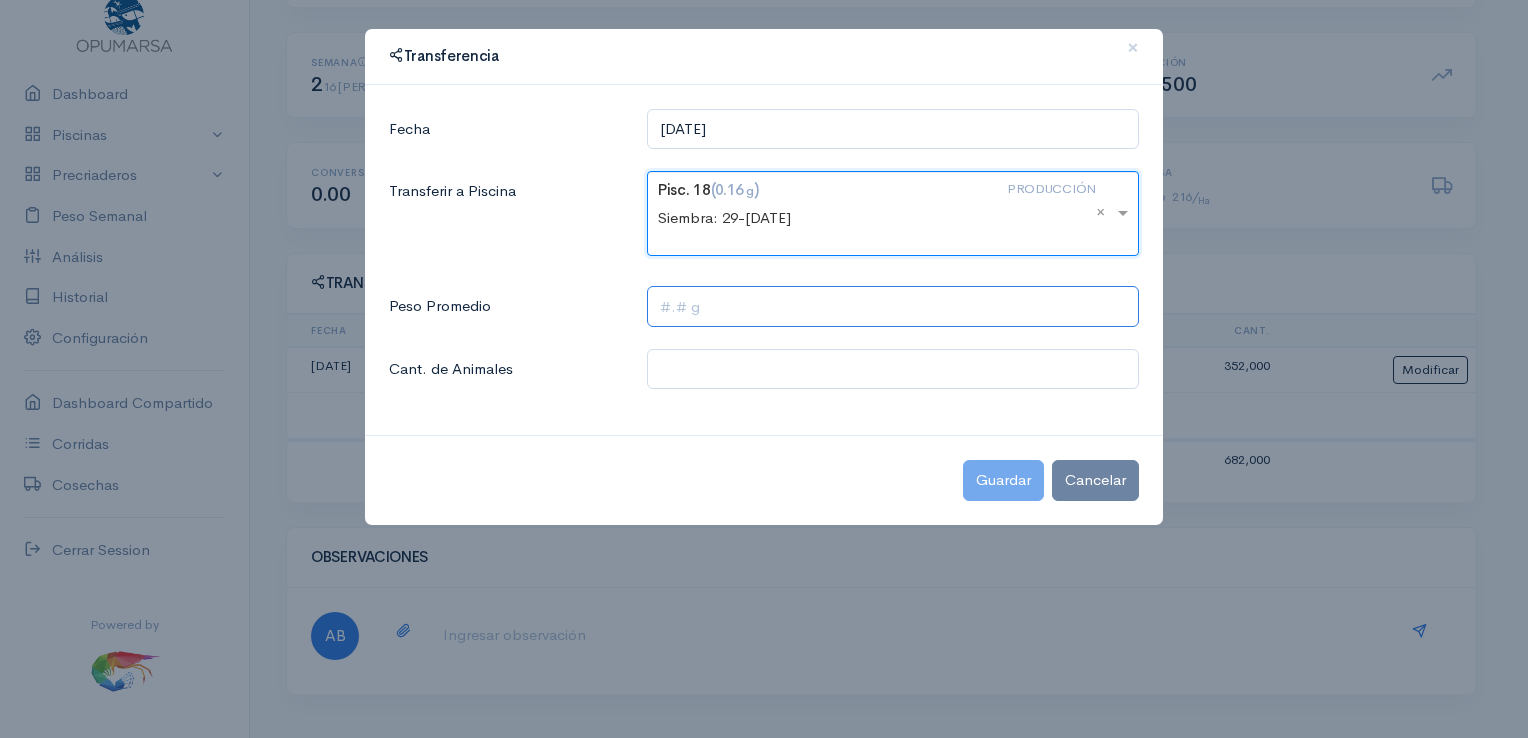 click 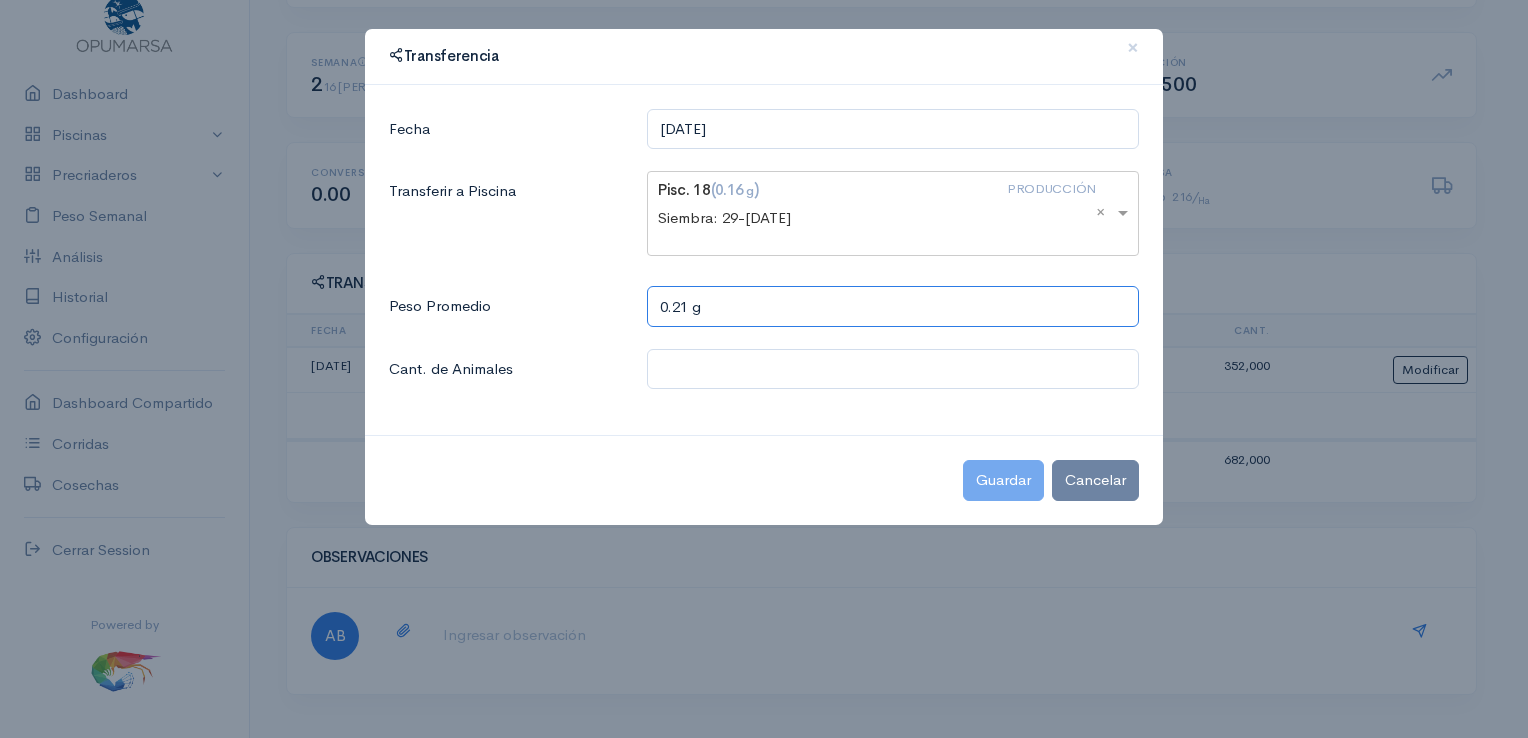 type on "0.21 g" 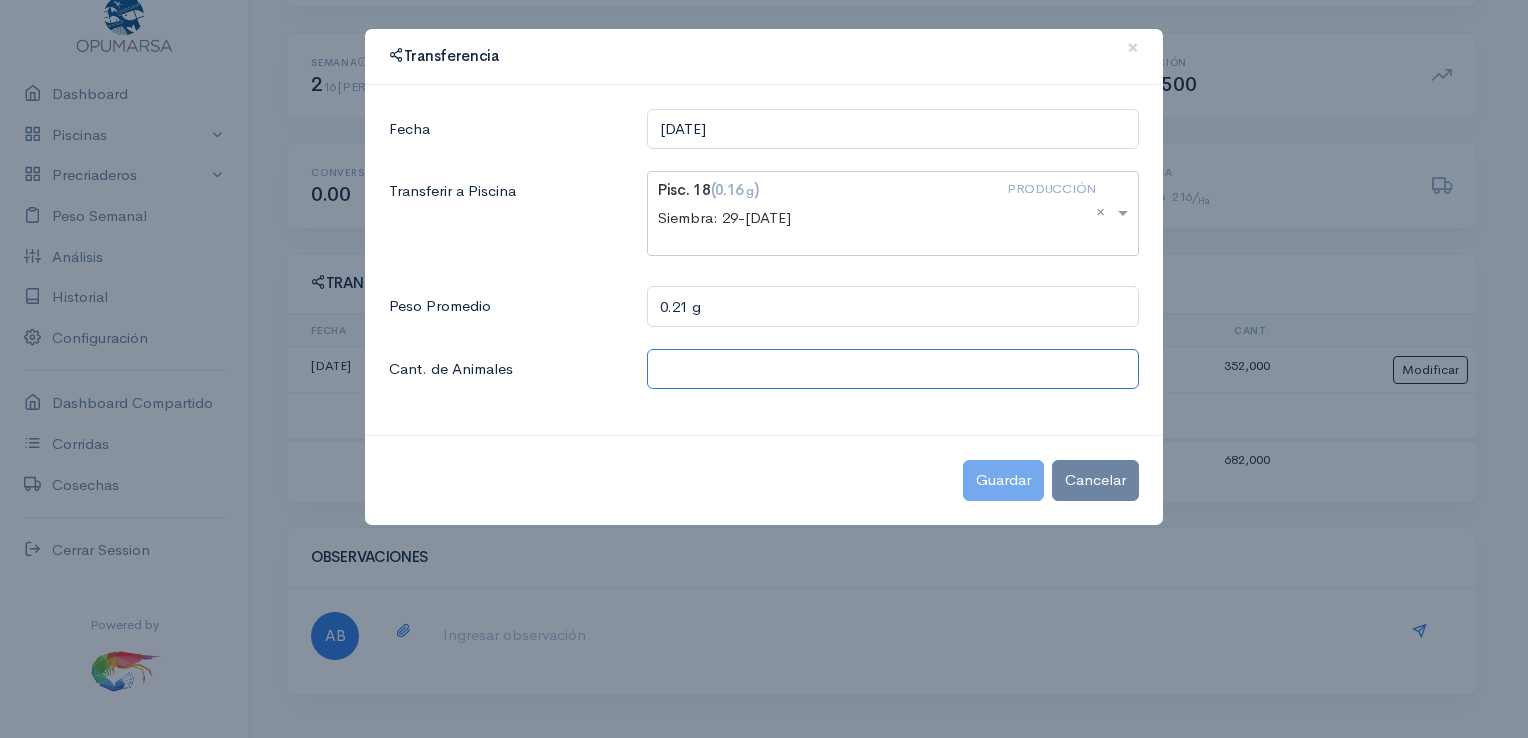 click 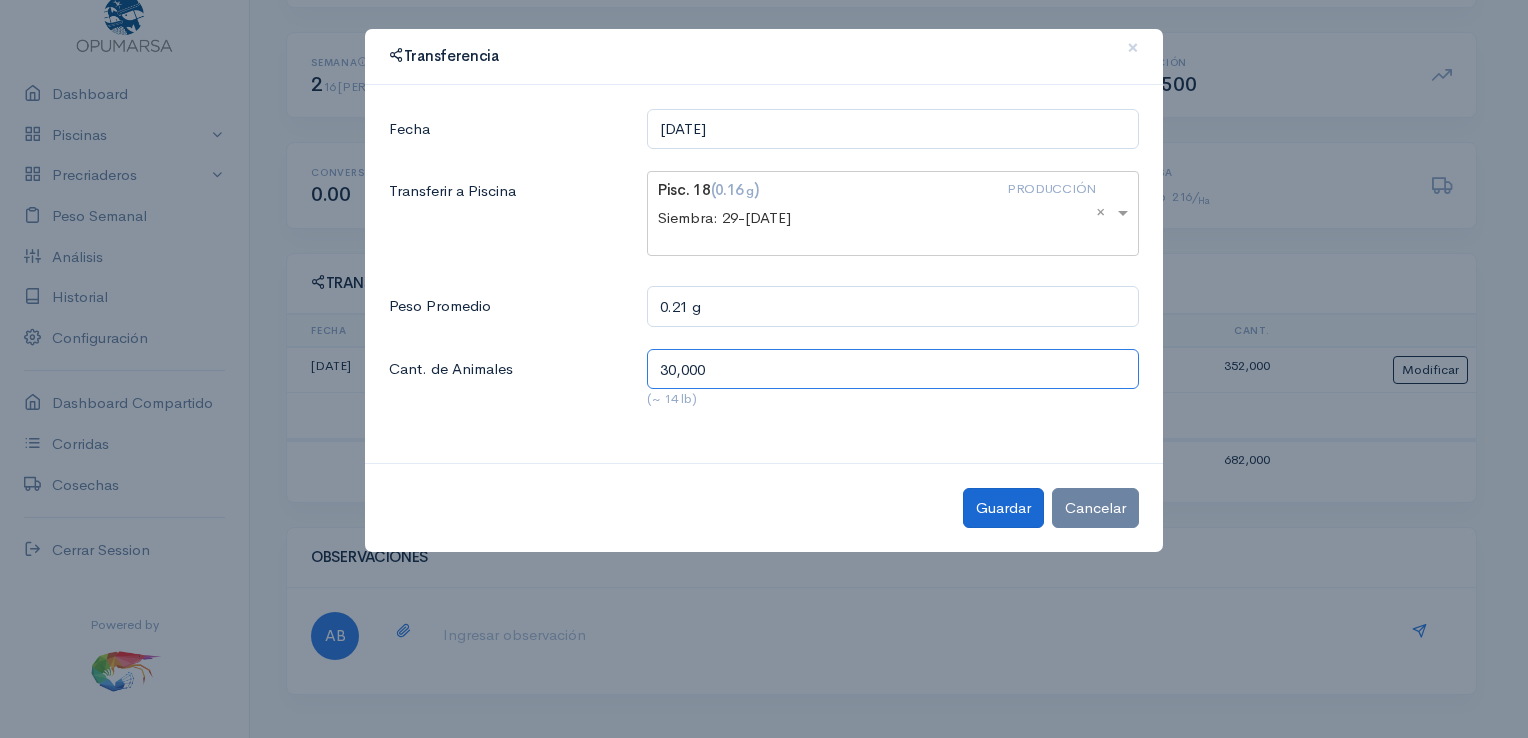 type on "30,000" 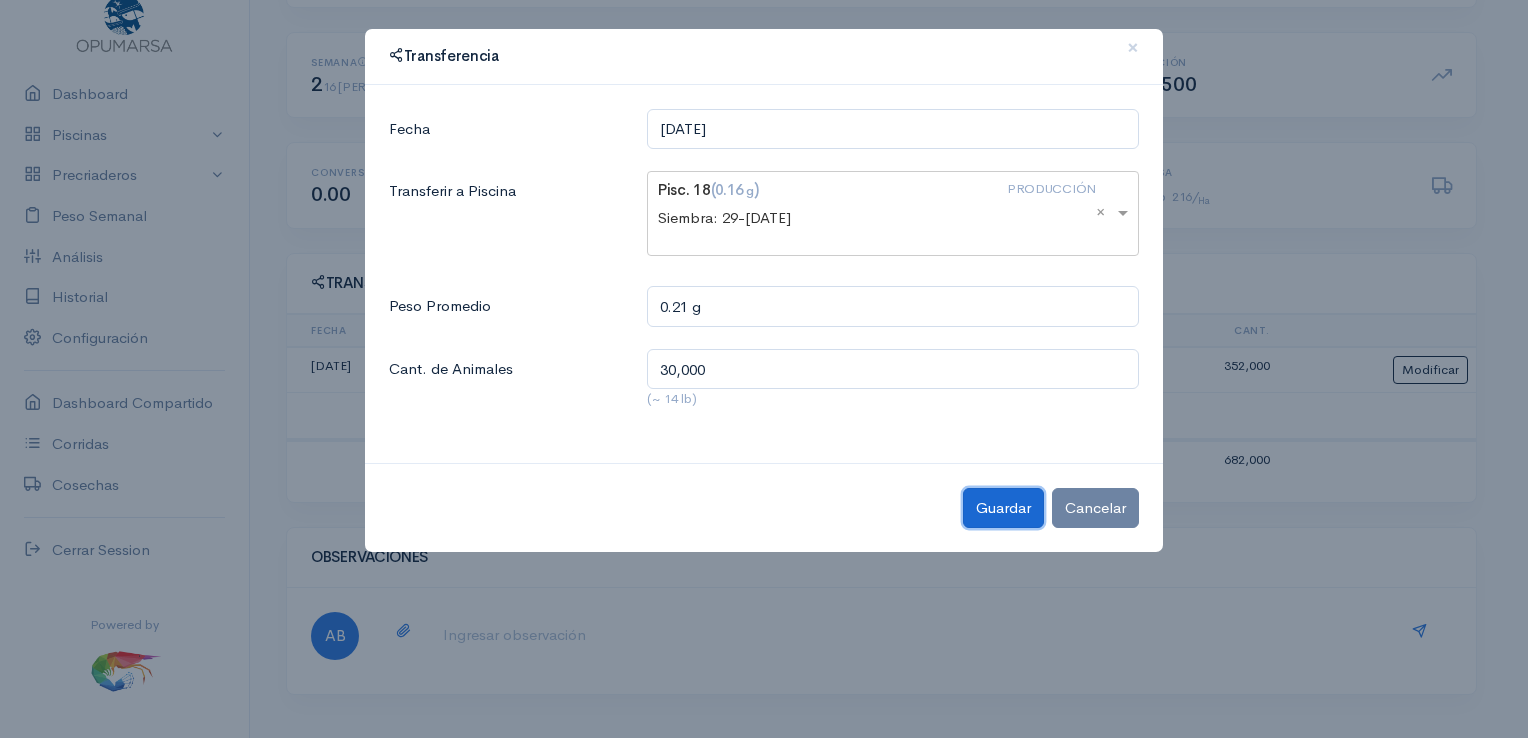 click on "Guardar" 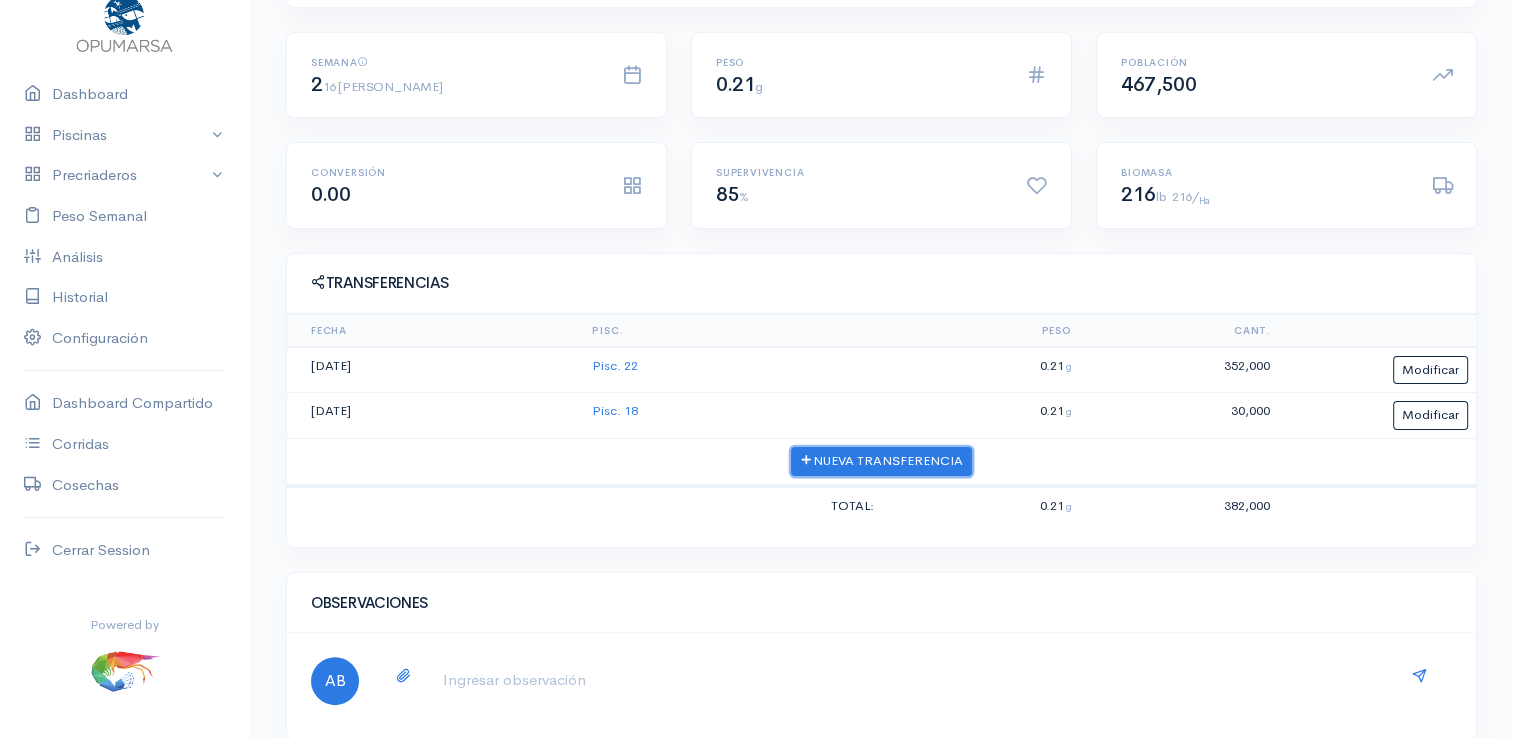click on "Nueva Transferencia" at bounding box center [881, 461] 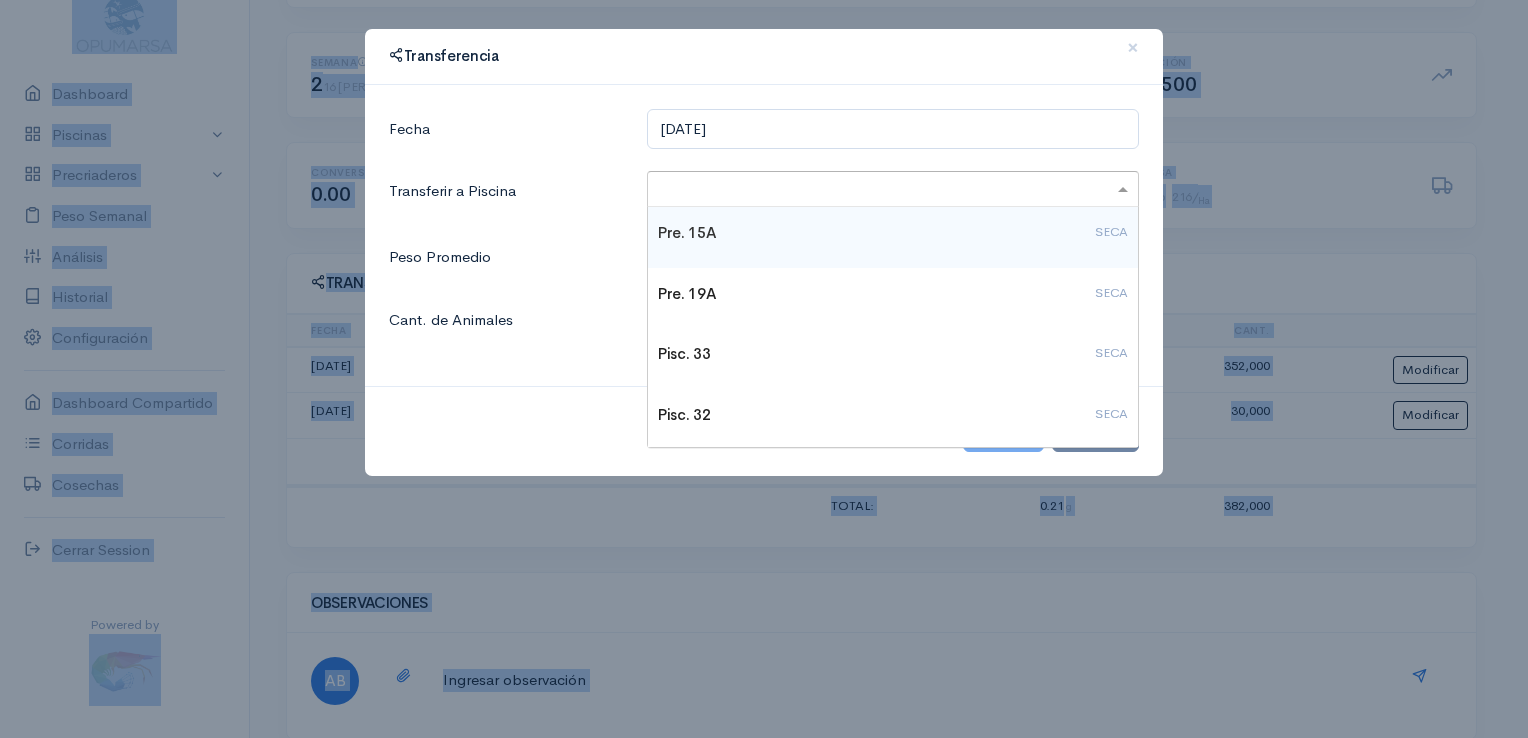 click 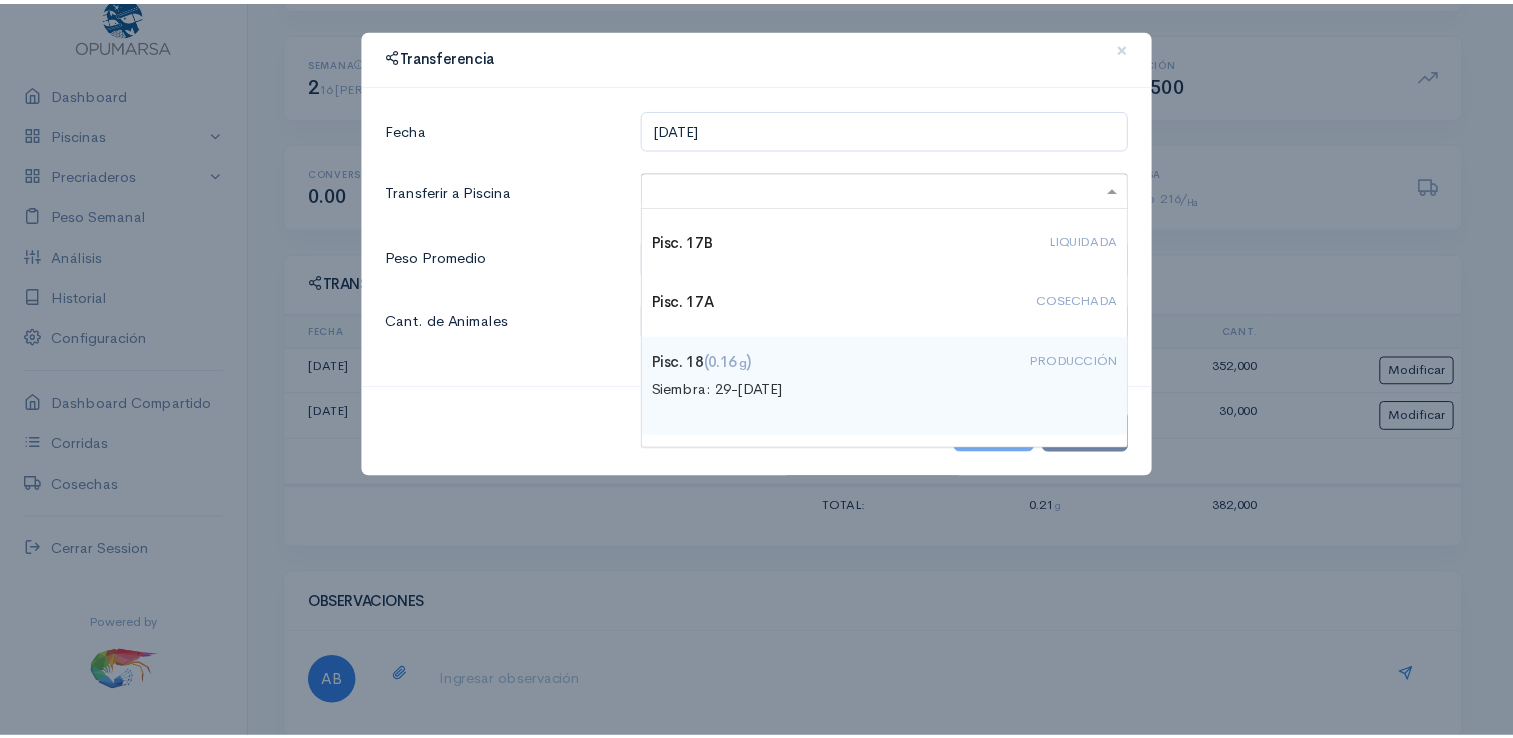 scroll, scrollTop: 1000, scrollLeft: 0, axis: vertical 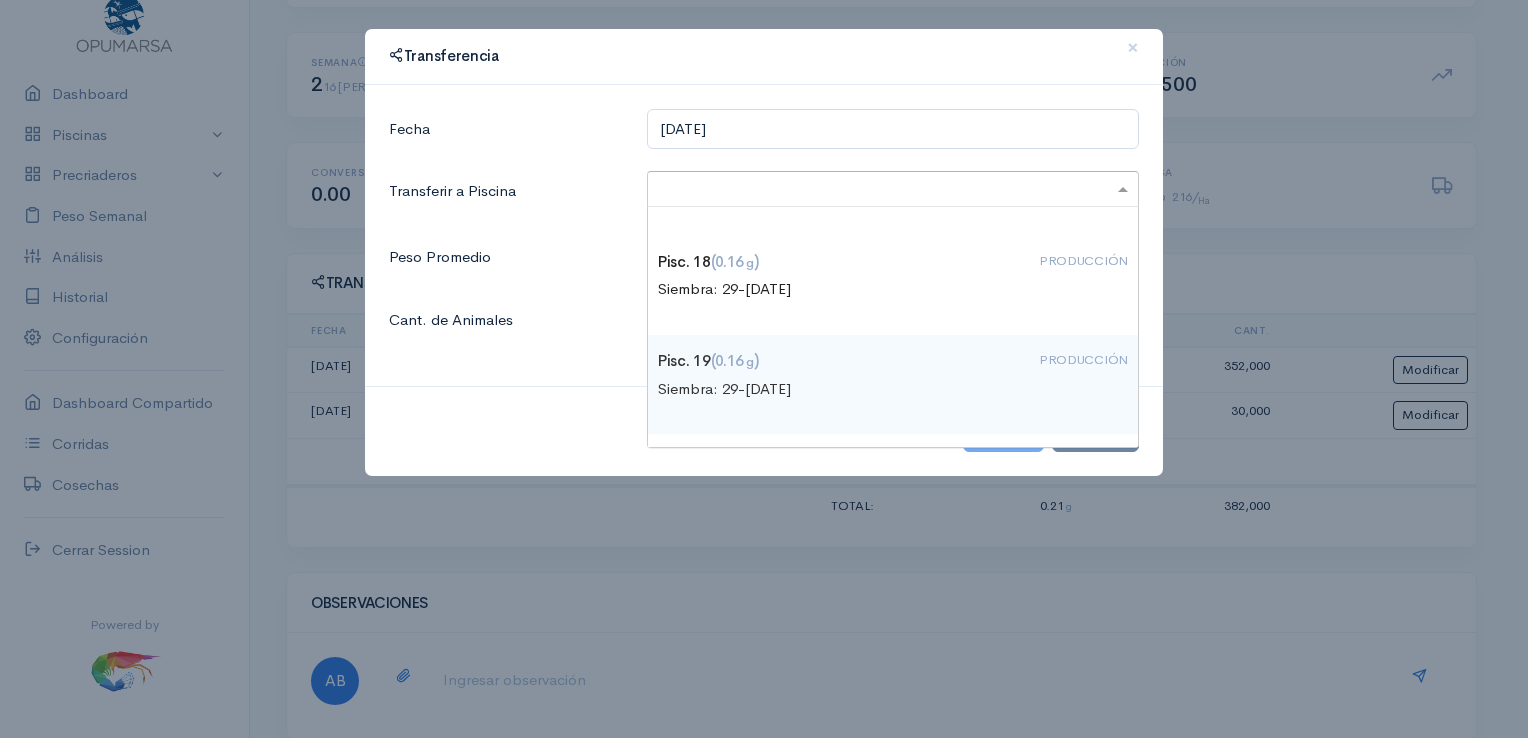 click on "Pisc. 19     (0.16 g )  PRODUCCIÓN" at bounding box center (893, 361) 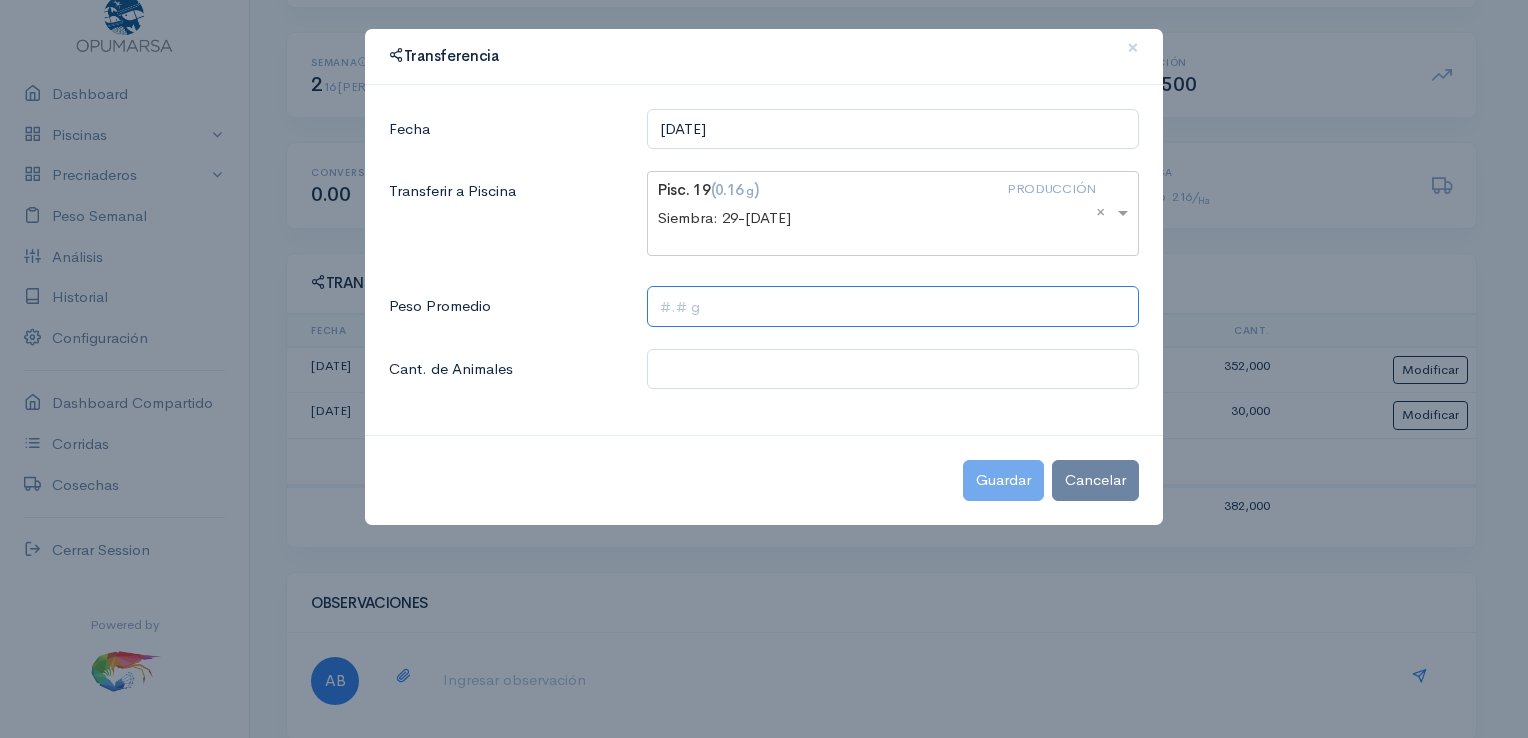 click 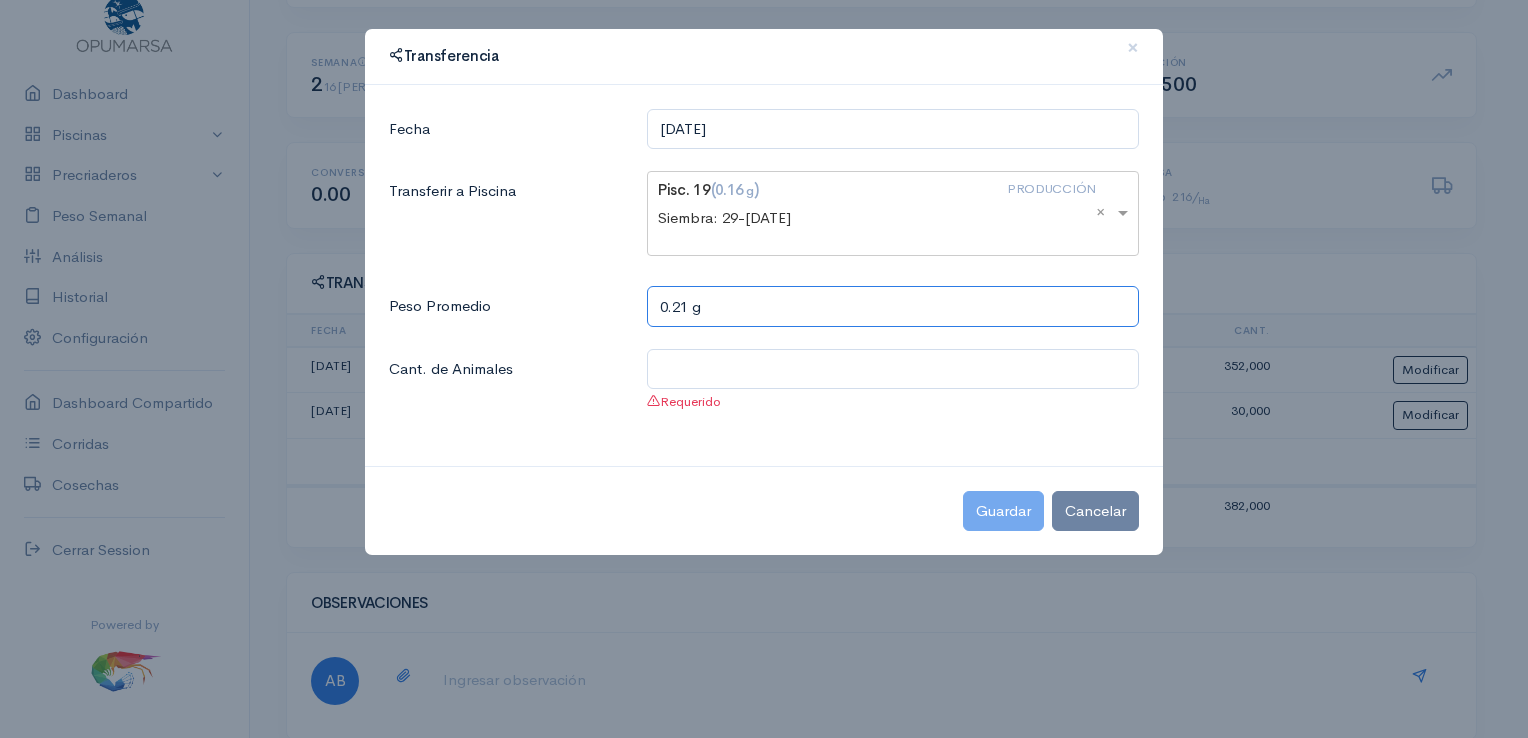 type on "0.21 g" 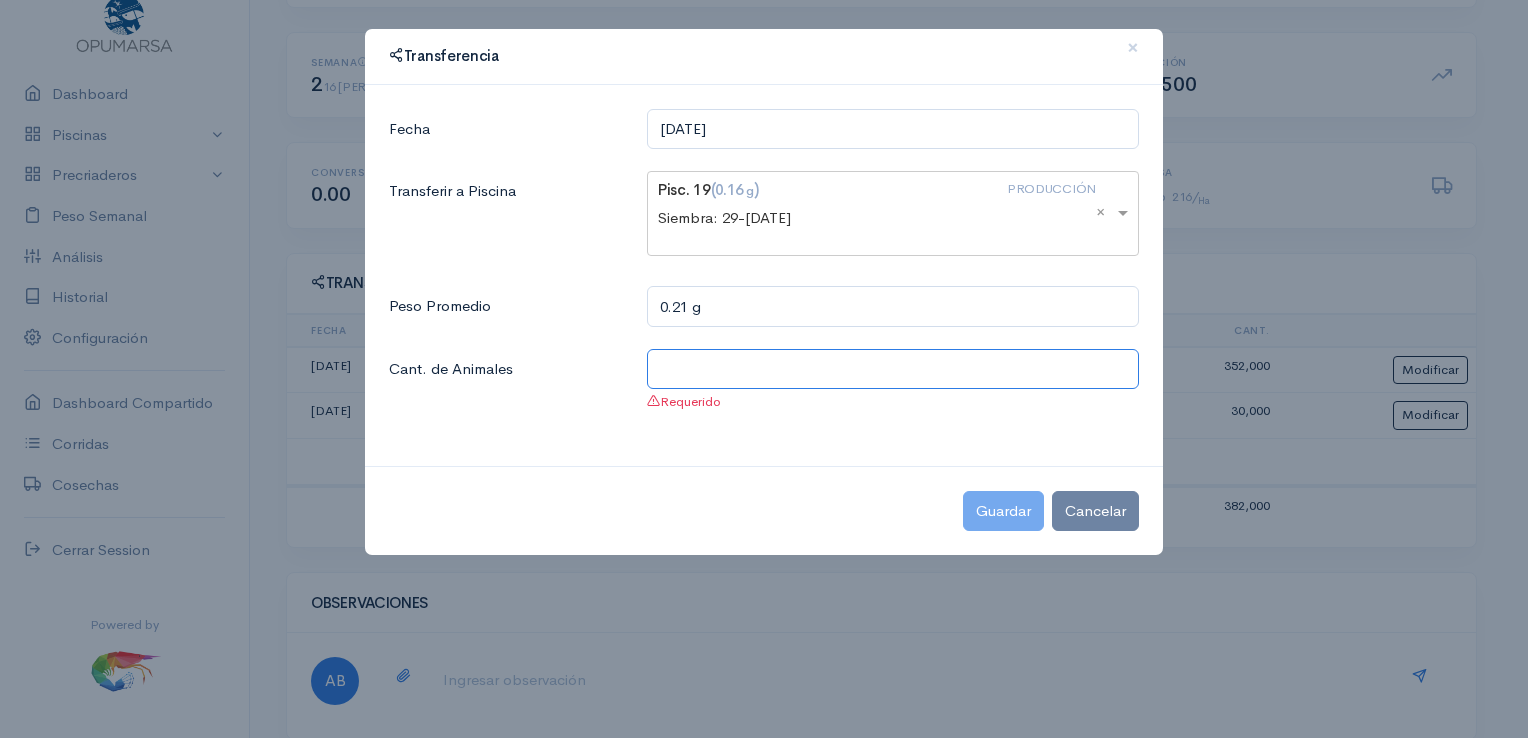 click 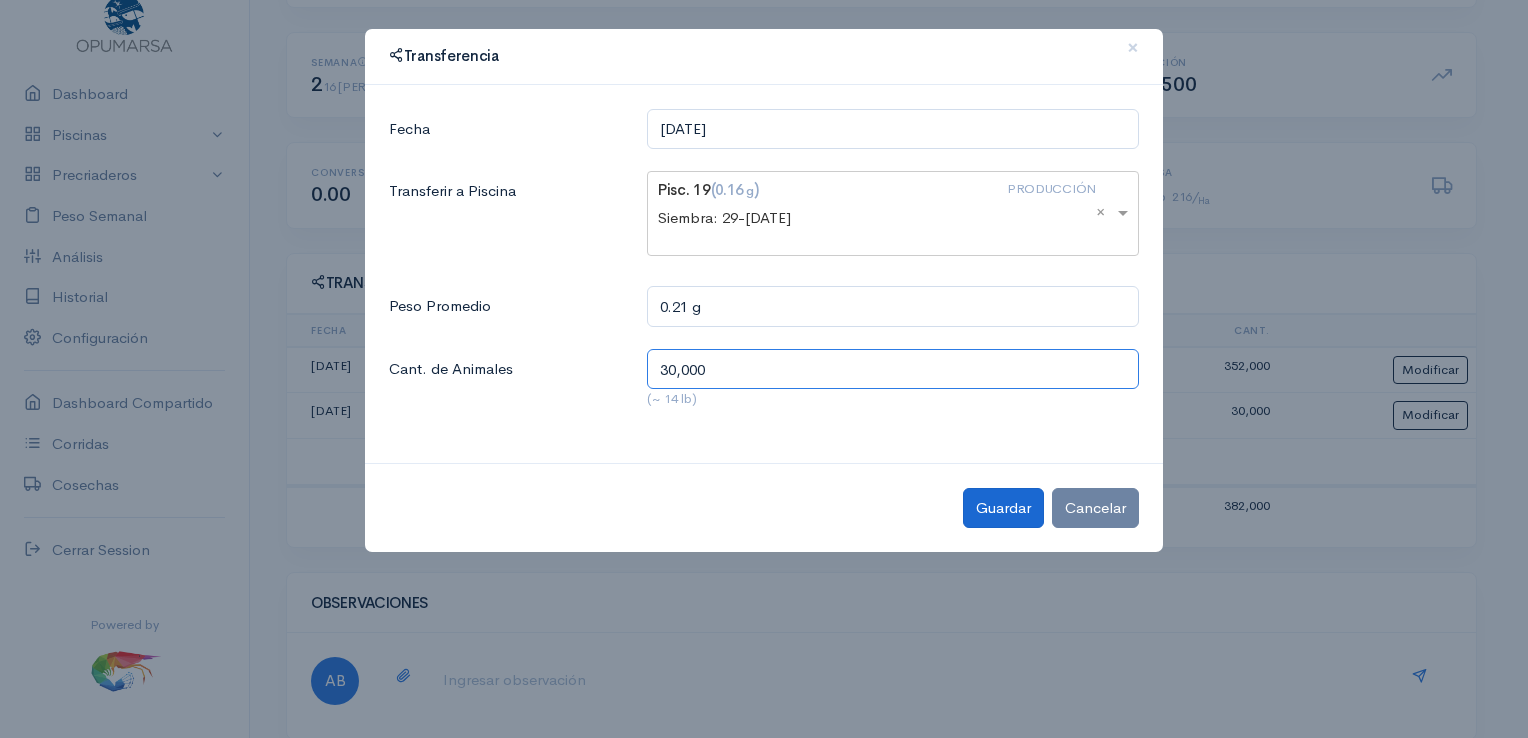 type on "30,000" 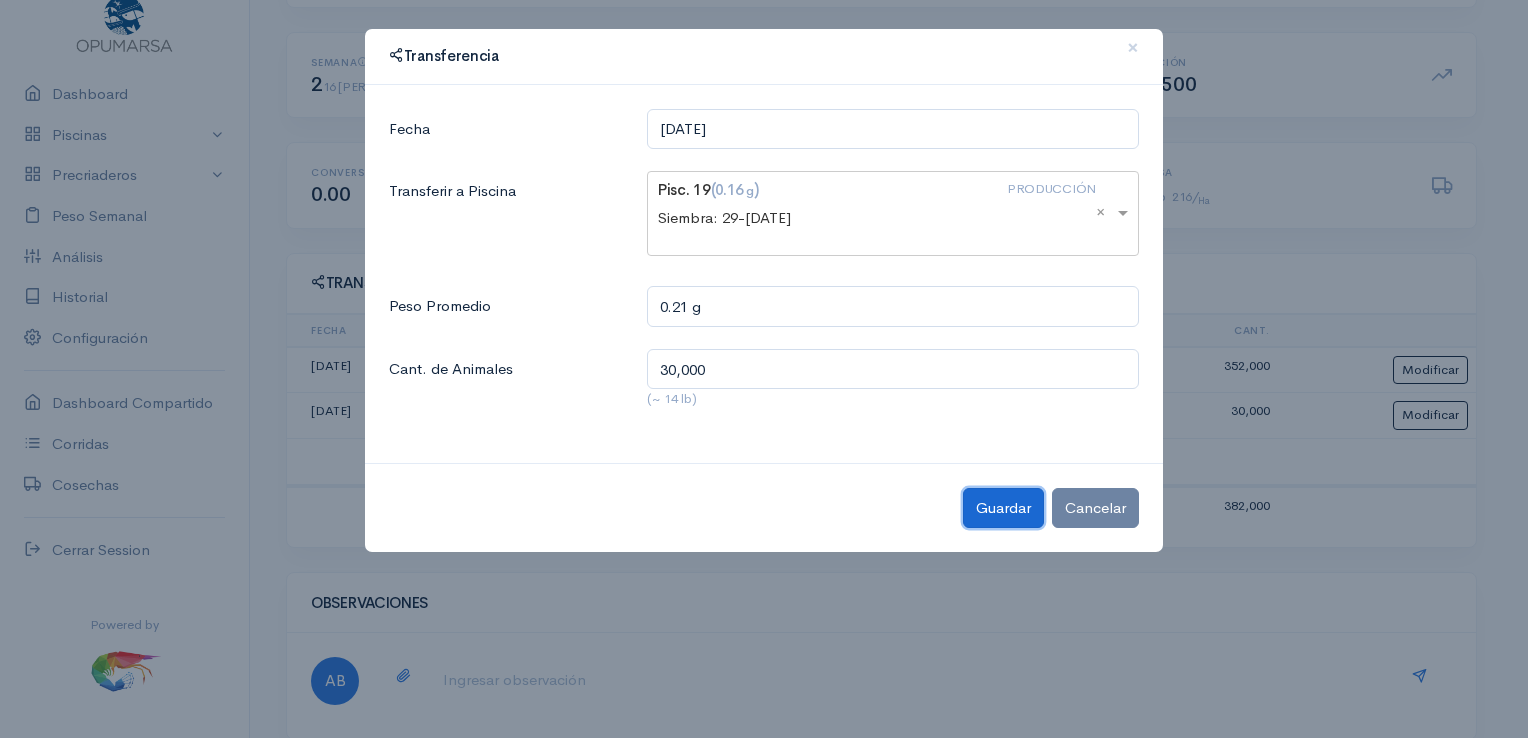 click on "Guardar" 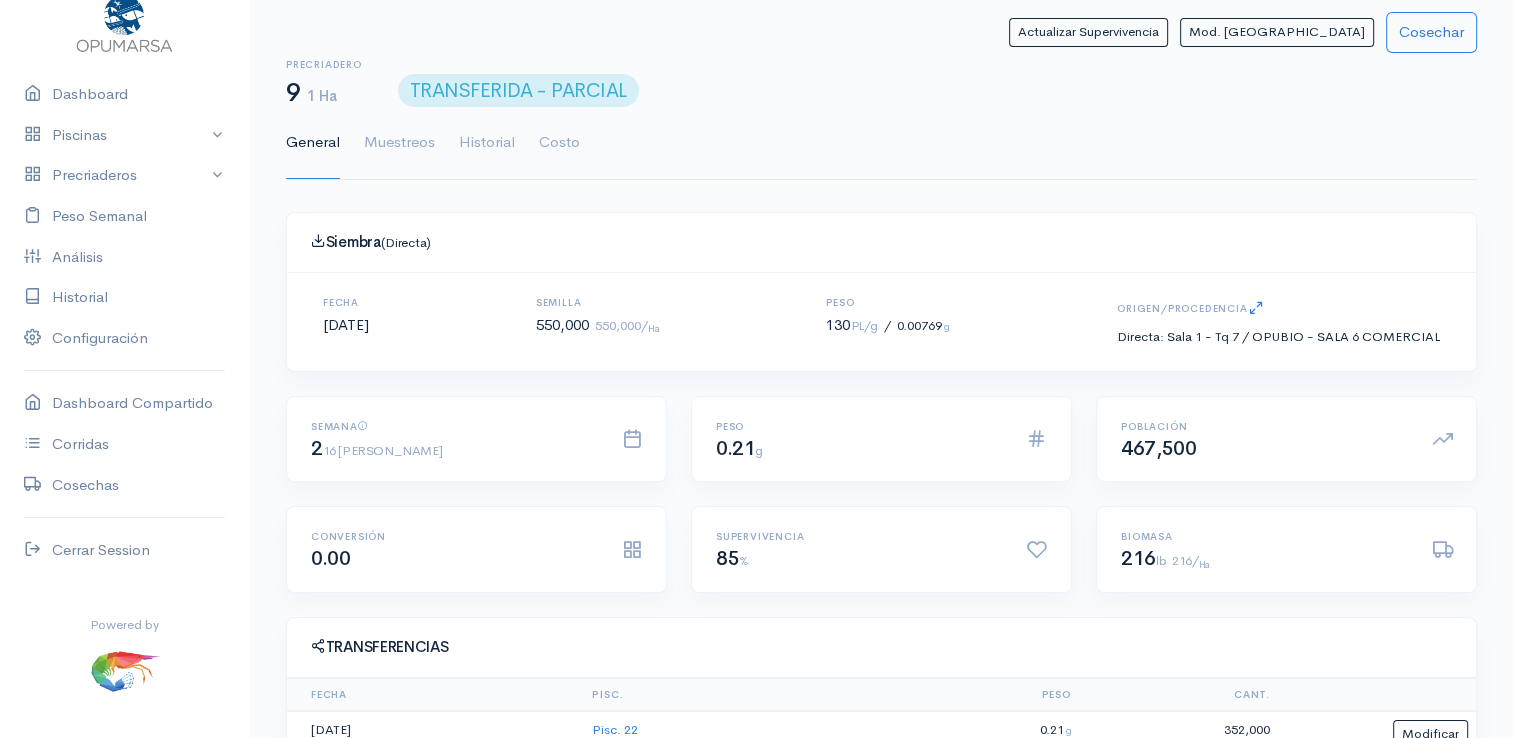 scroll, scrollTop: 0, scrollLeft: 0, axis: both 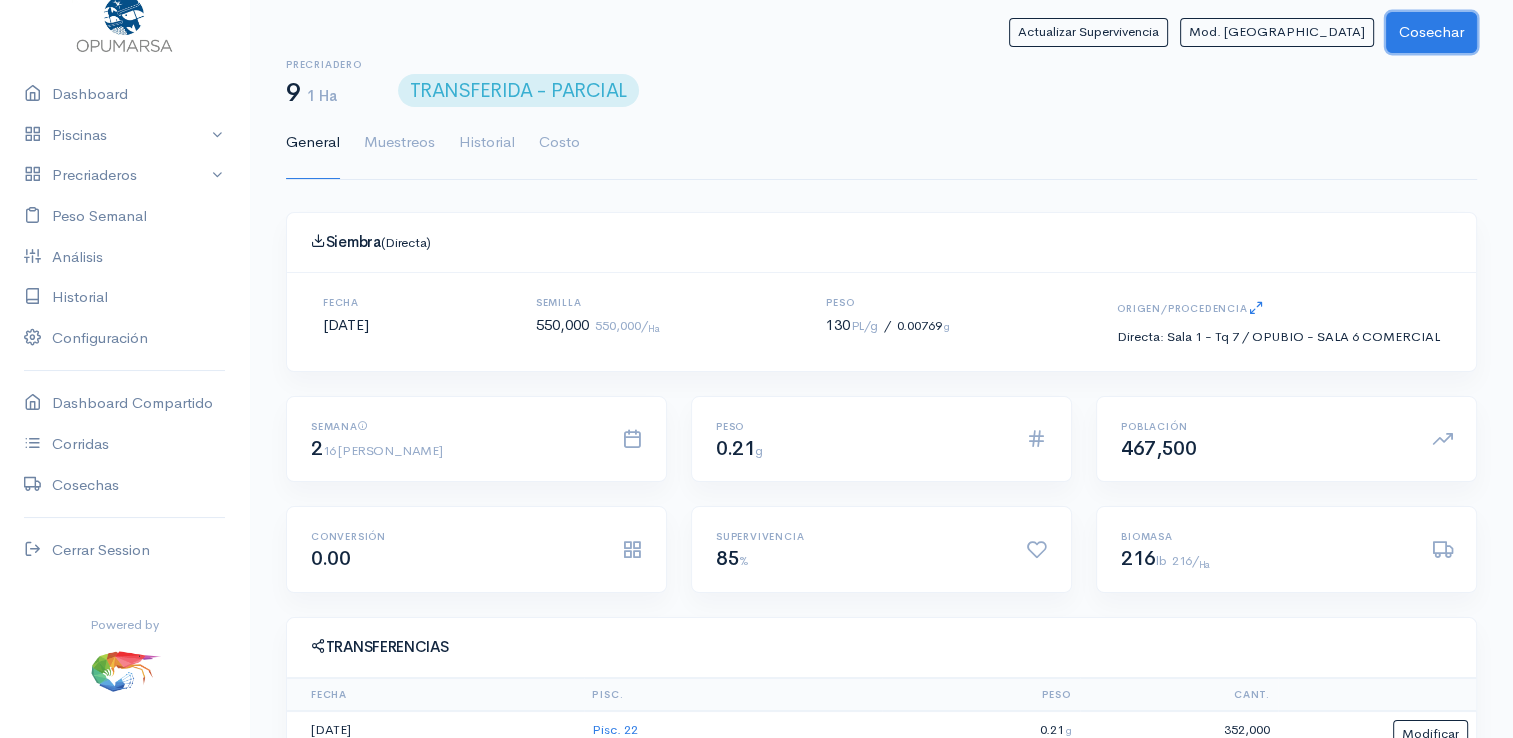 click on "Cosechar" 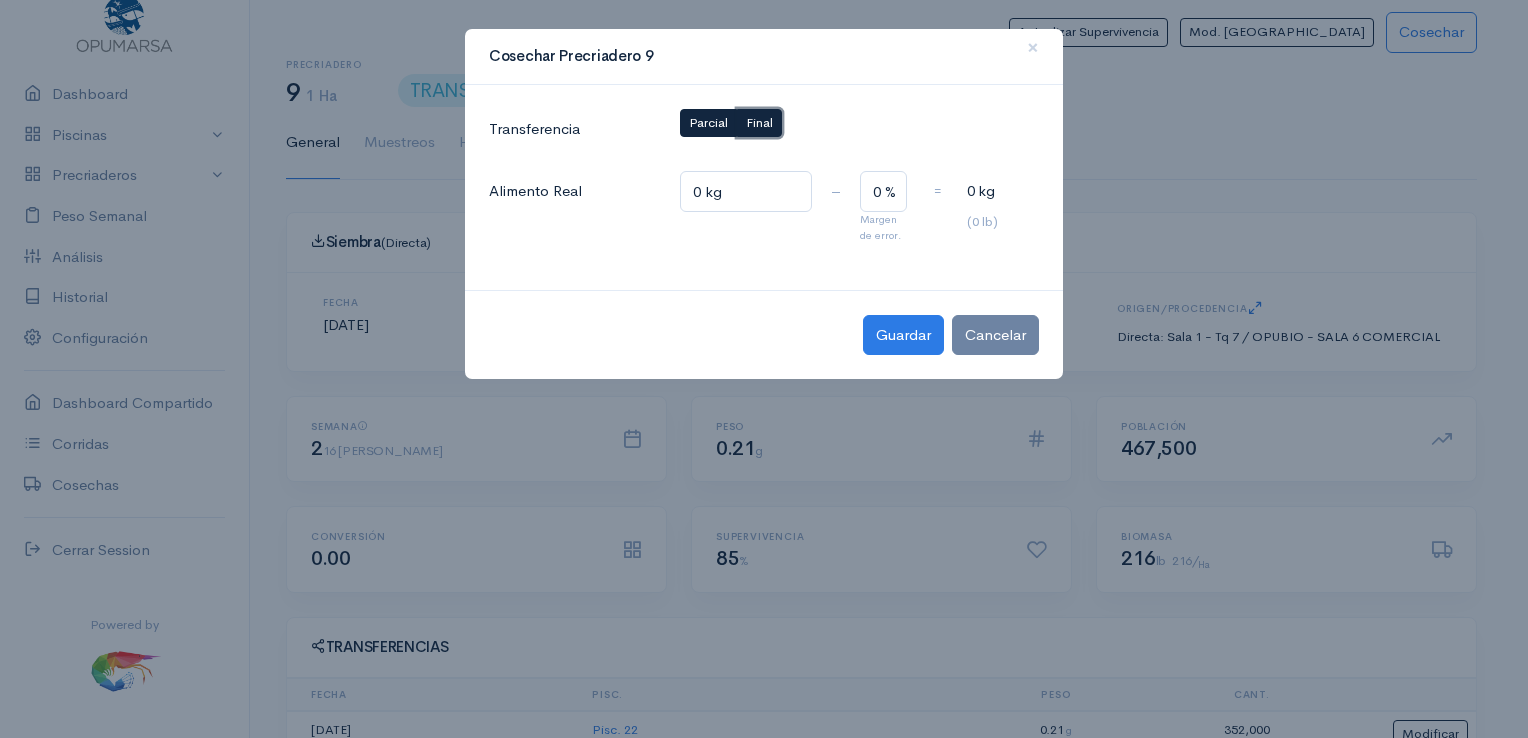click on "Final" 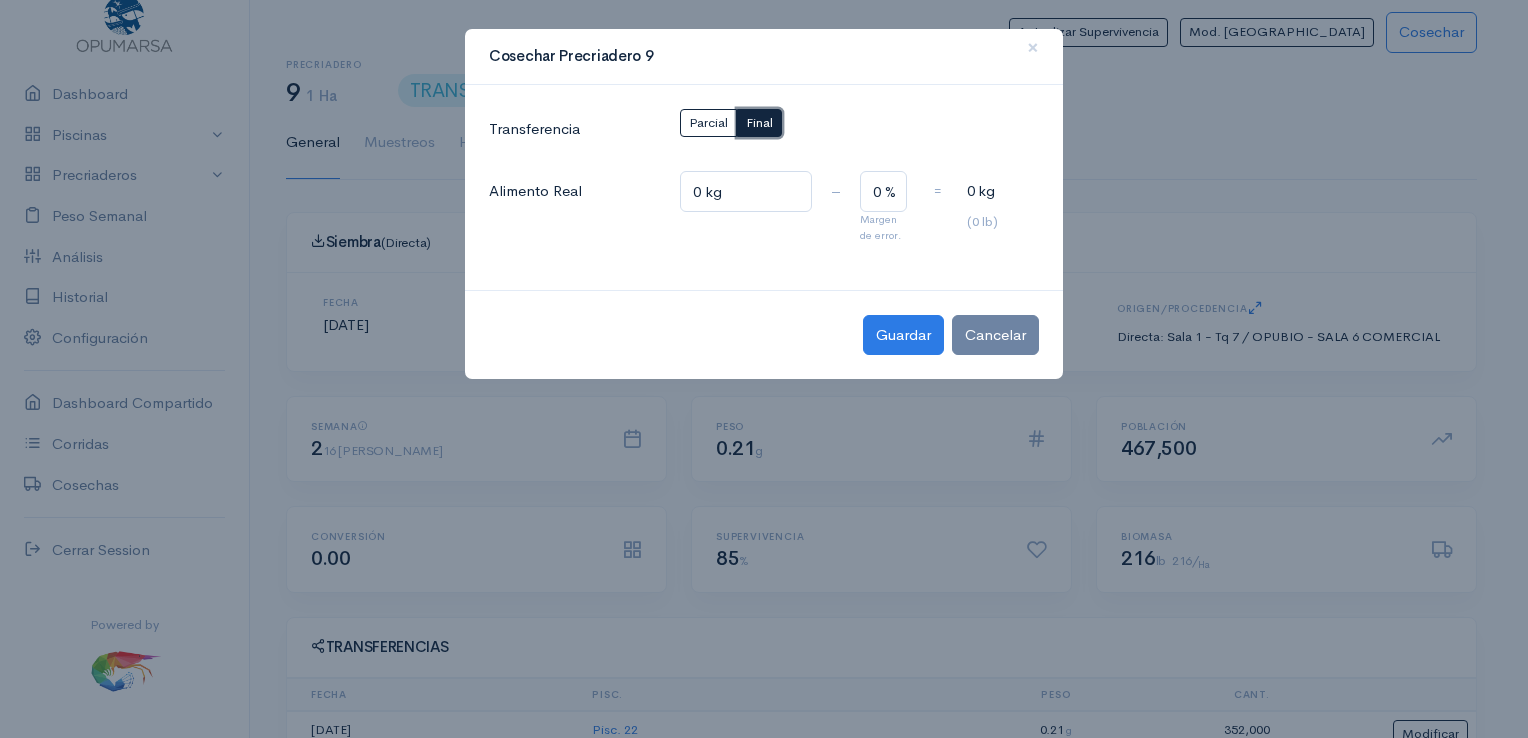 click on "Final" 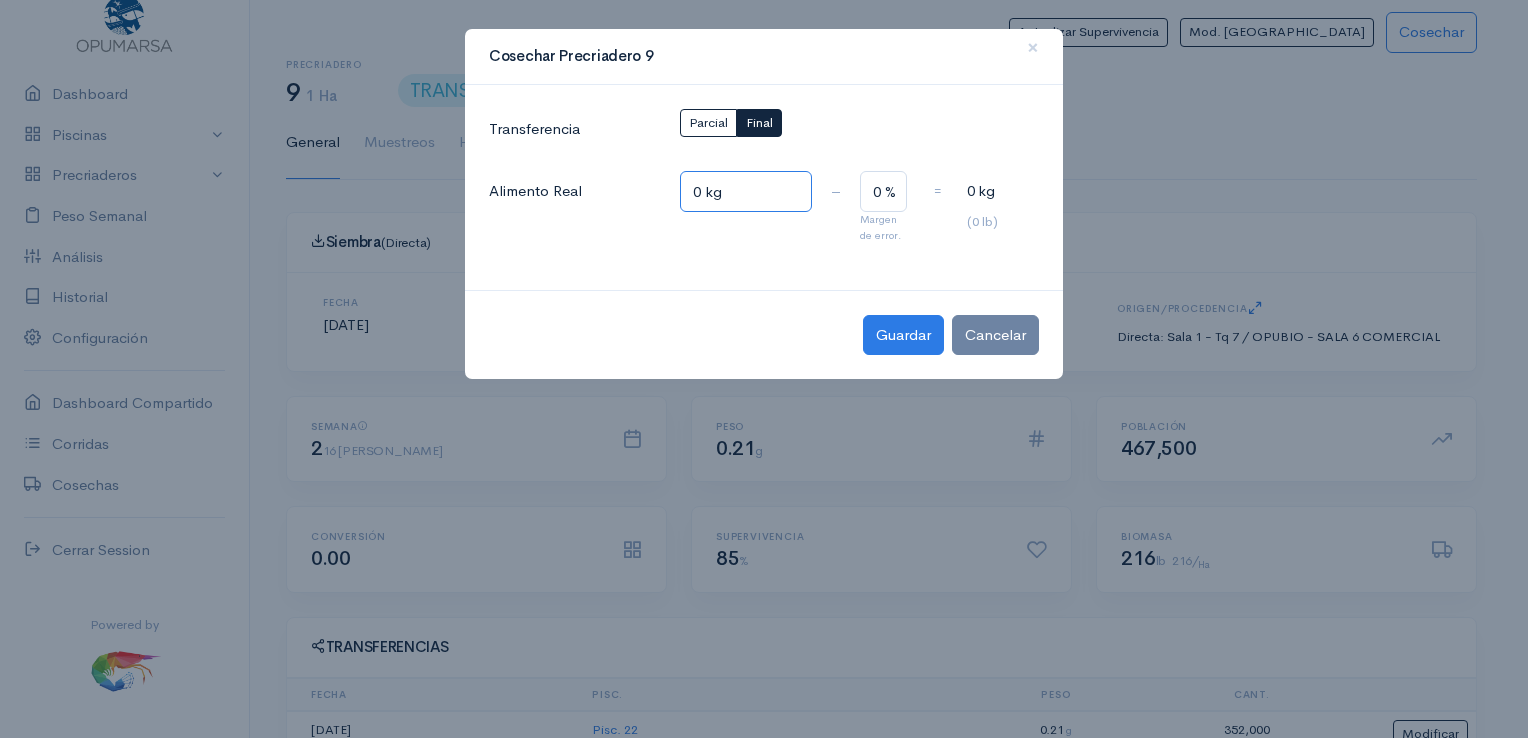 click on "0 kg" 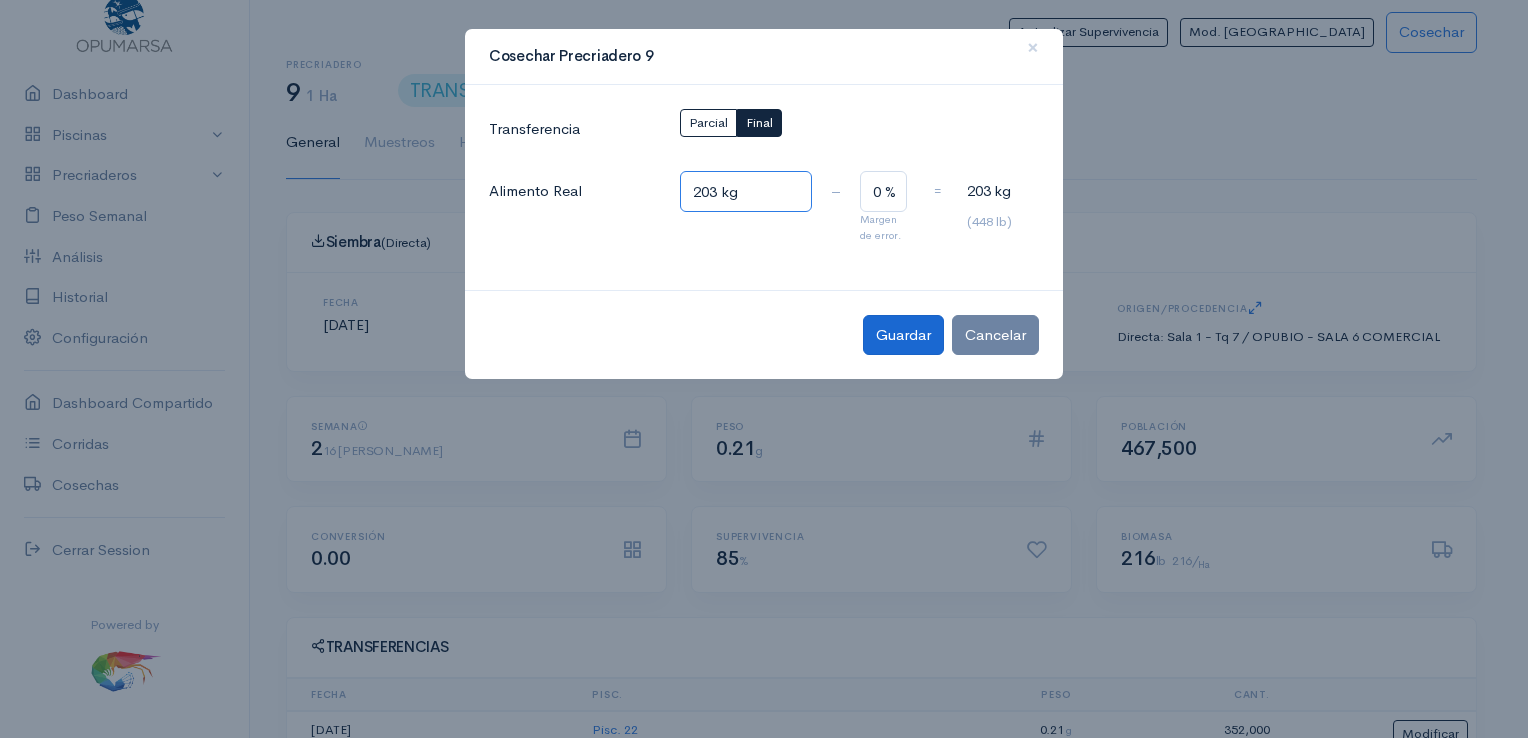 type on "203 kg" 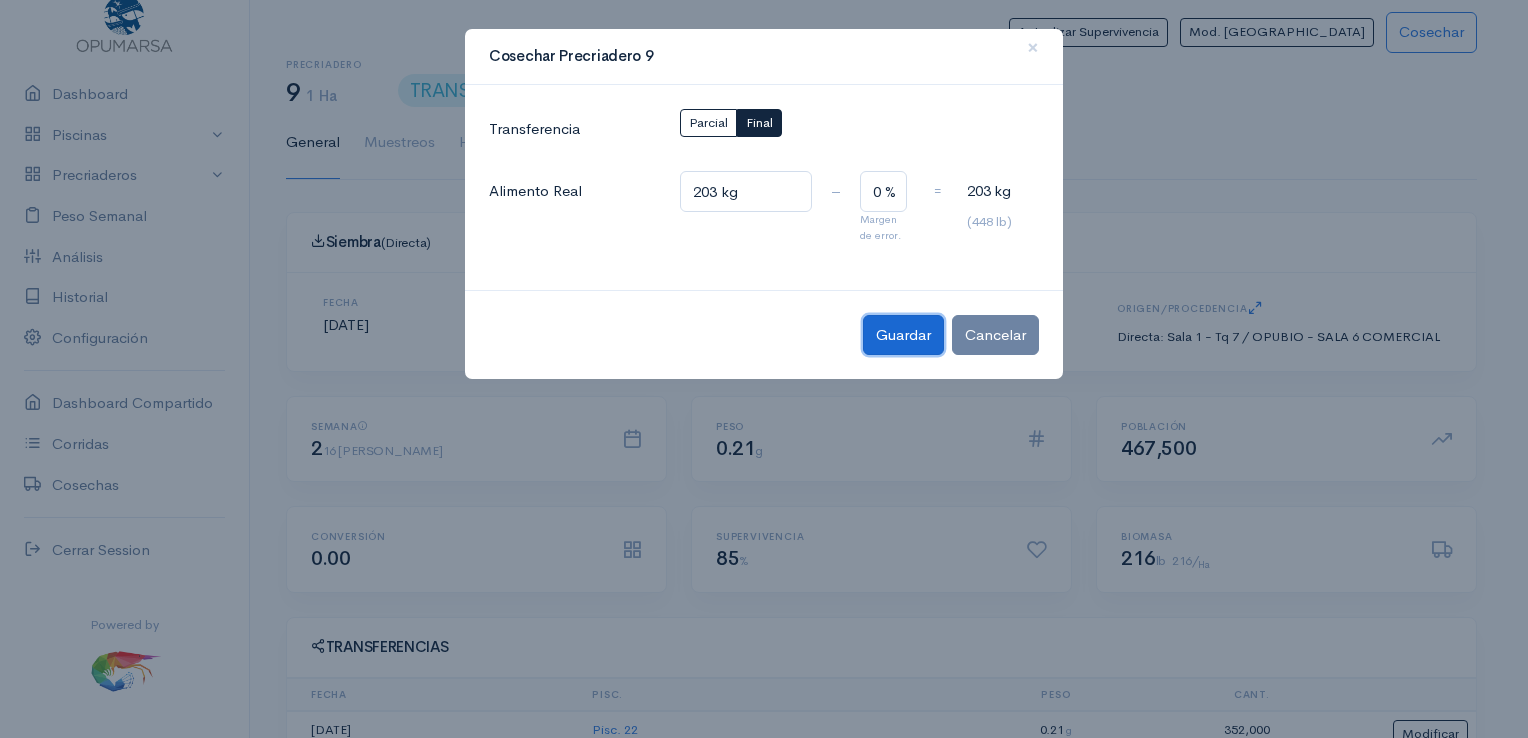 click on "Guardar" 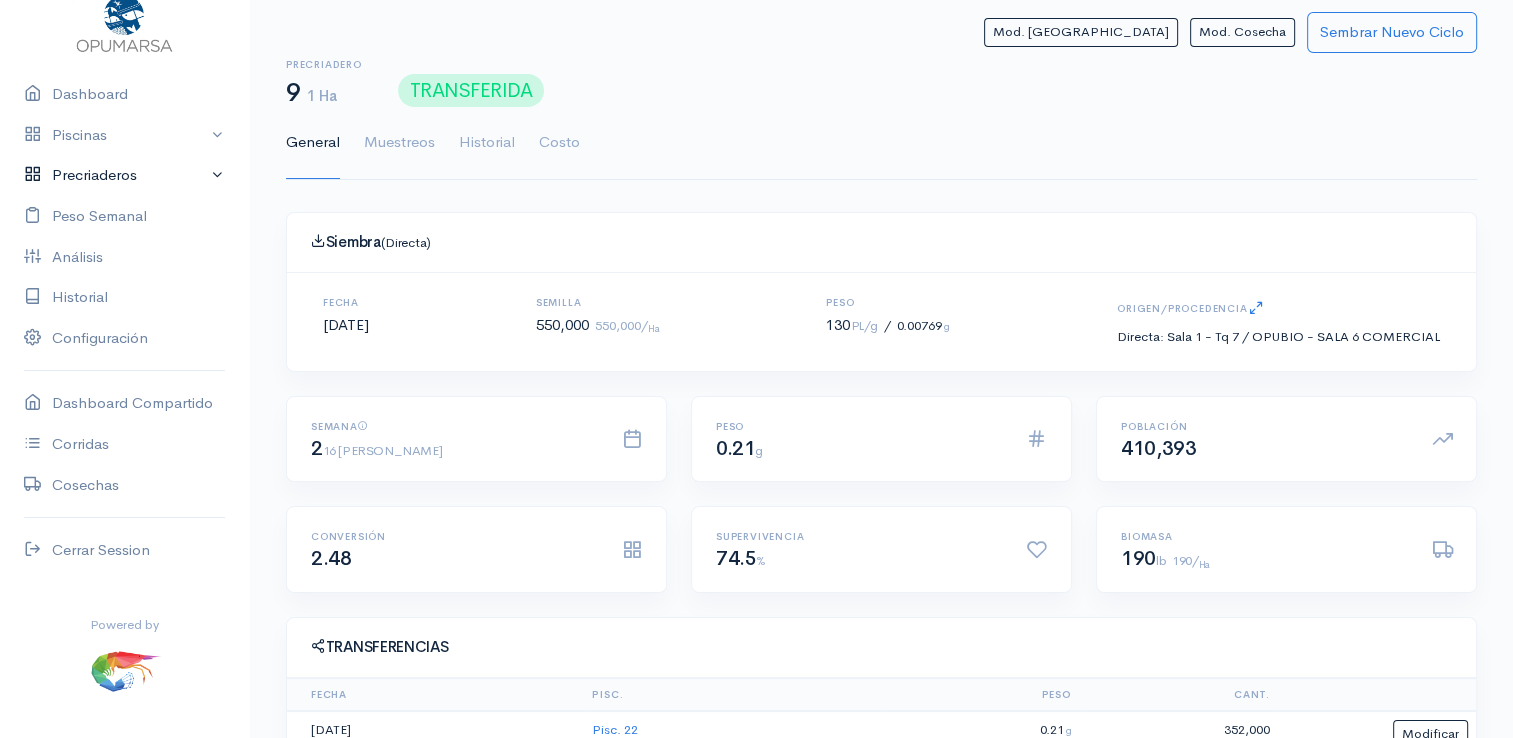 scroll, scrollTop: 21, scrollLeft: 0, axis: vertical 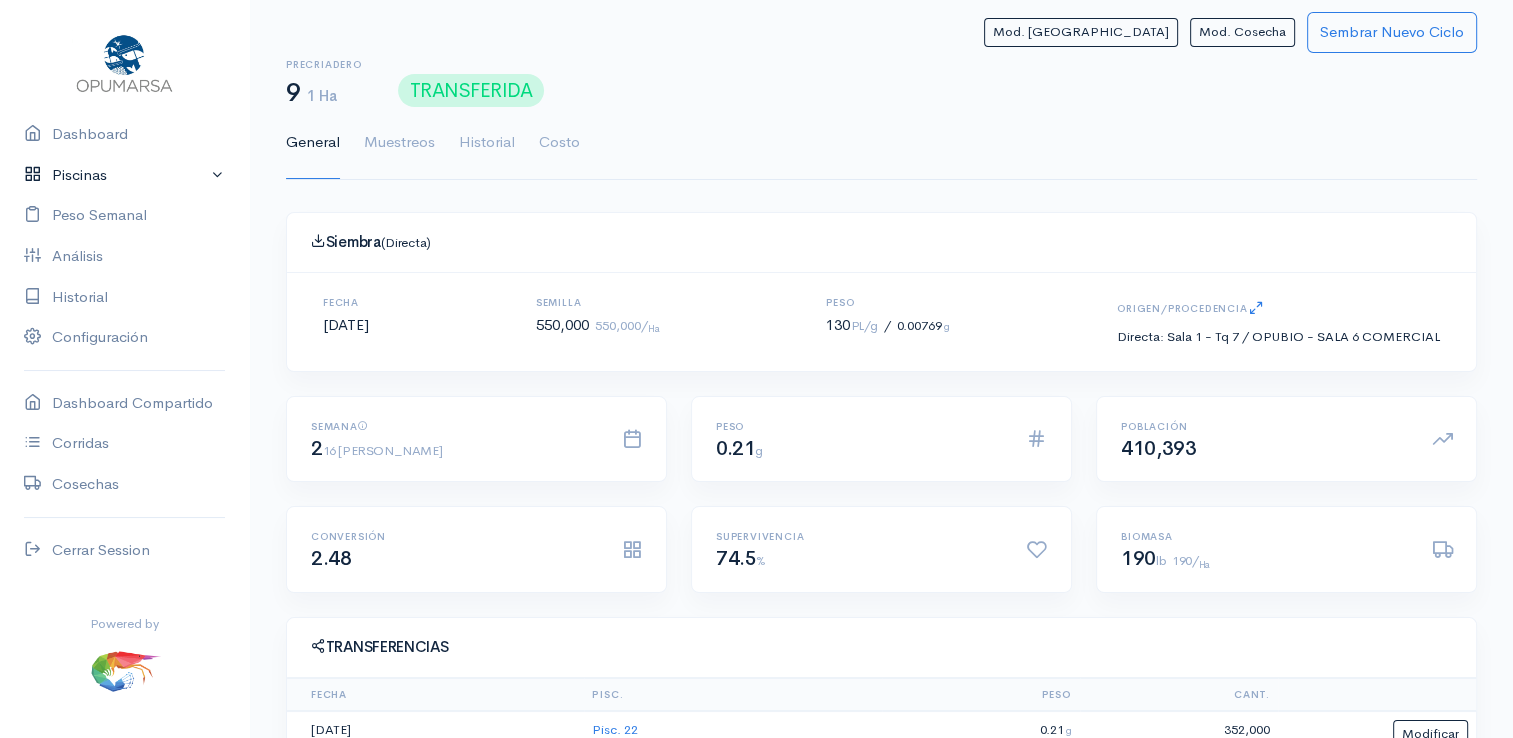 click on "Piscinas" at bounding box center [124, 175] 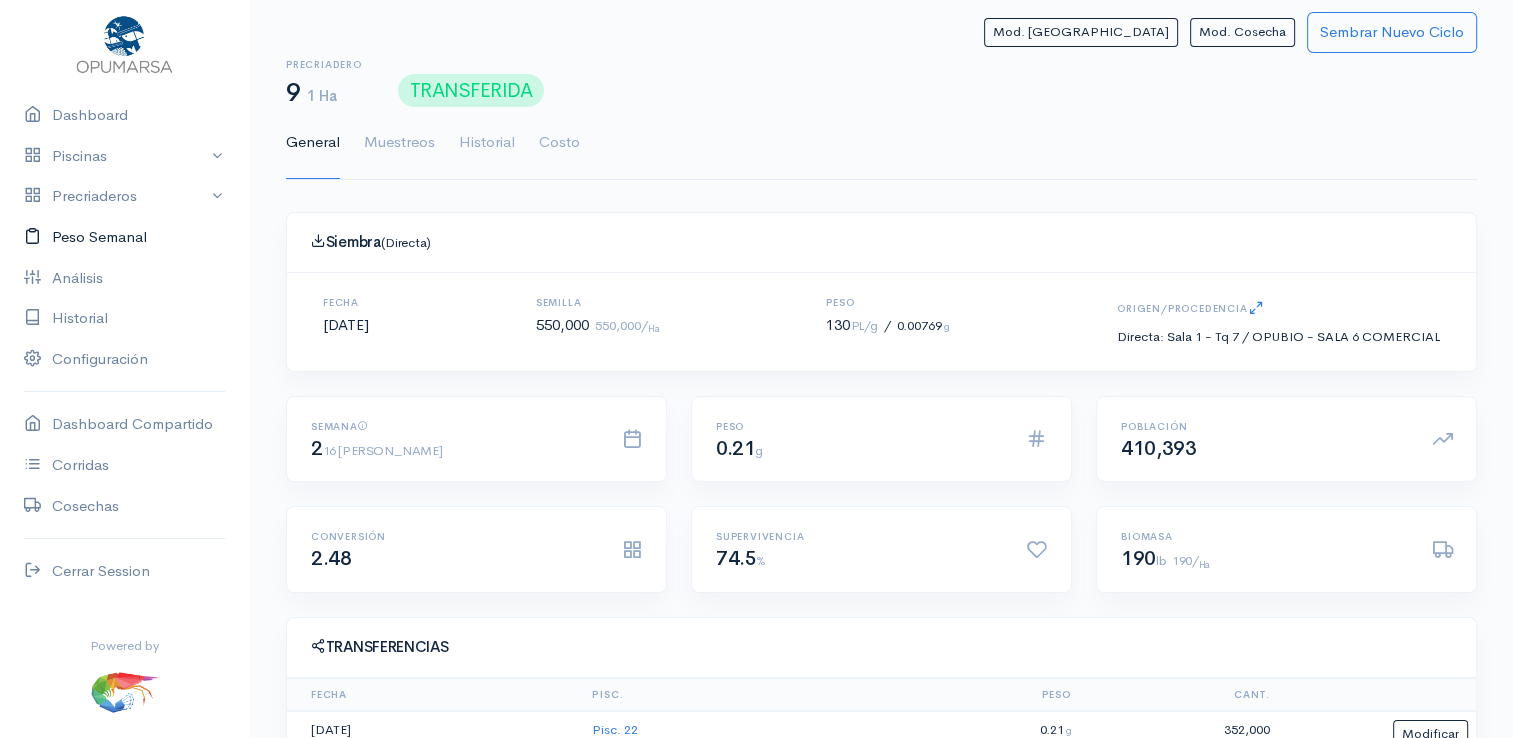 scroll, scrollTop: 61, scrollLeft: 0, axis: vertical 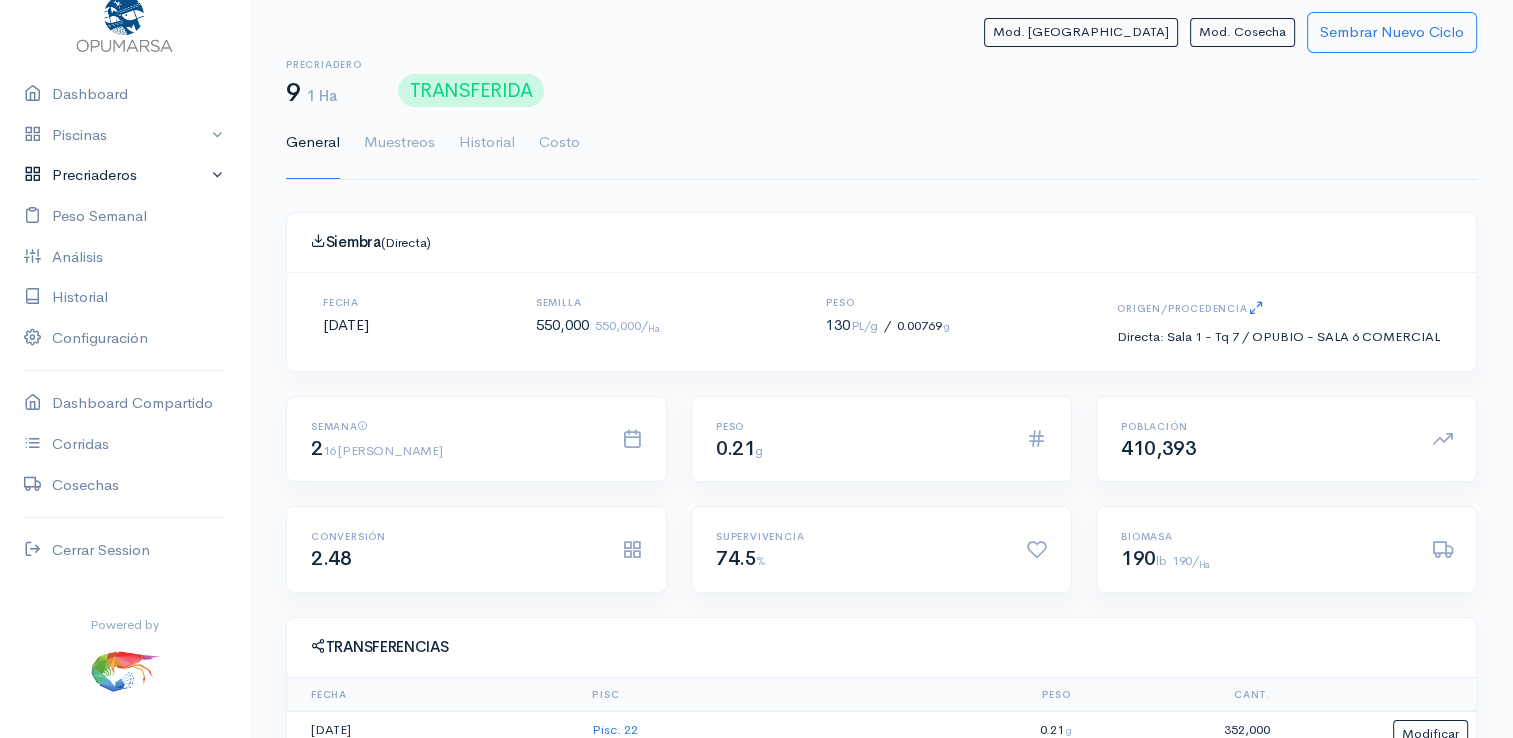 click on "Precriaderos" at bounding box center [124, 175] 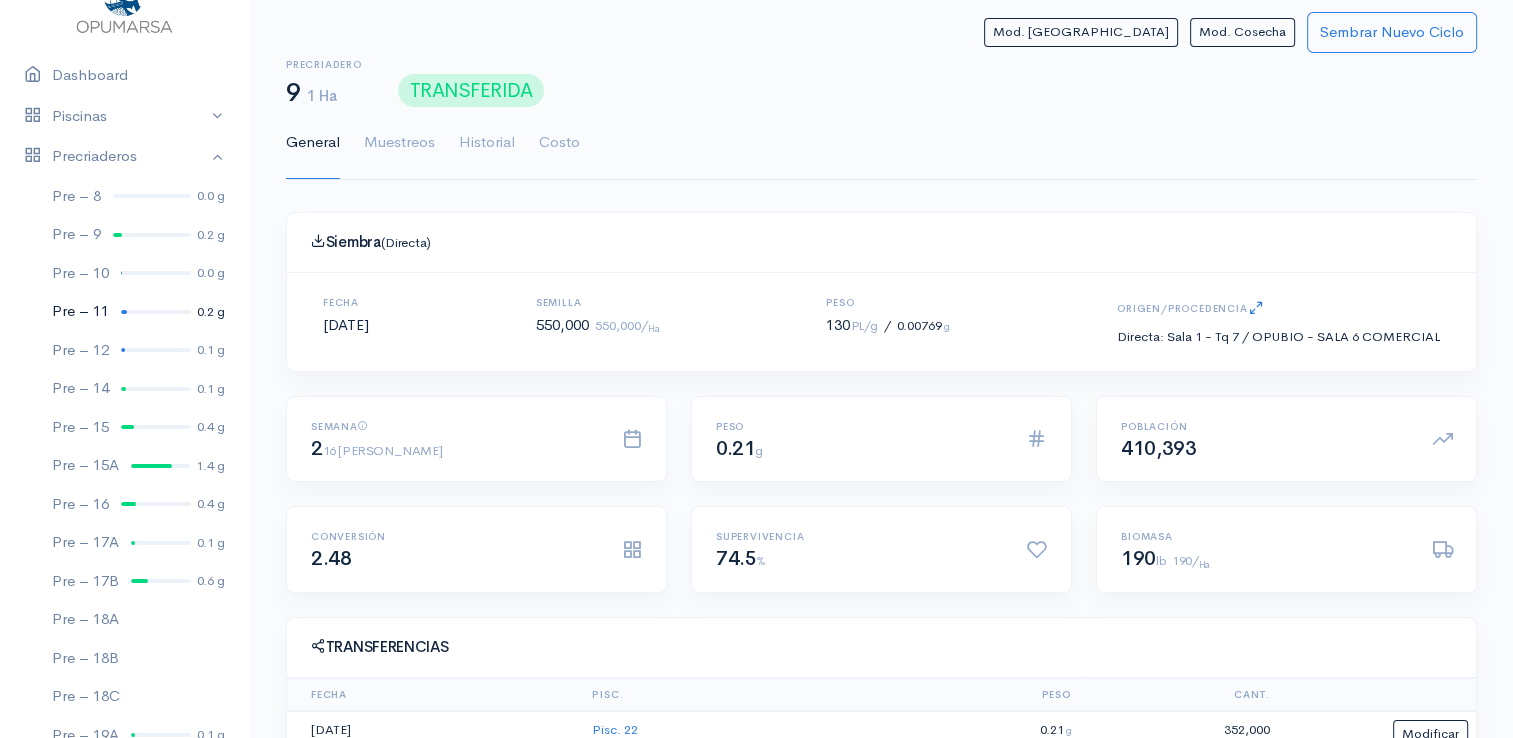 click at bounding box center [156, 312] 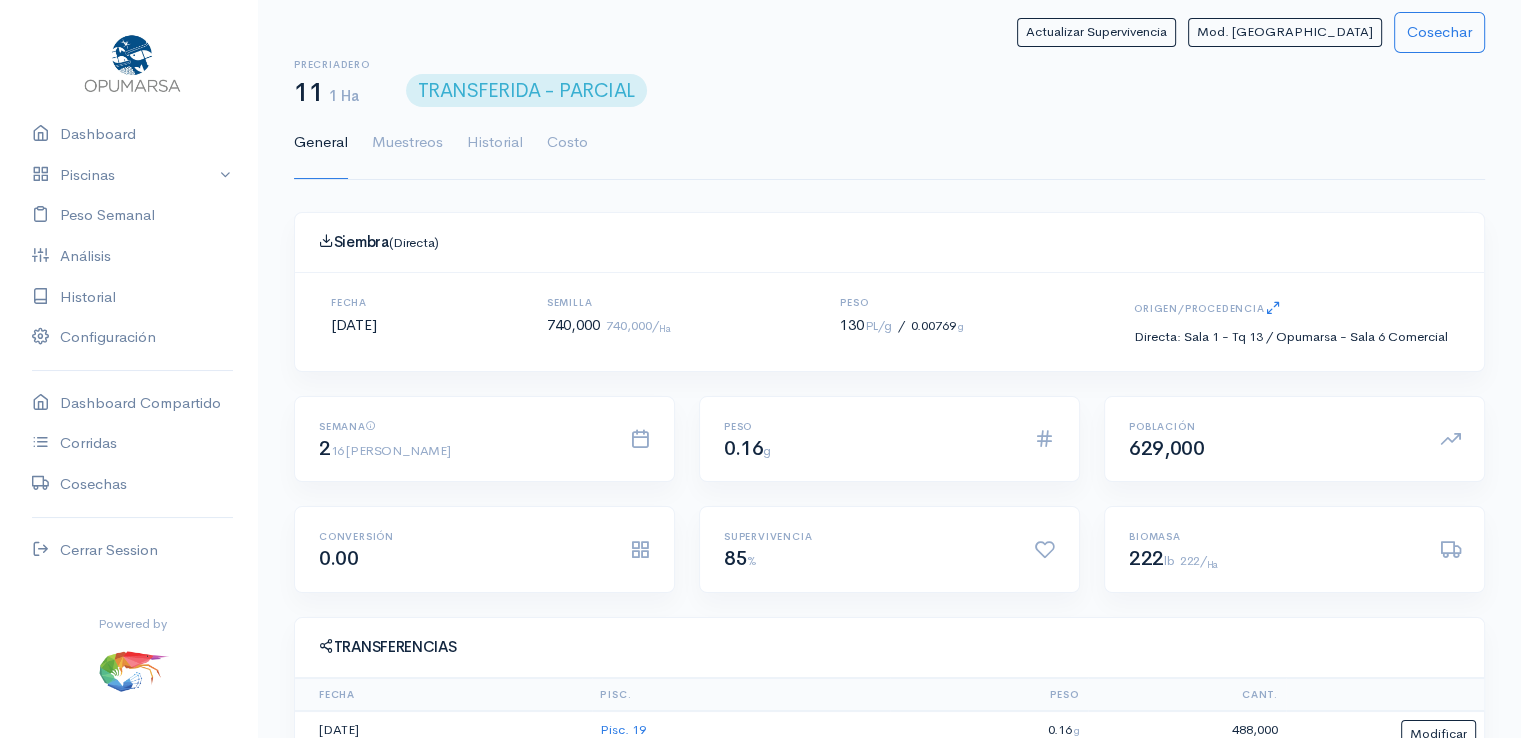 scroll, scrollTop: 21, scrollLeft: 0, axis: vertical 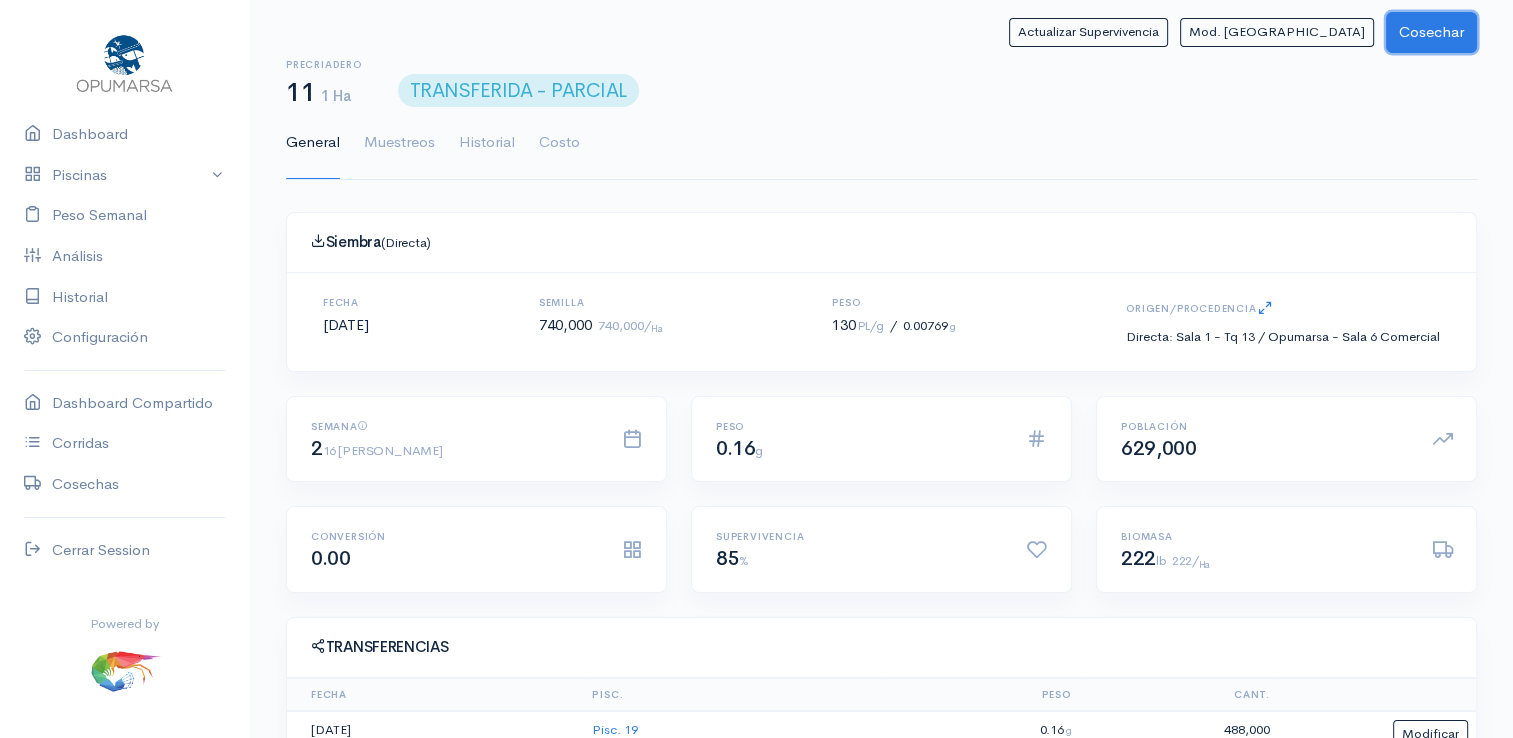 click on "Cosechar" 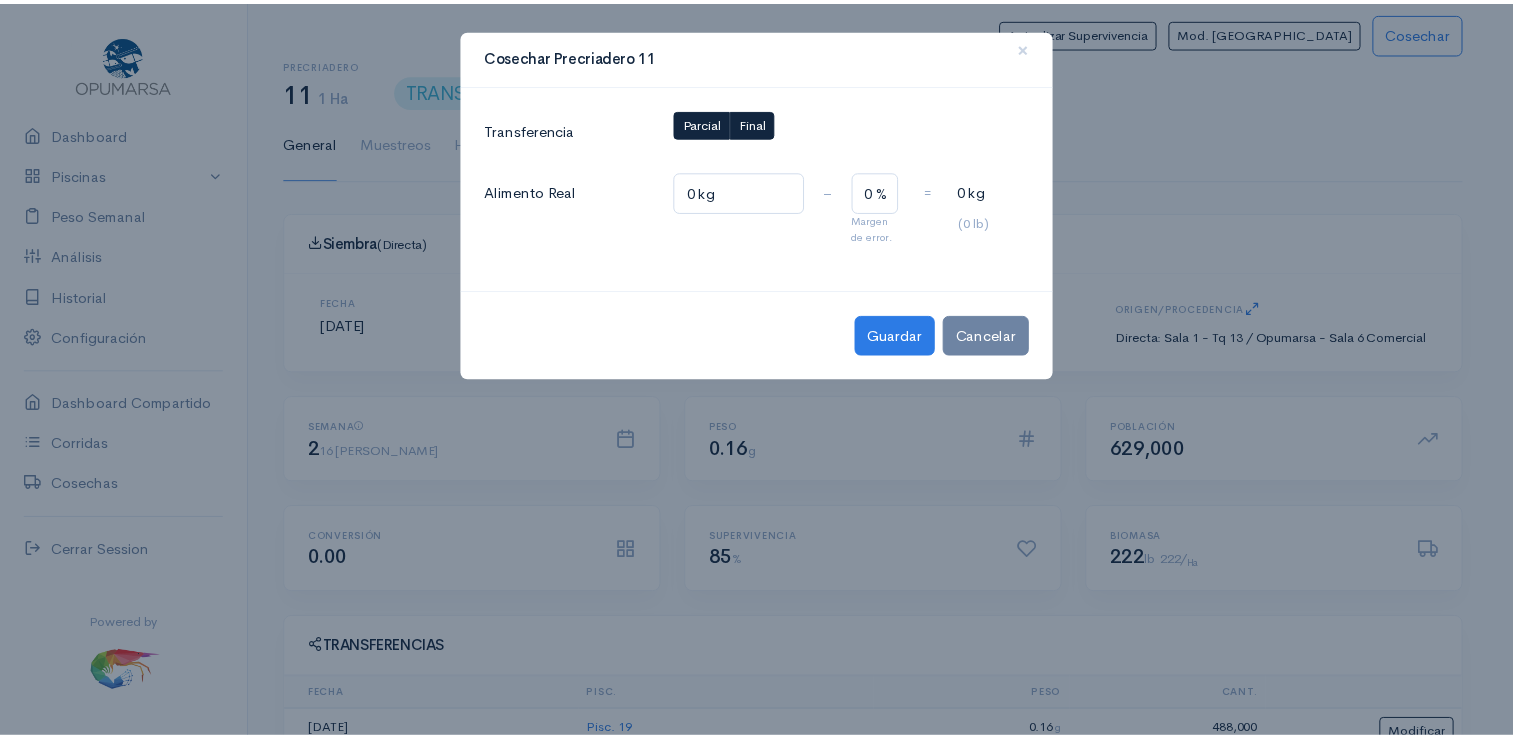scroll, scrollTop: 61, scrollLeft: 0, axis: vertical 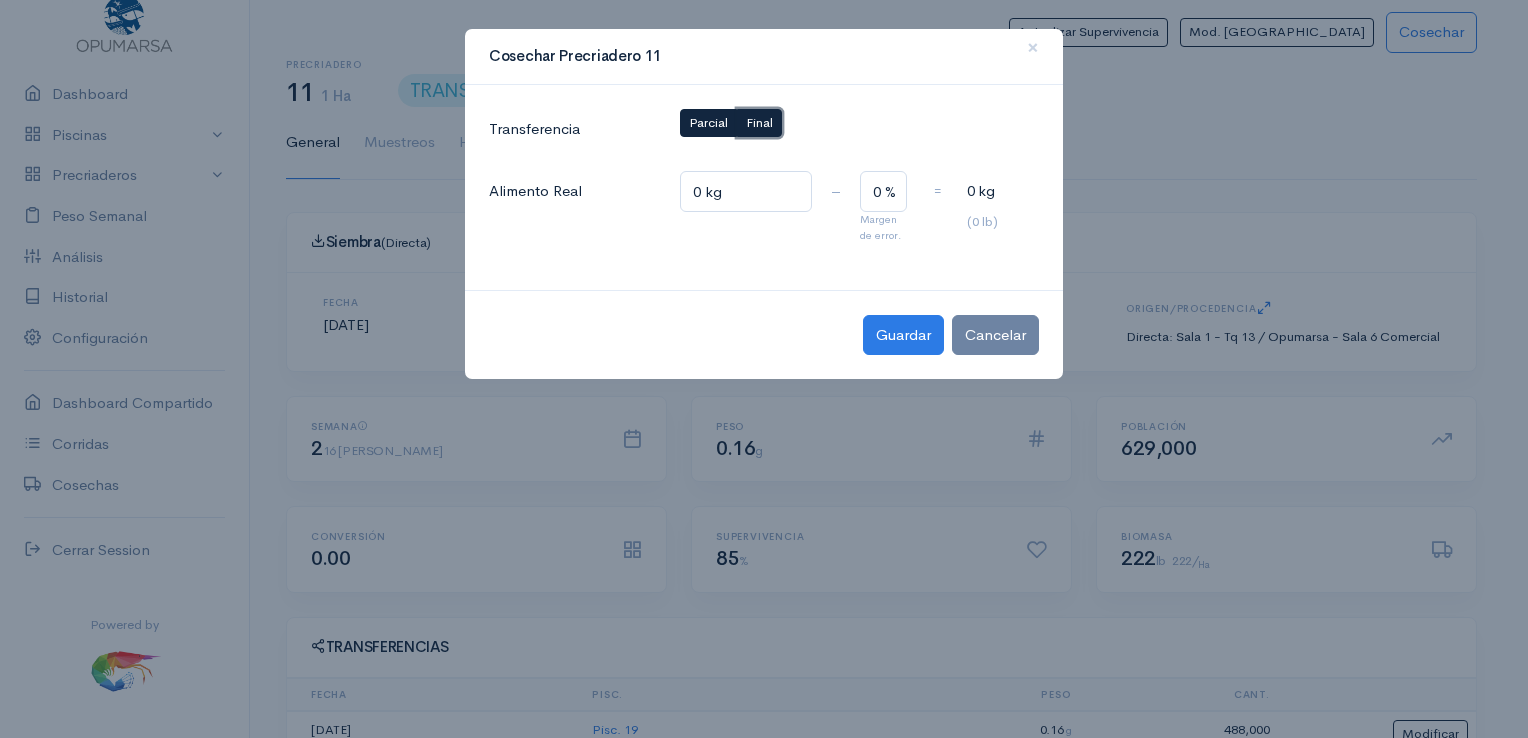 click on "Final" 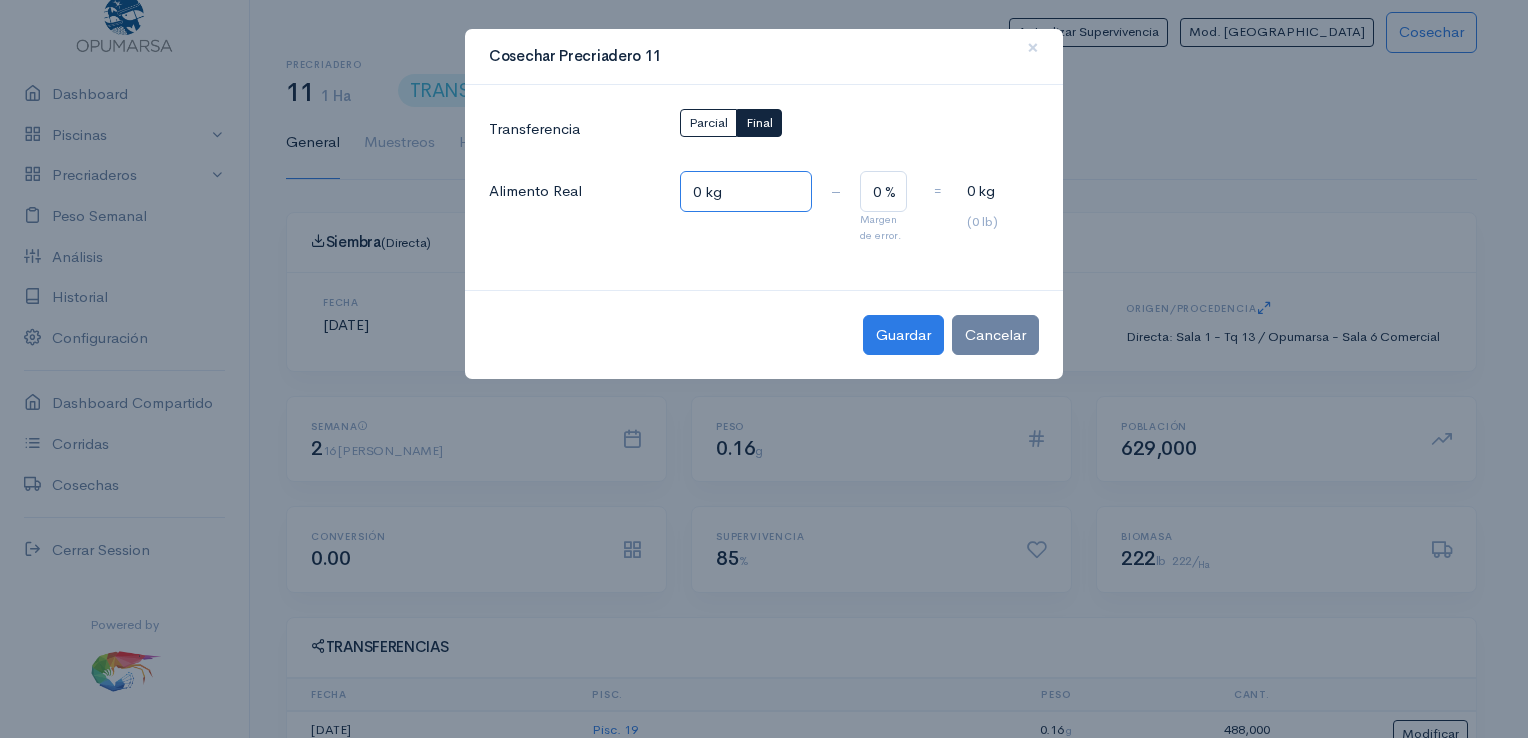 click on "0 kg" 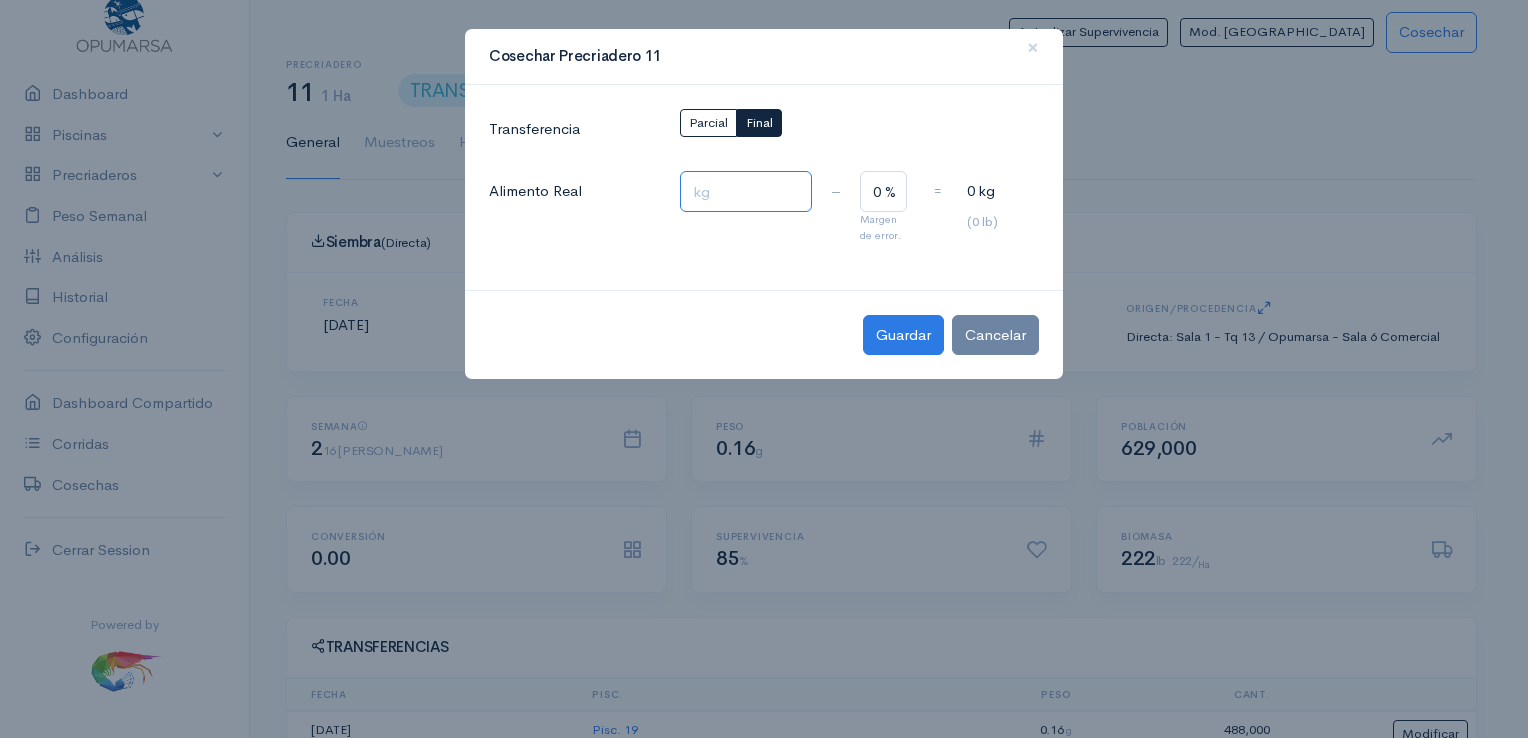 click 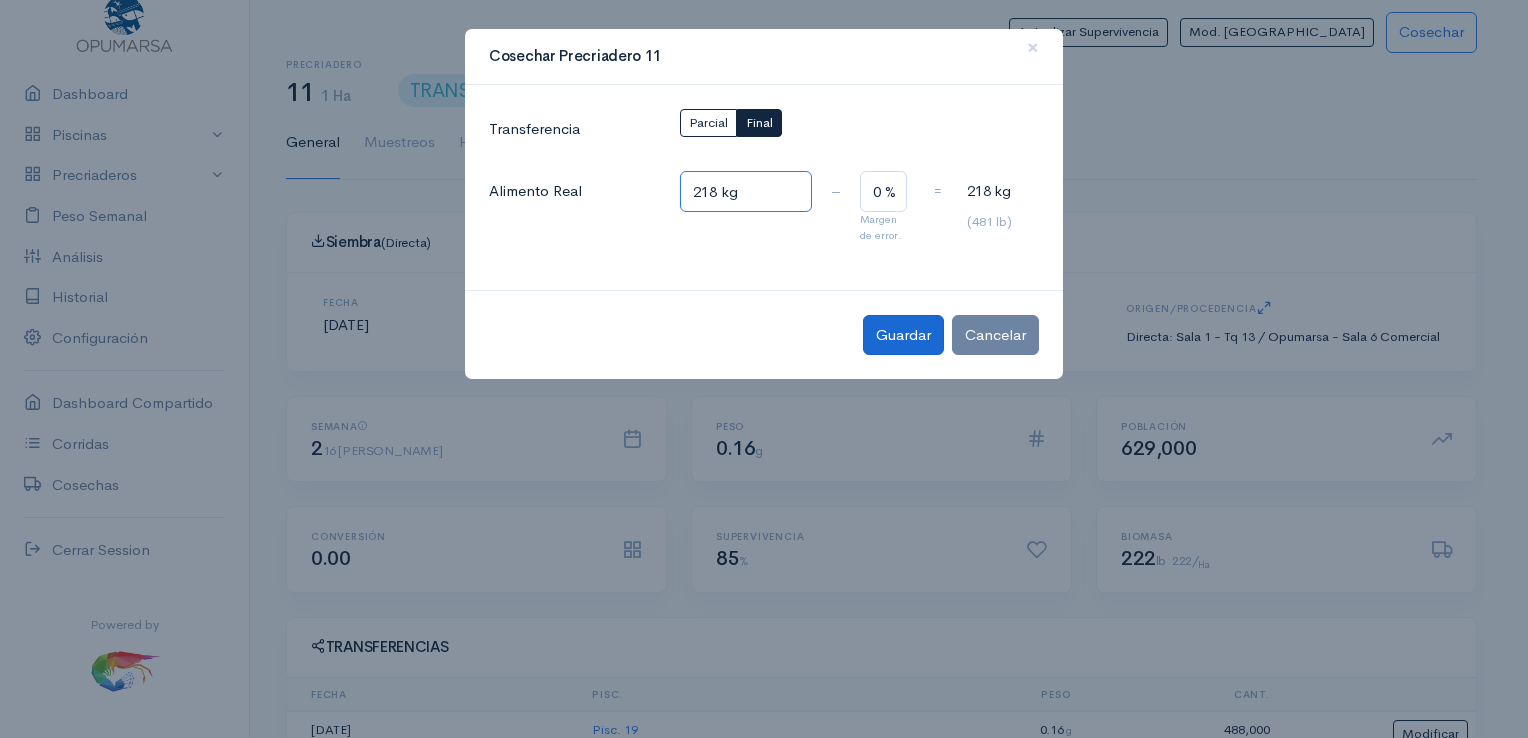 type on "218 kg" 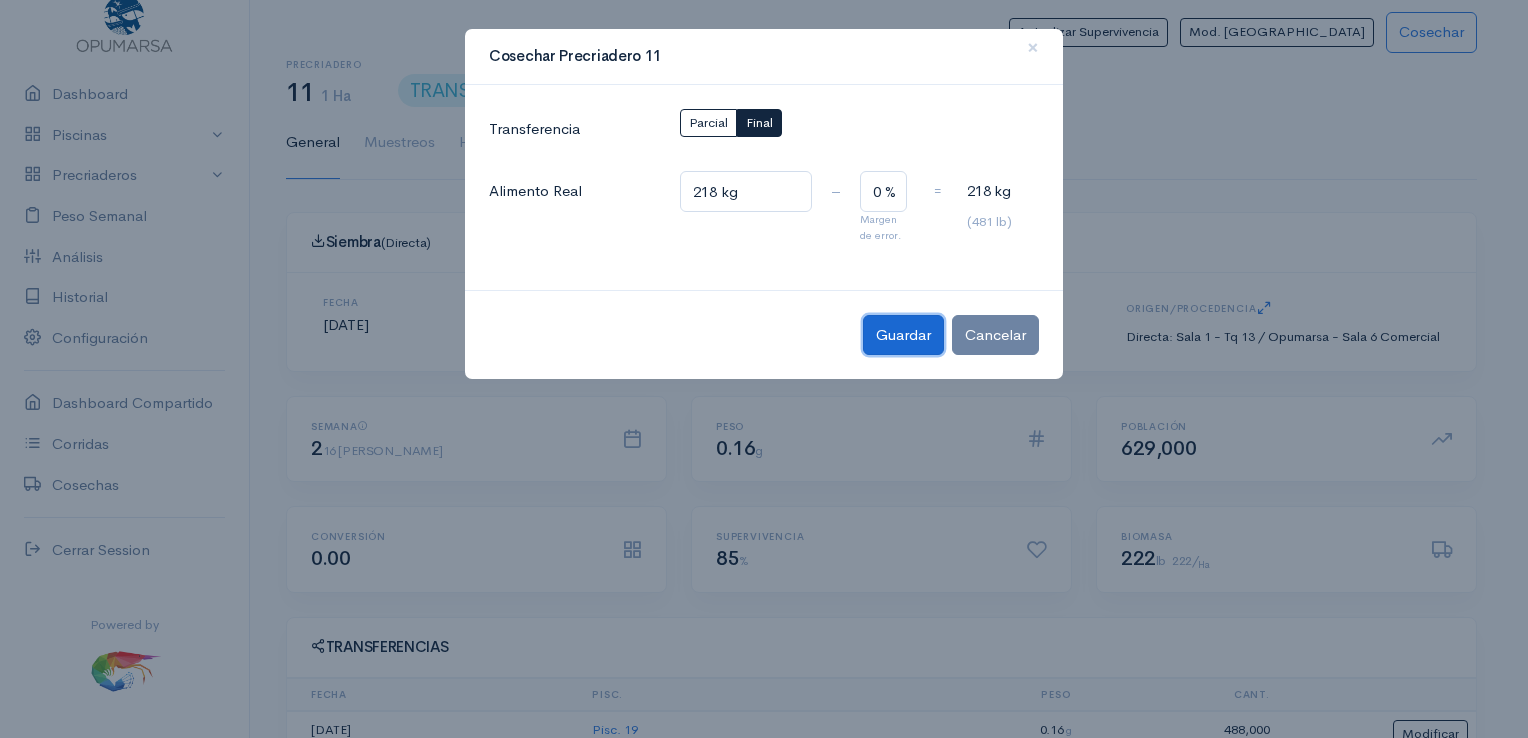 click on "Guardar" 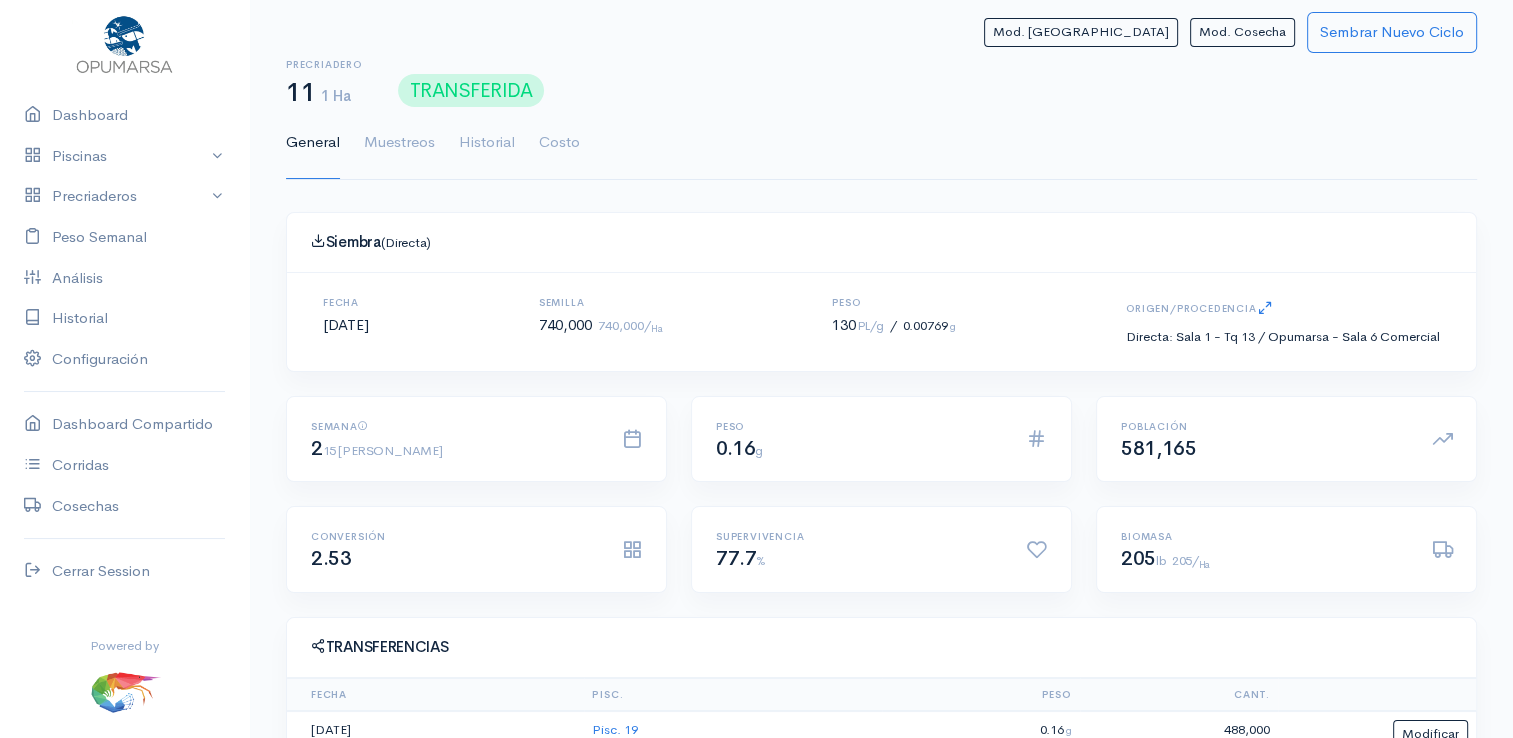 scroll, scrollTop: 61, scrollLeft: 0, axis: vertical 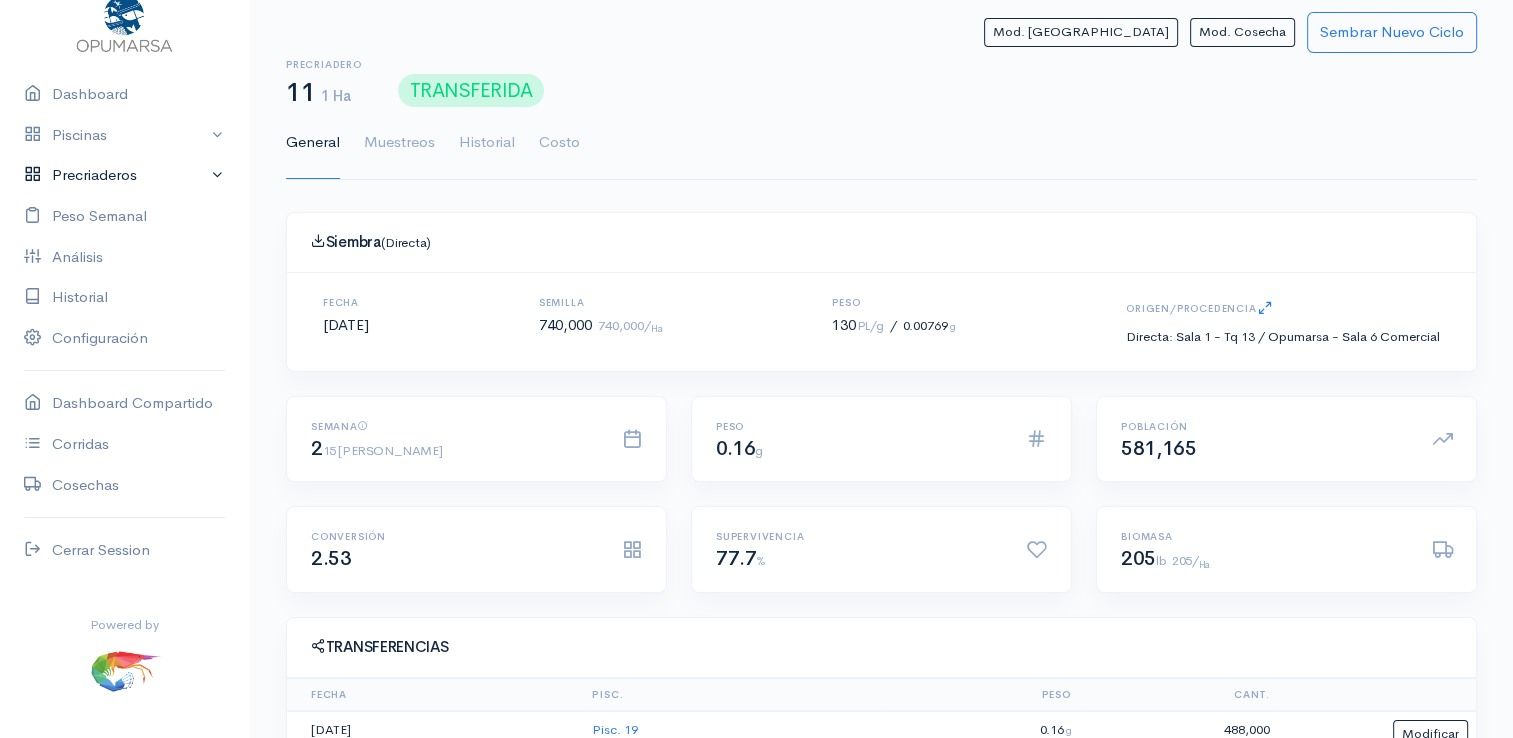 click on "Precriaderos" at bounding box center [124, 175] 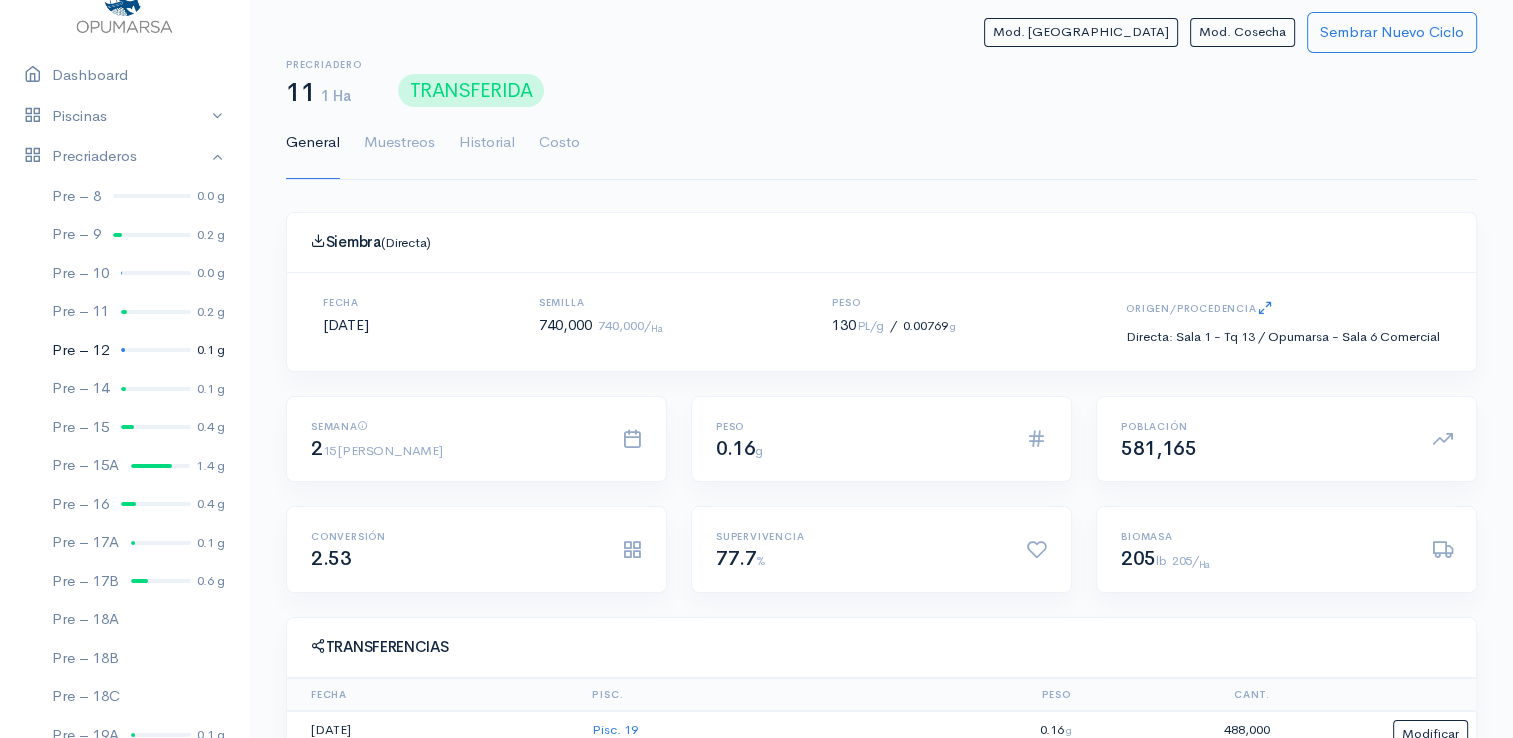 click at bounding box center (156, 350) 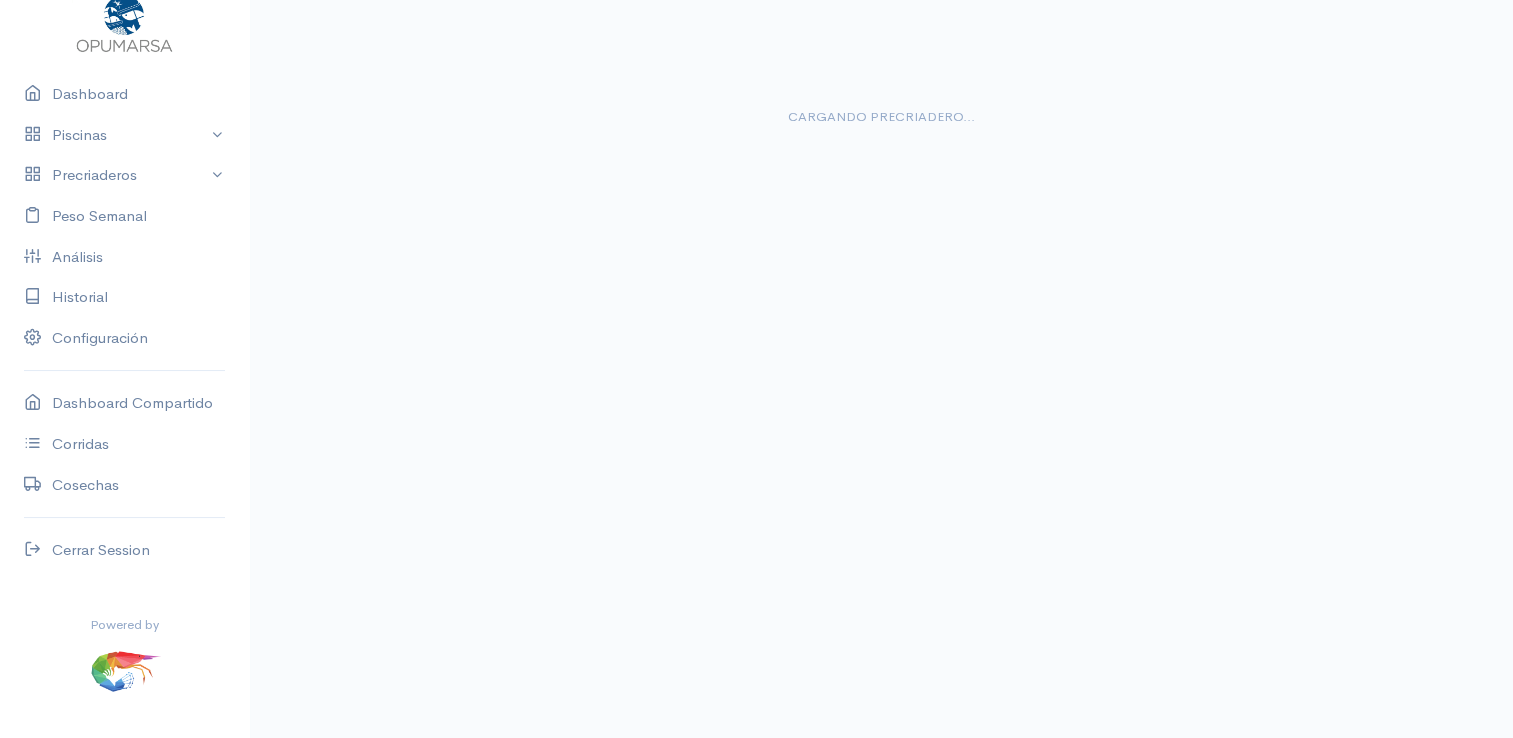 click at bounding box center (156, 369) 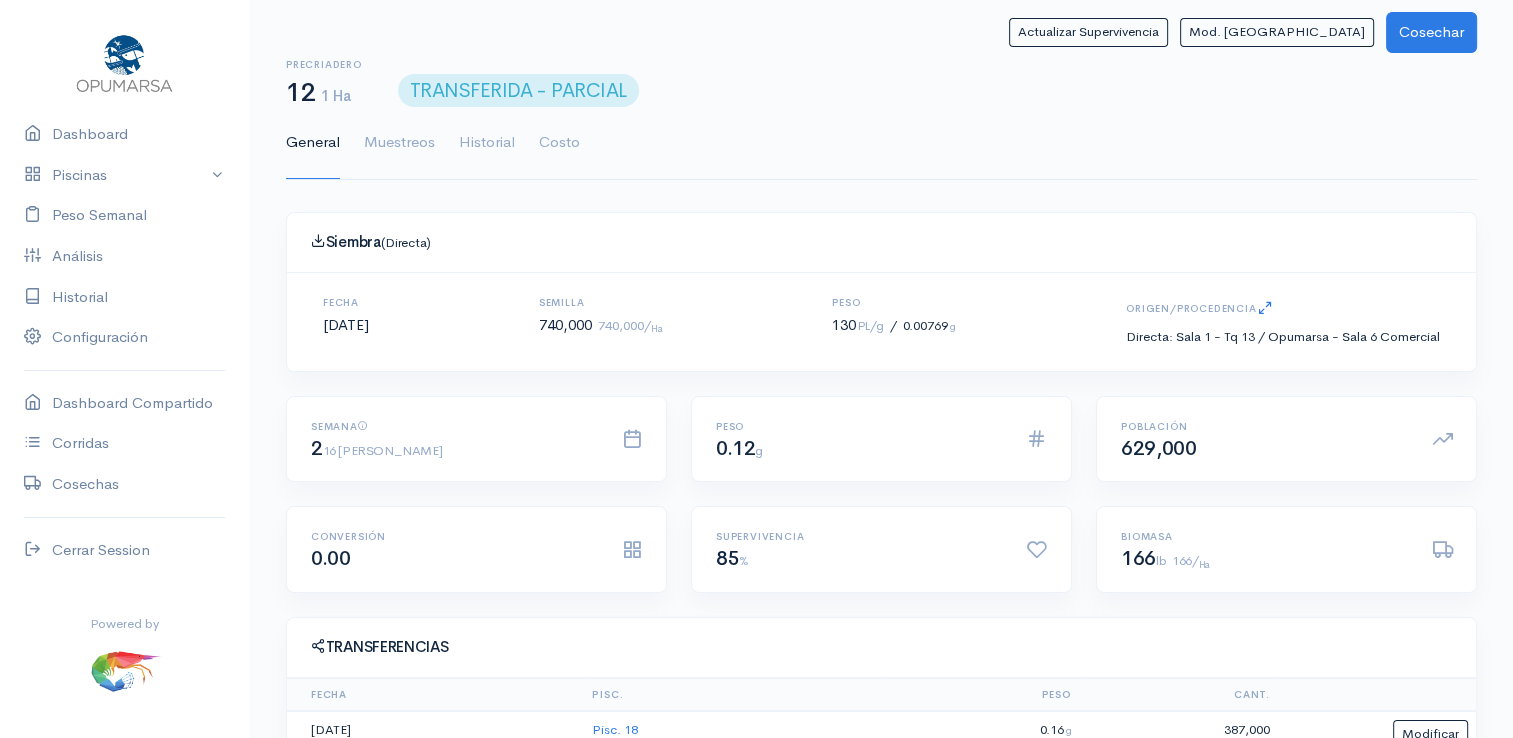 scroll, scrollTop: 61, scrollLeft: 0, axis: vertical 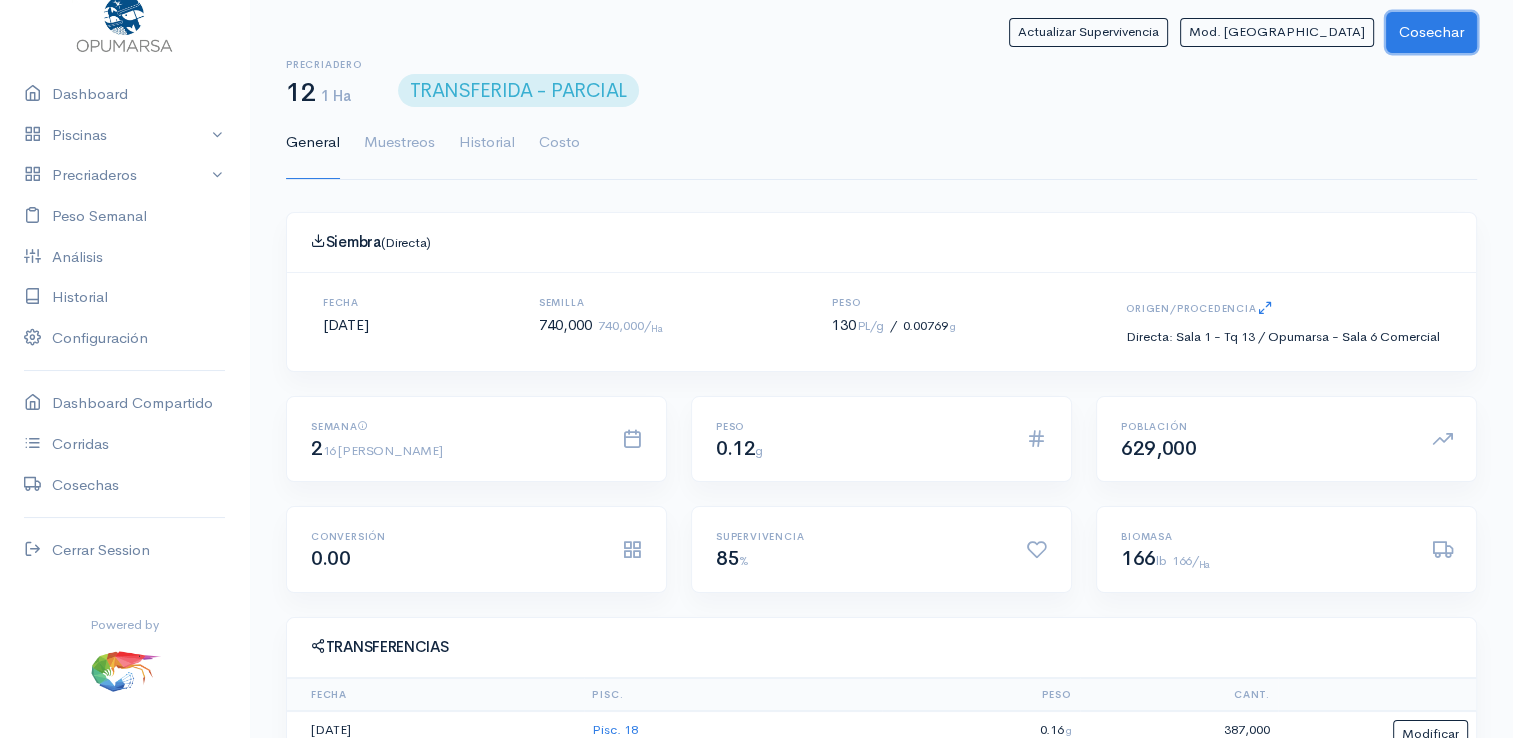 click on "Cosechar" 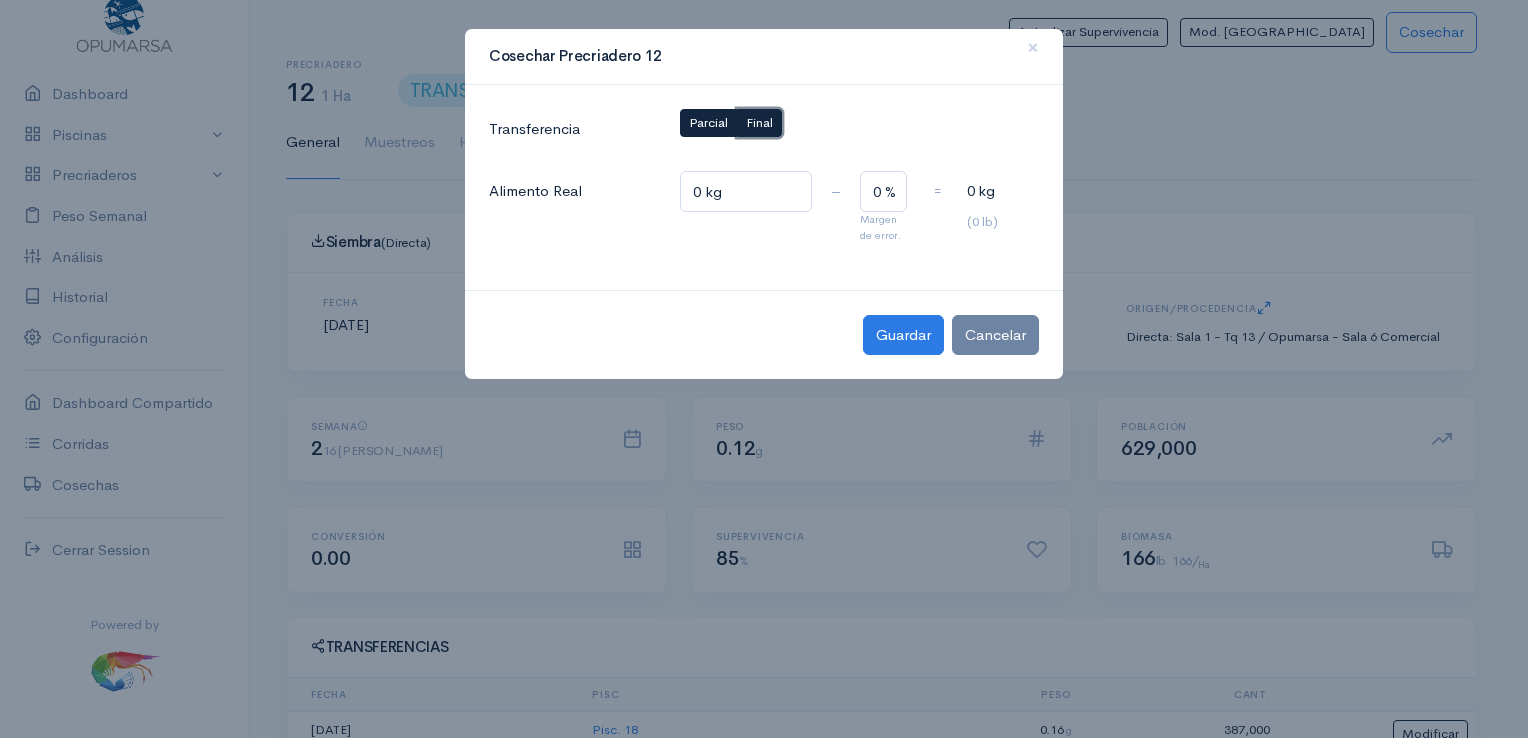 click on "Final" 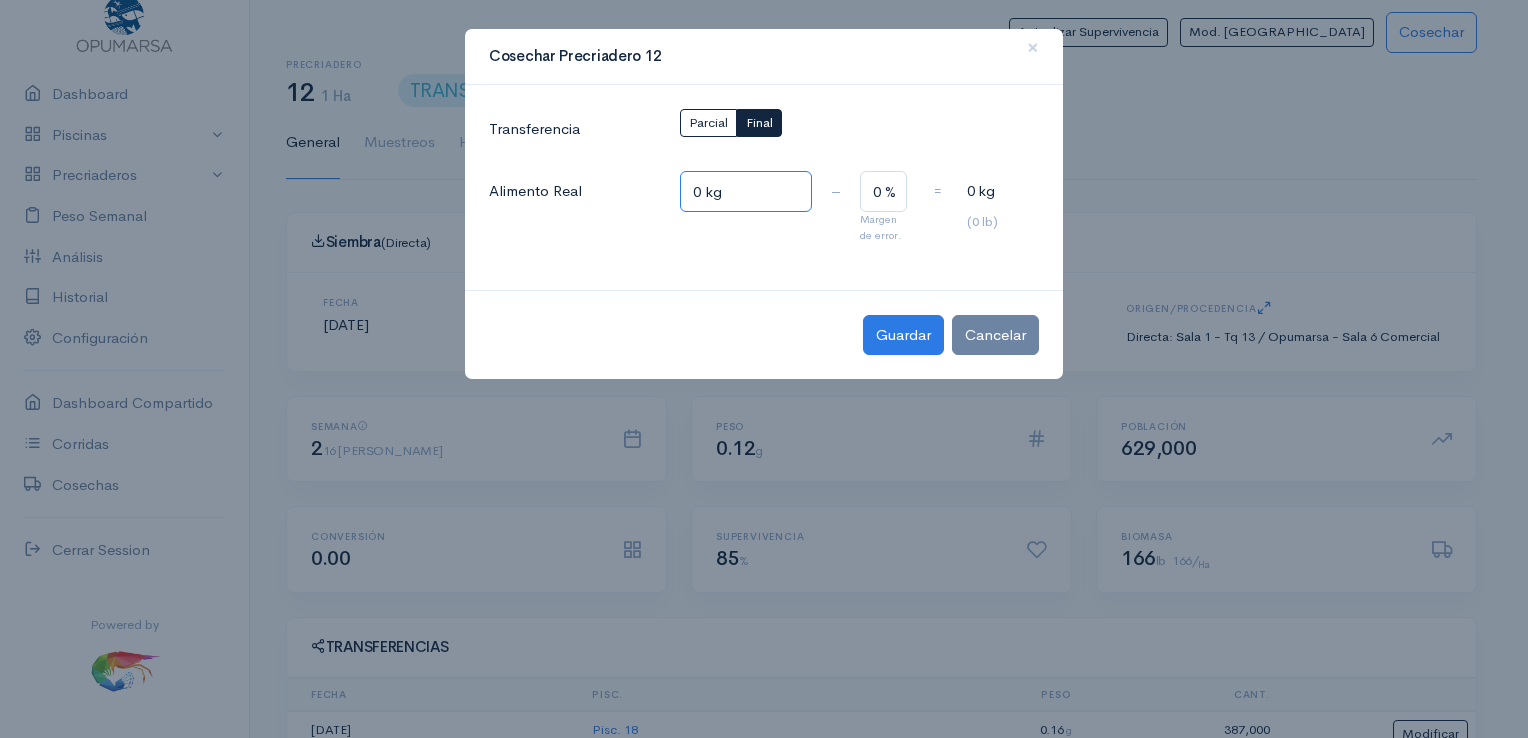 click on "0 kg" 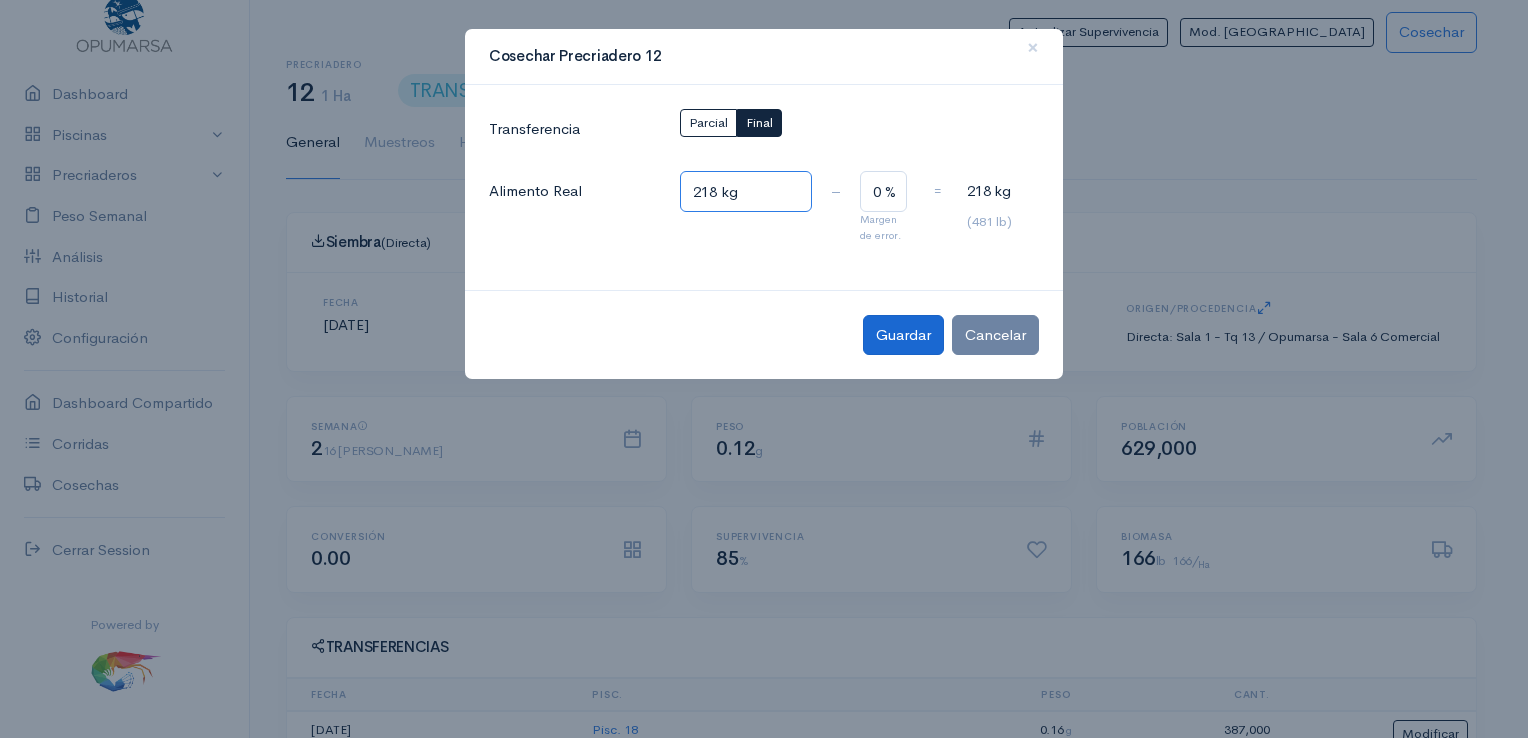 type on "218 kg" 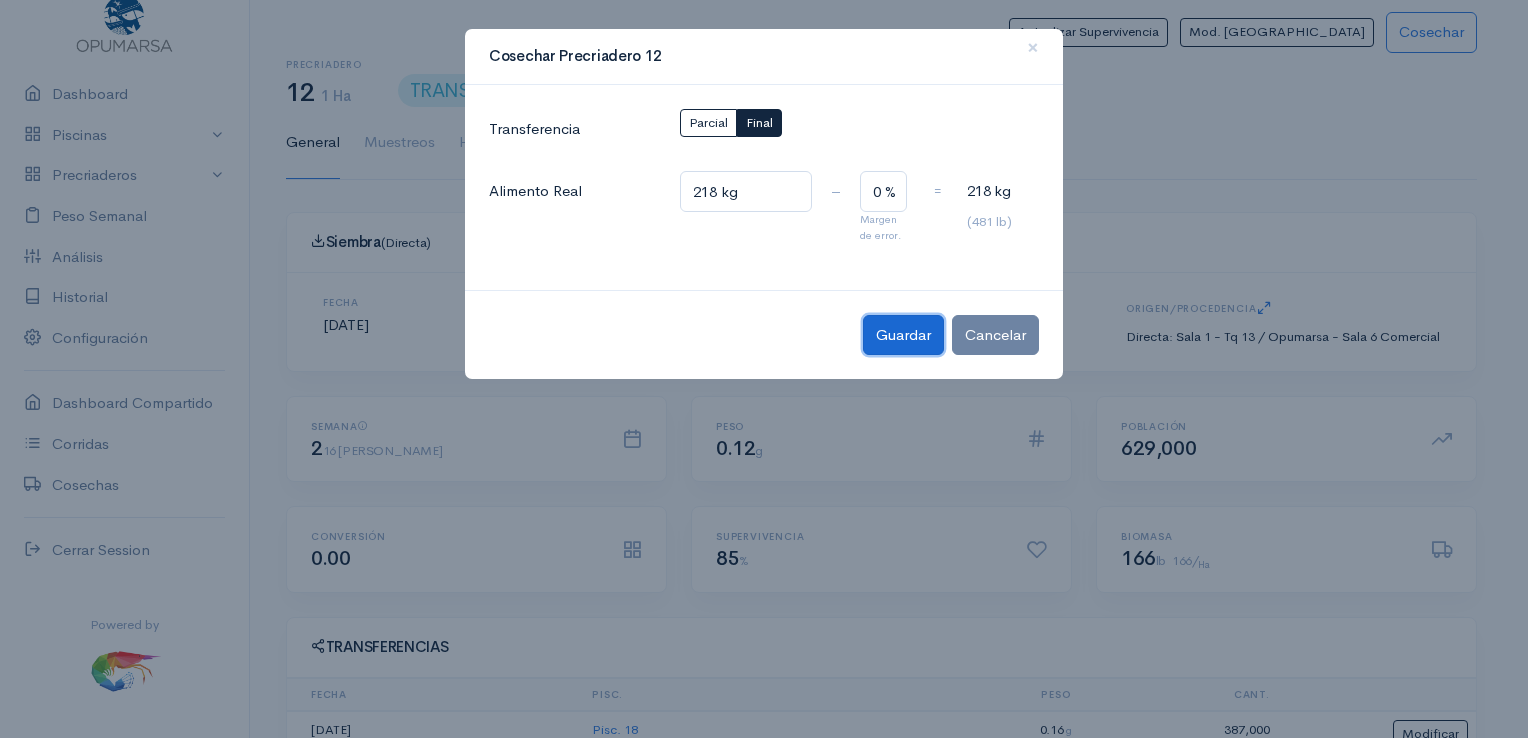 click on "Guardar" 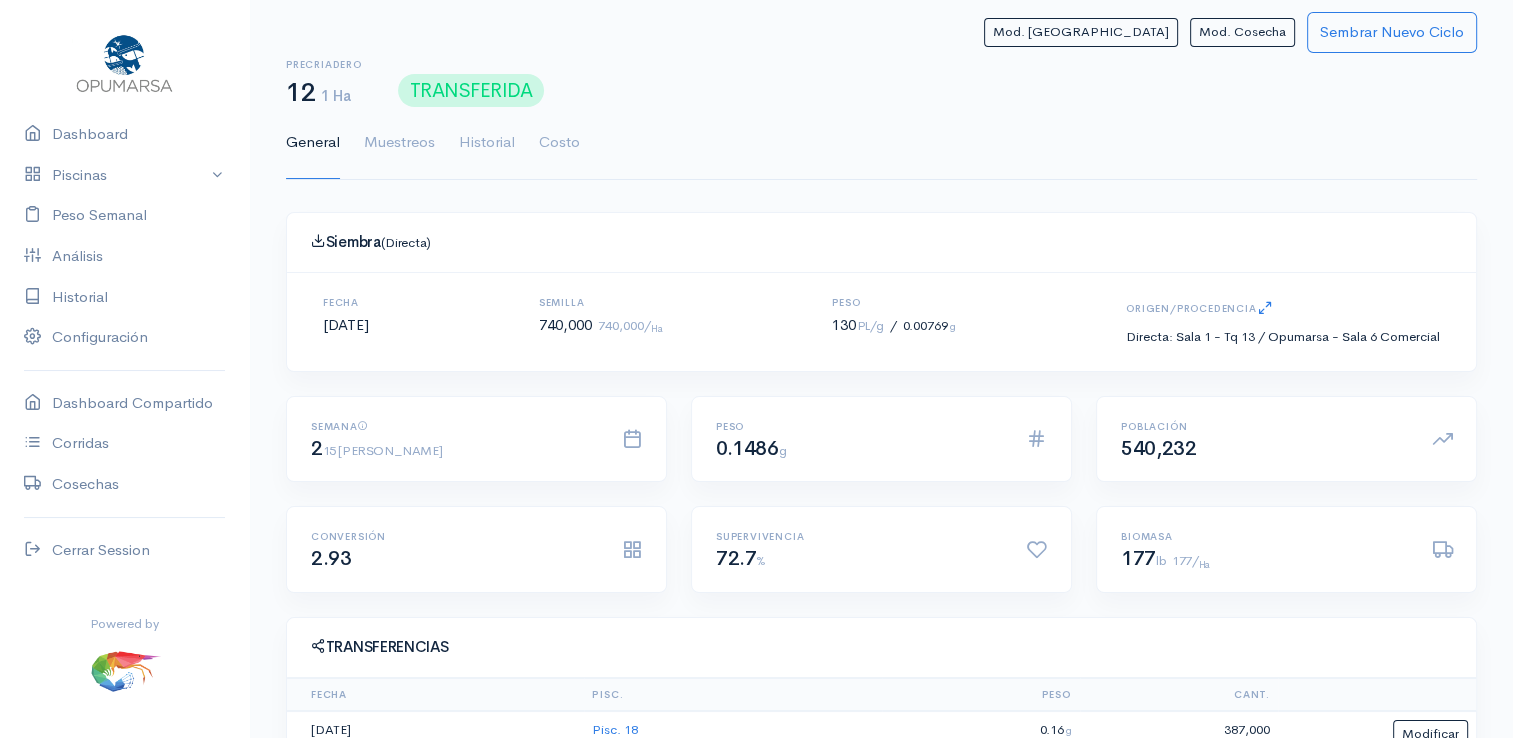 scroll, scrollTop: 61, scrollLeft: 0, axis: vertical 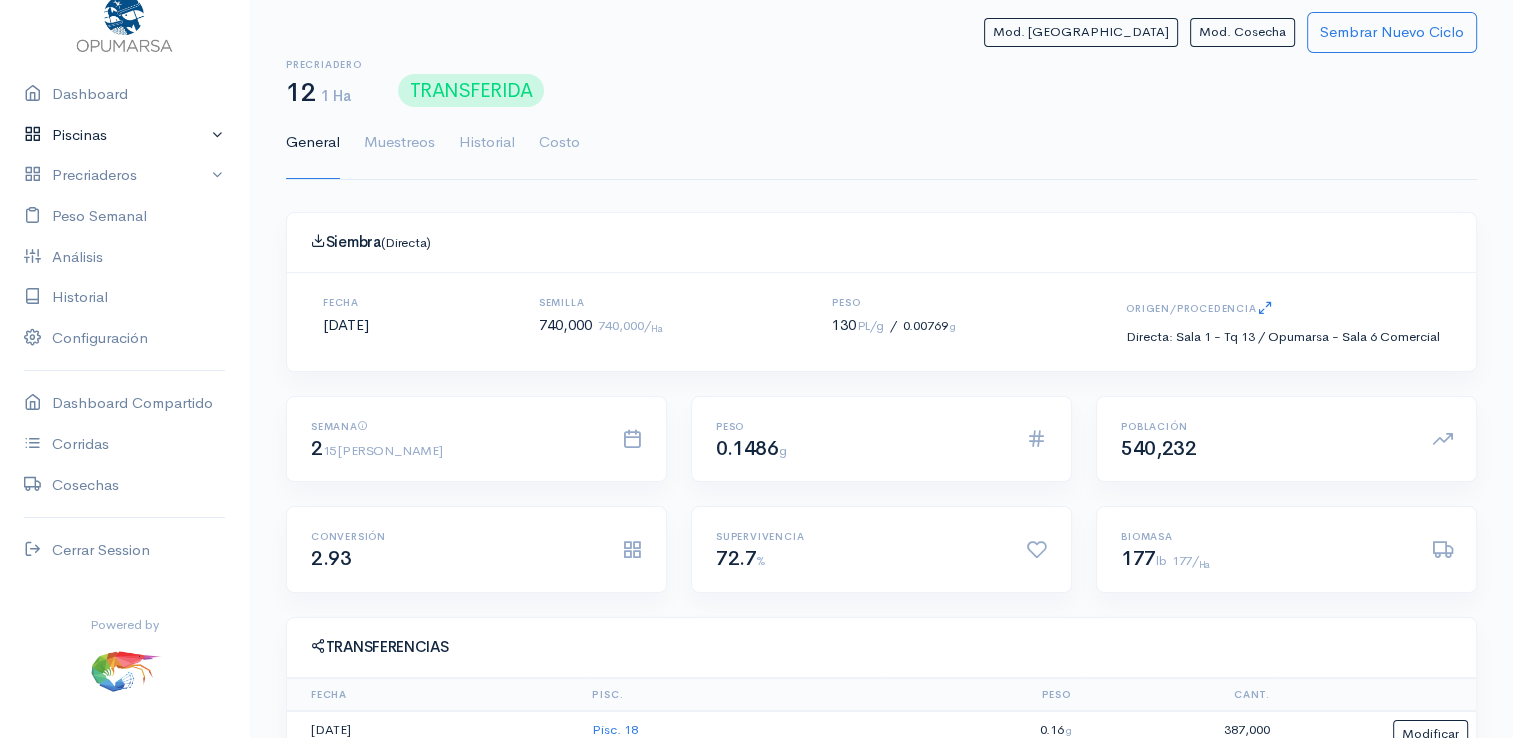 click on "Piscinas" at bounding box center (124, 135) 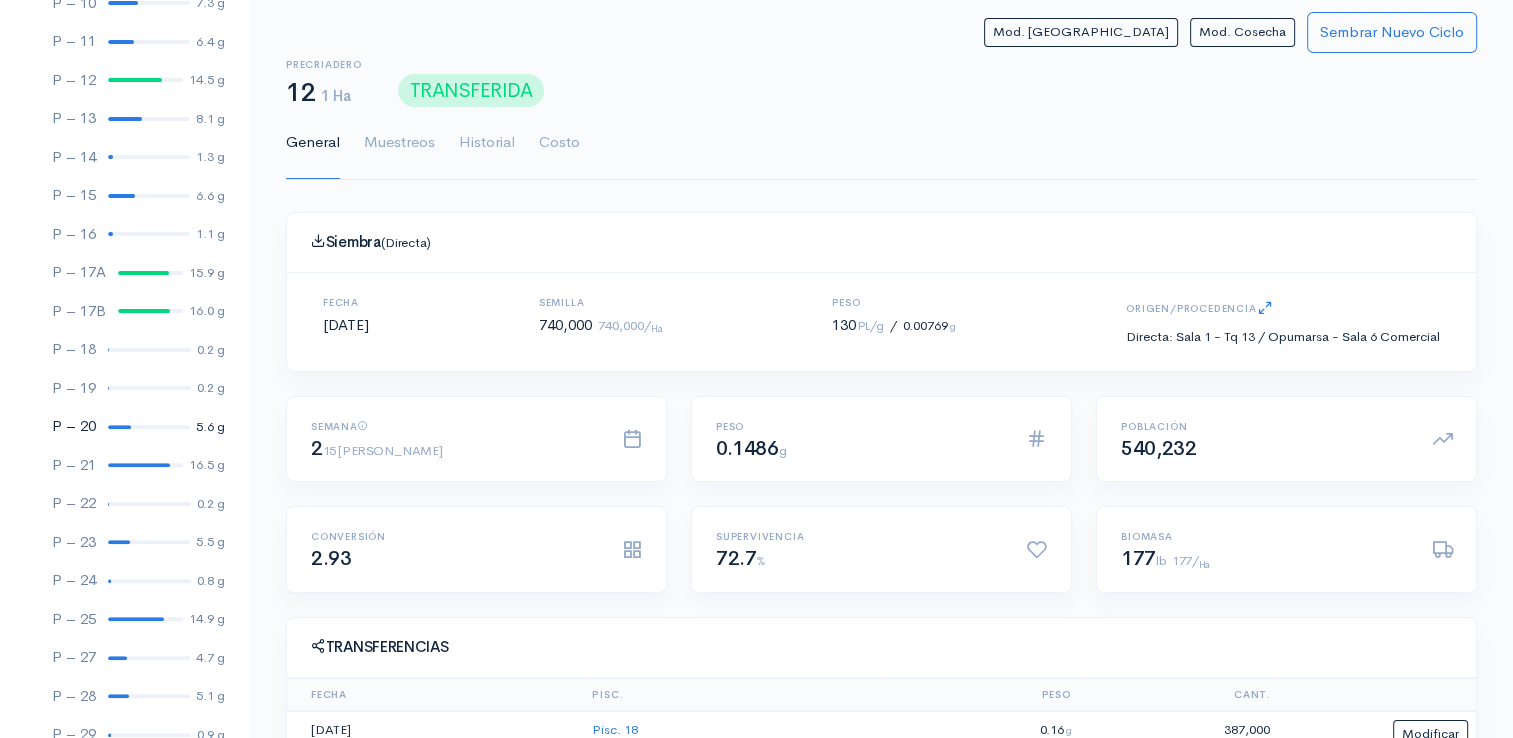 scroll, scrollTop: 561, scrollLeft: 0, axis: vertical 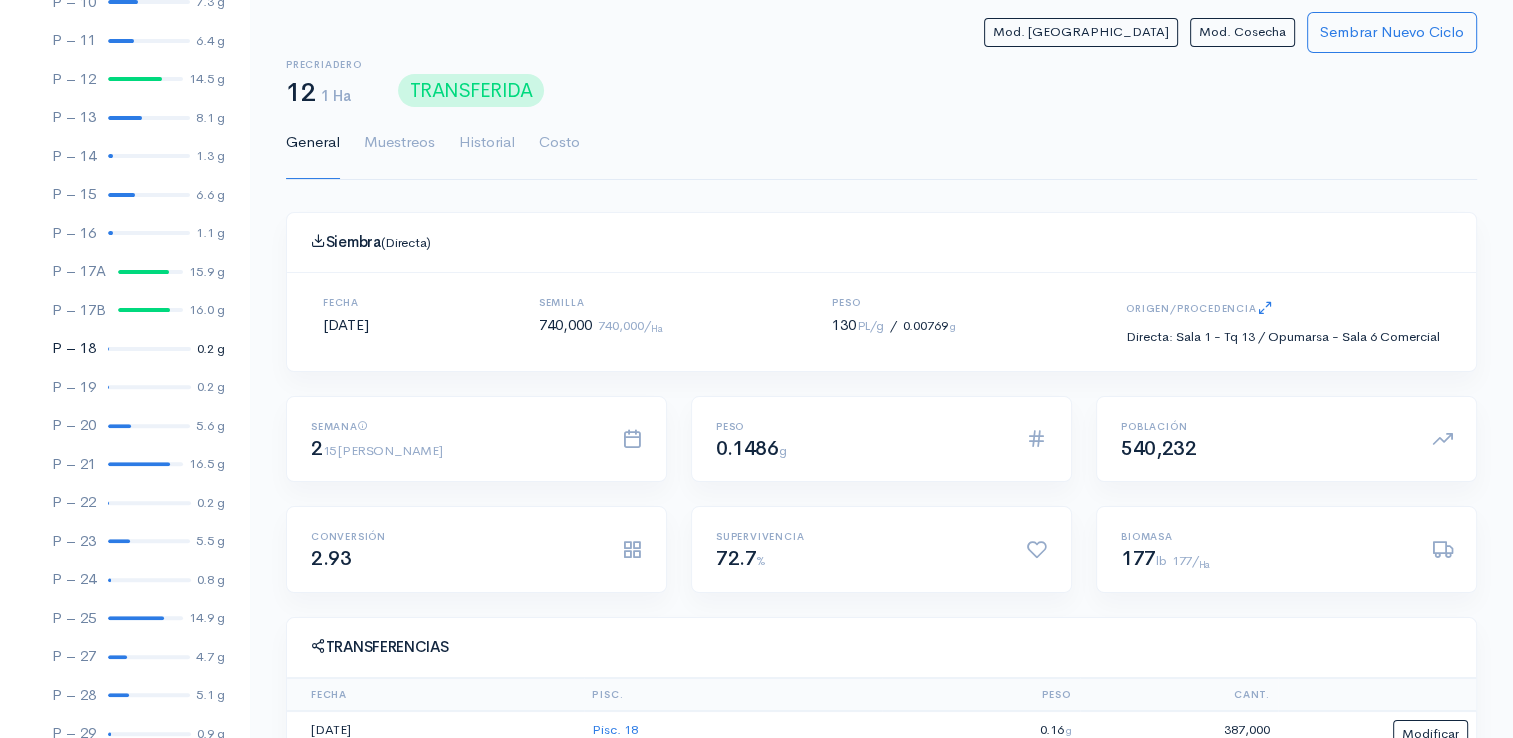 click at bounding box center (149, 349) 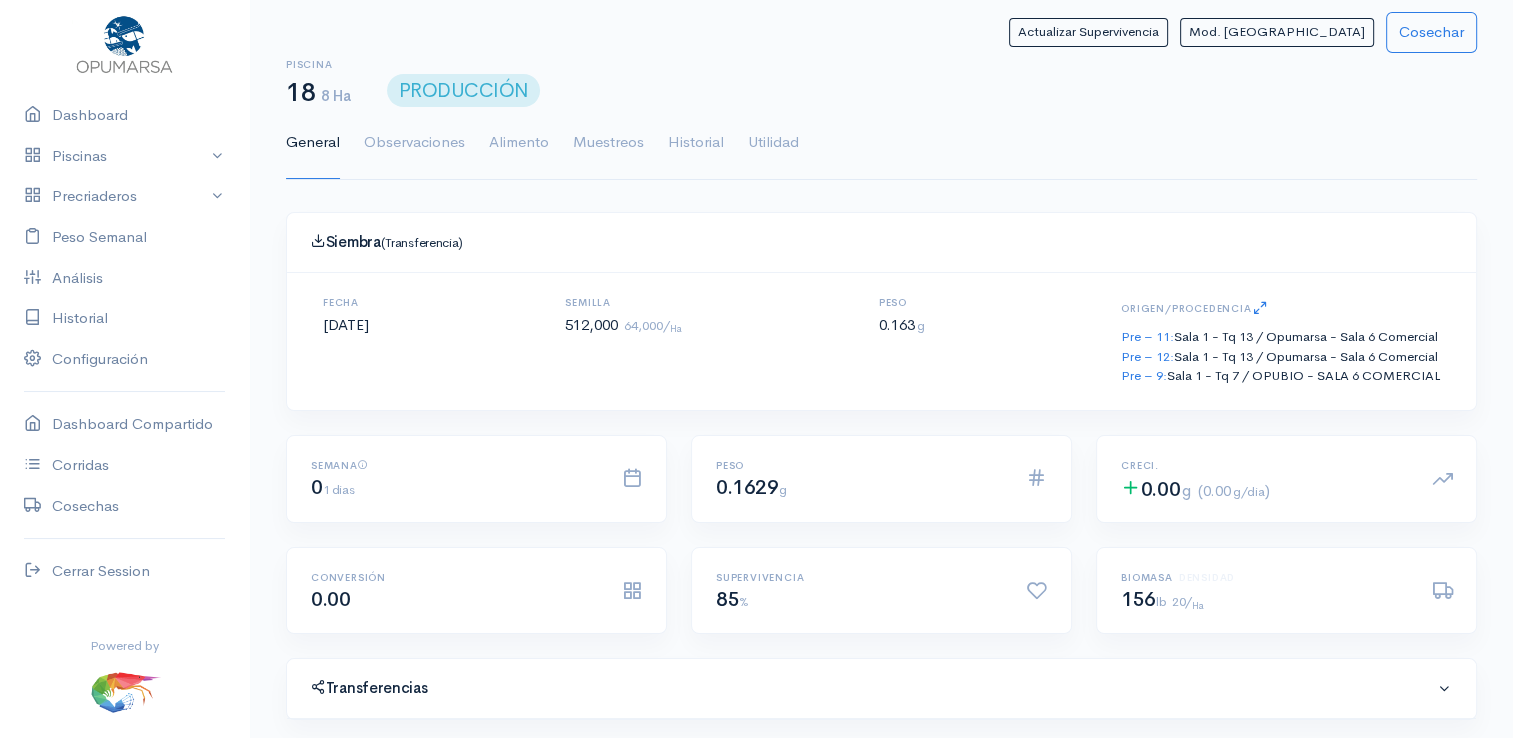 scroll, scrollTop: 61, scrollLeft: 0, axis: vertical 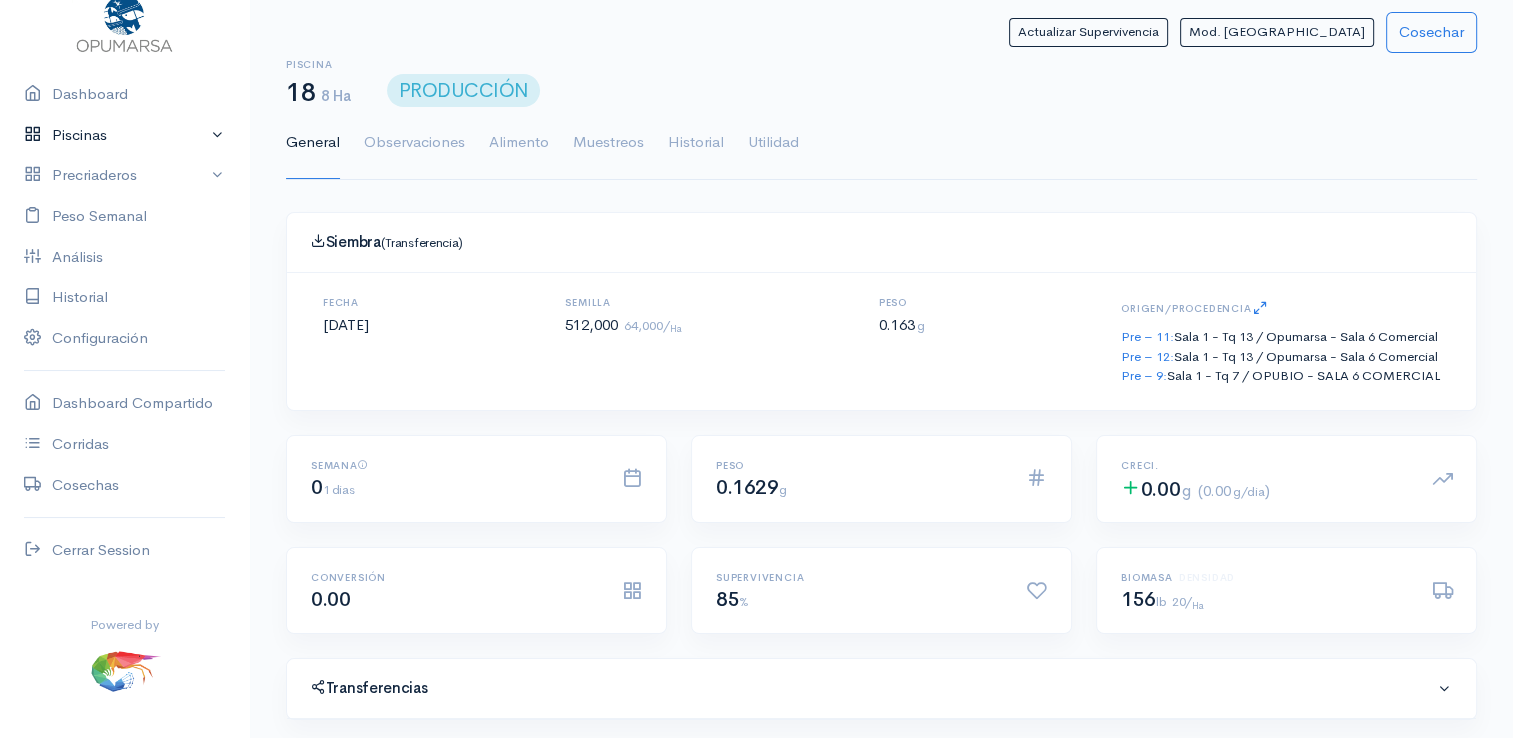click on "Piscinas" at bounding box center [124, 135] 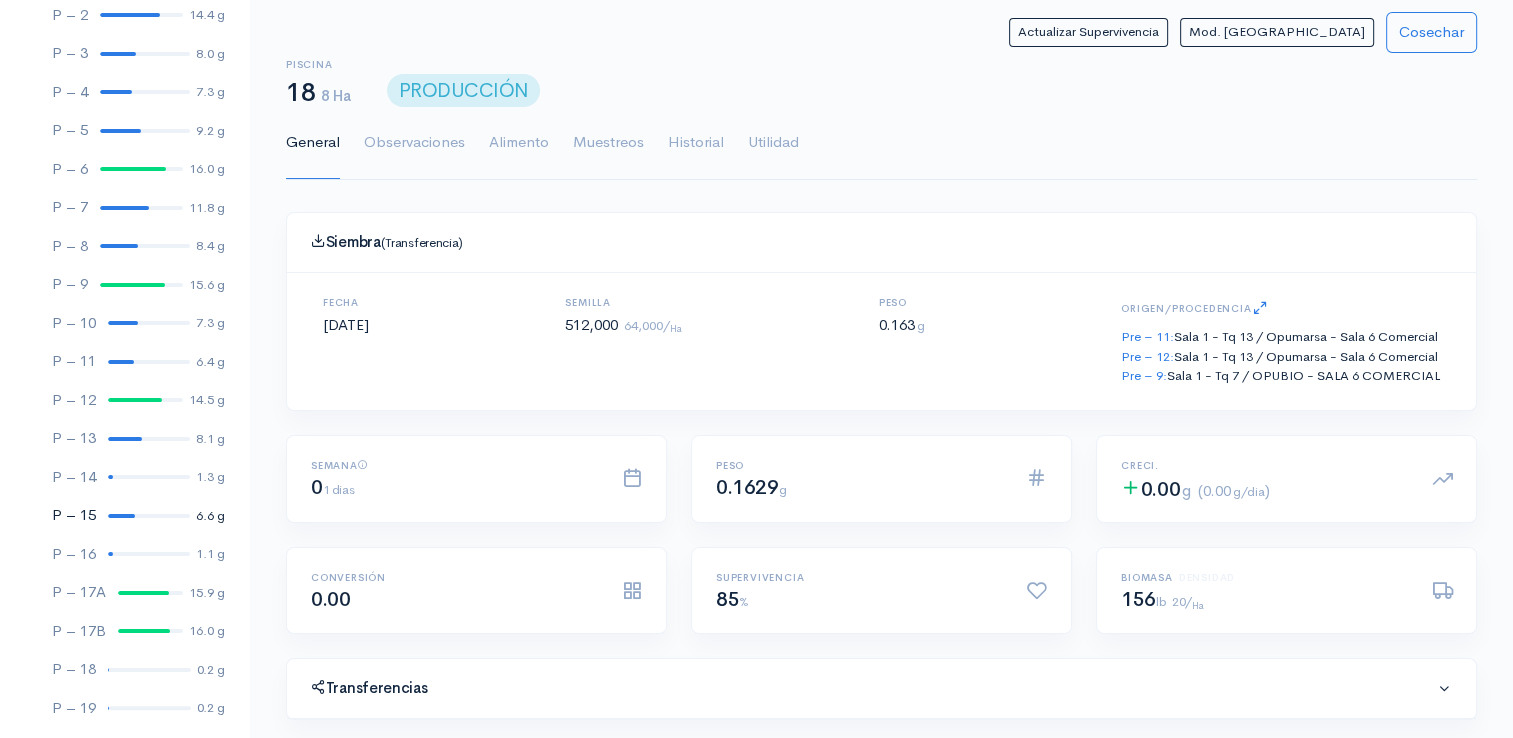 scroll, scrollTop: 261, scrollLeft: 0, axis: vertical 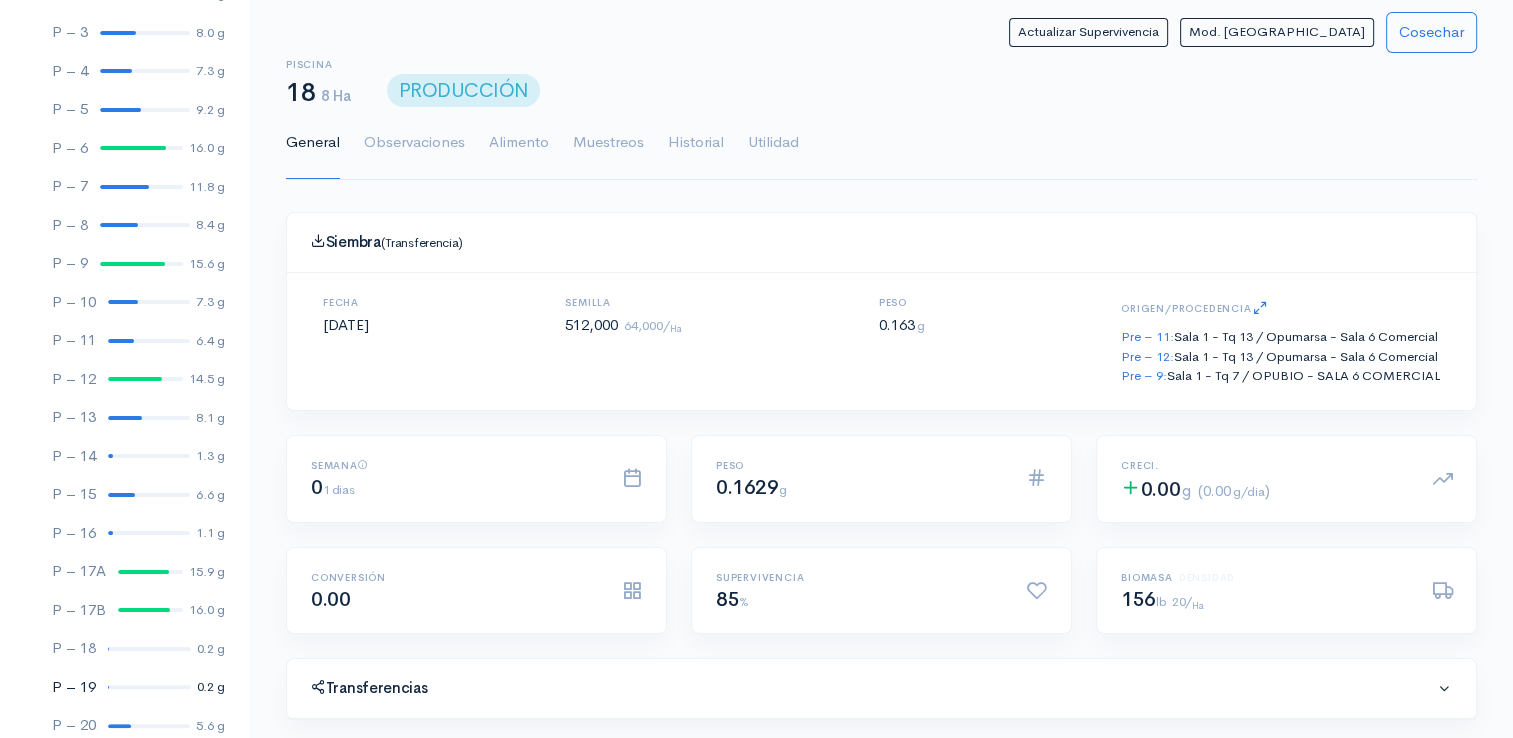 click at bounding box center (149, 687) 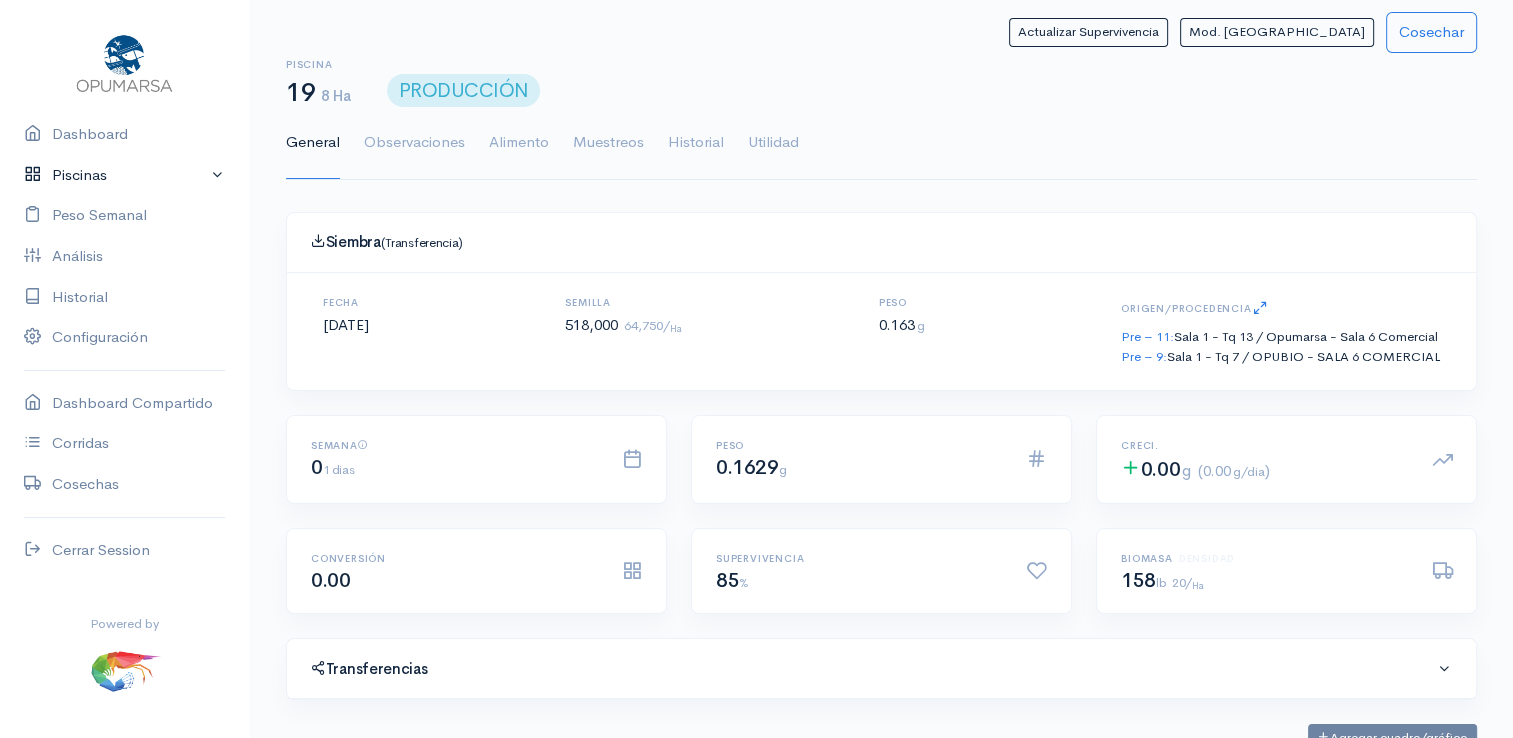 scroll, scrollTop: 61, scrollLeft: 0, axis: vertical 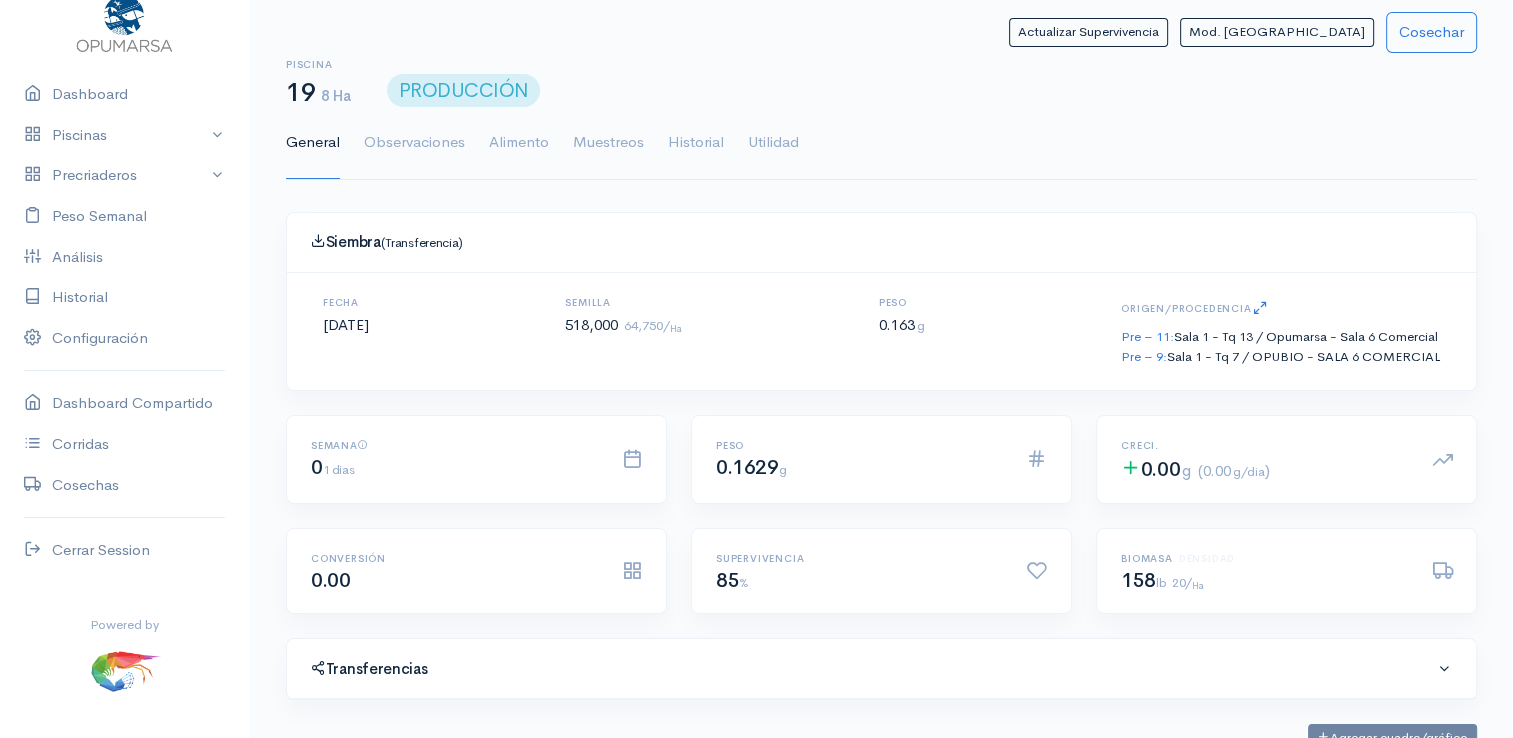 click on "Precriaderos" at bounding box center [124, 175] 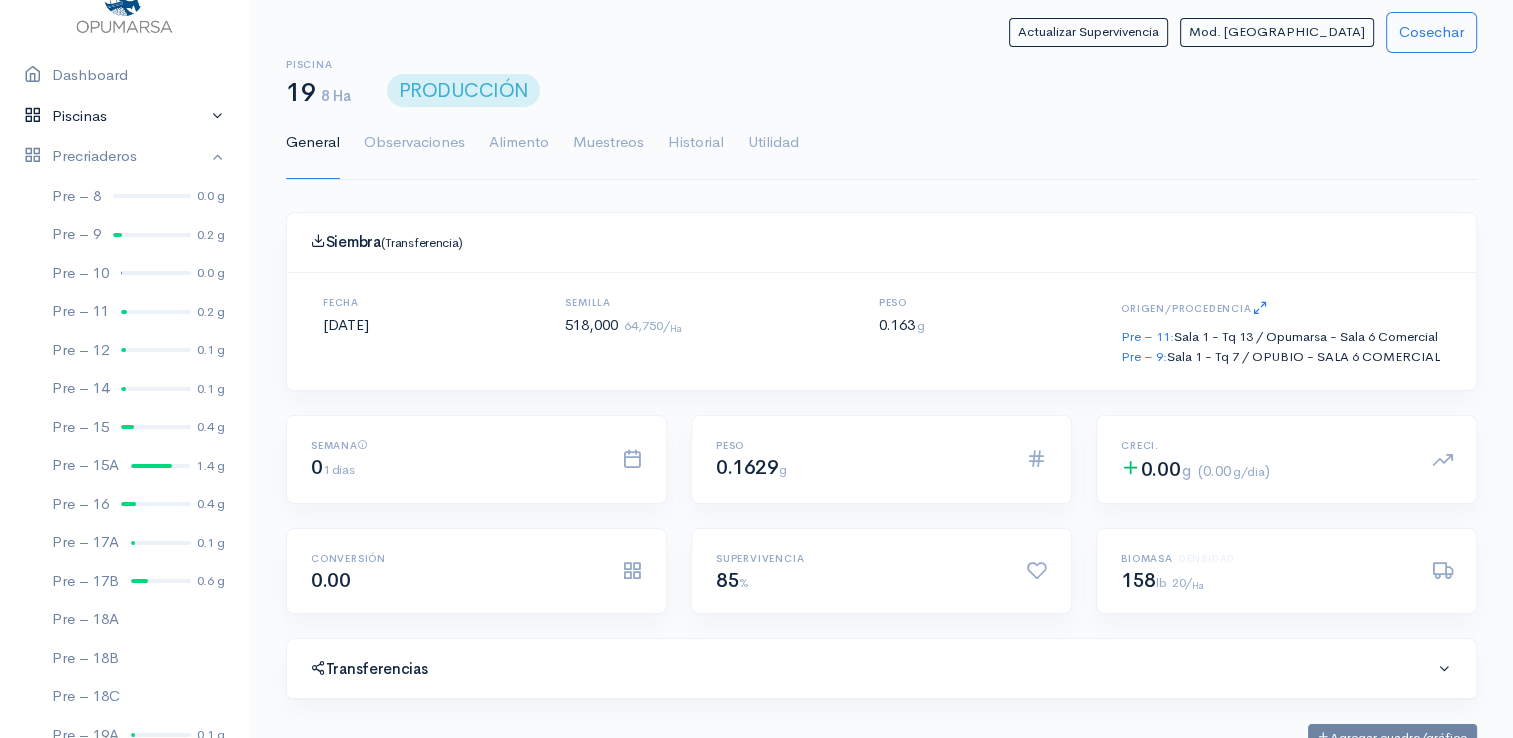 click on "Piscinas" at bounding box center (124, 116) 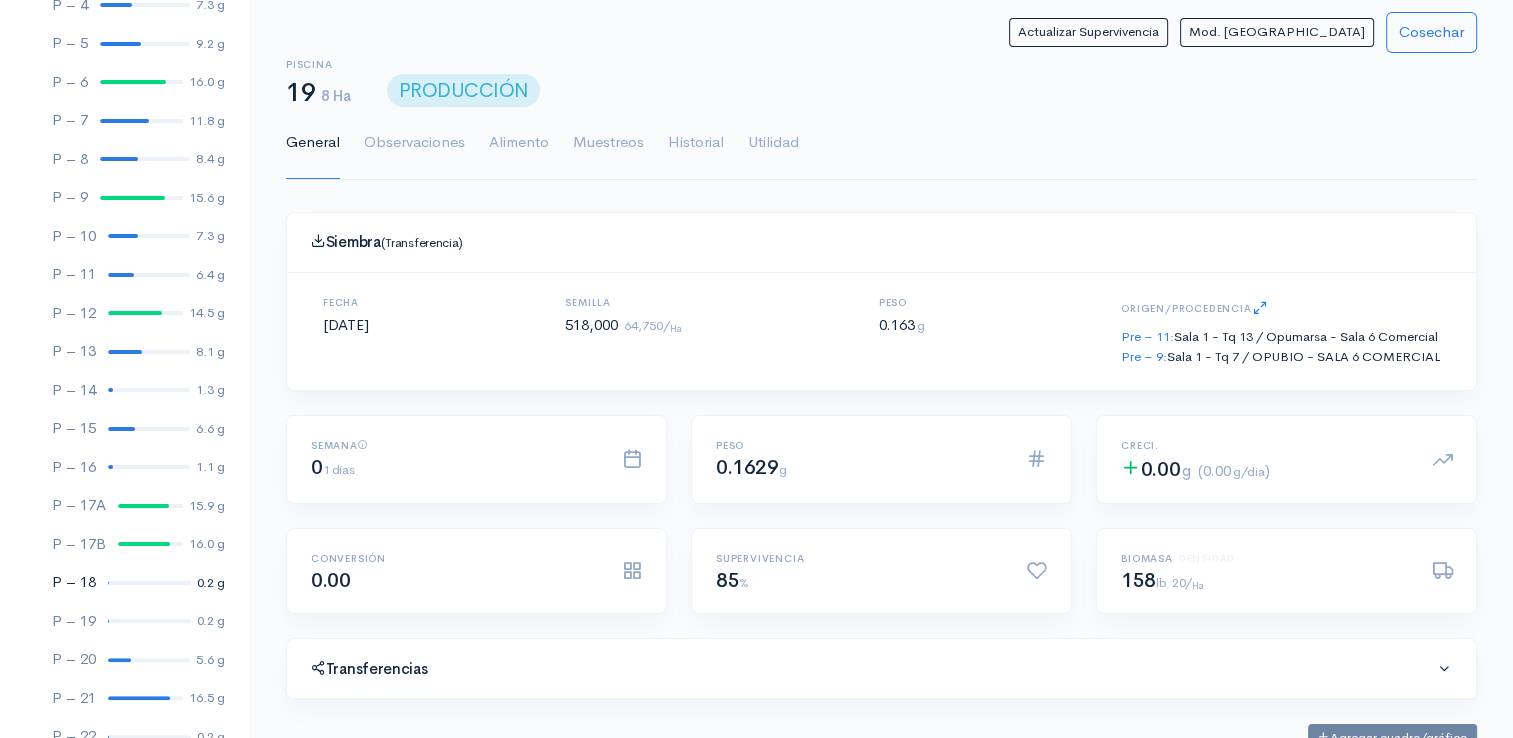 scroll, scrollTop: 361, scrollLeft: 0, axis: vertical 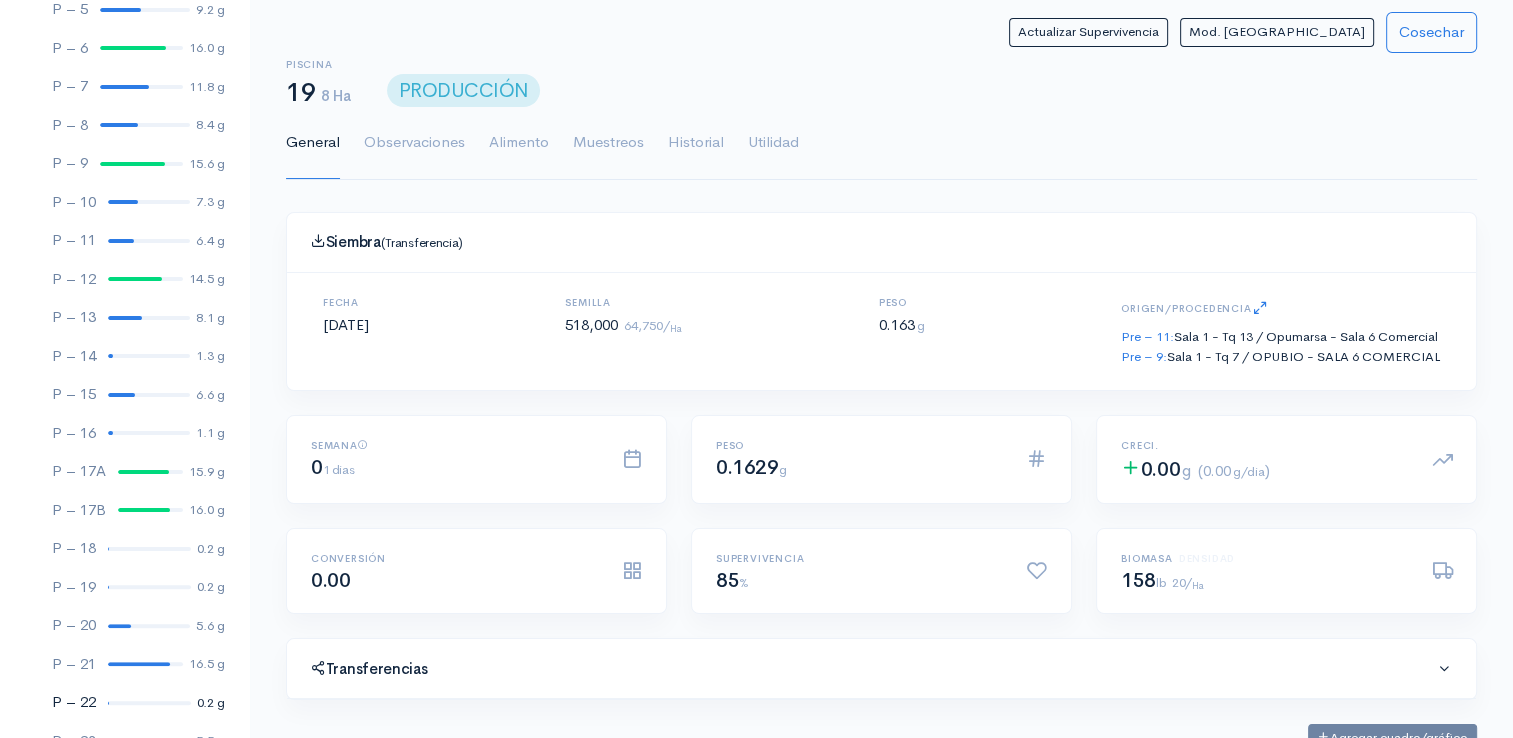 click at bounding box center (149, 703) 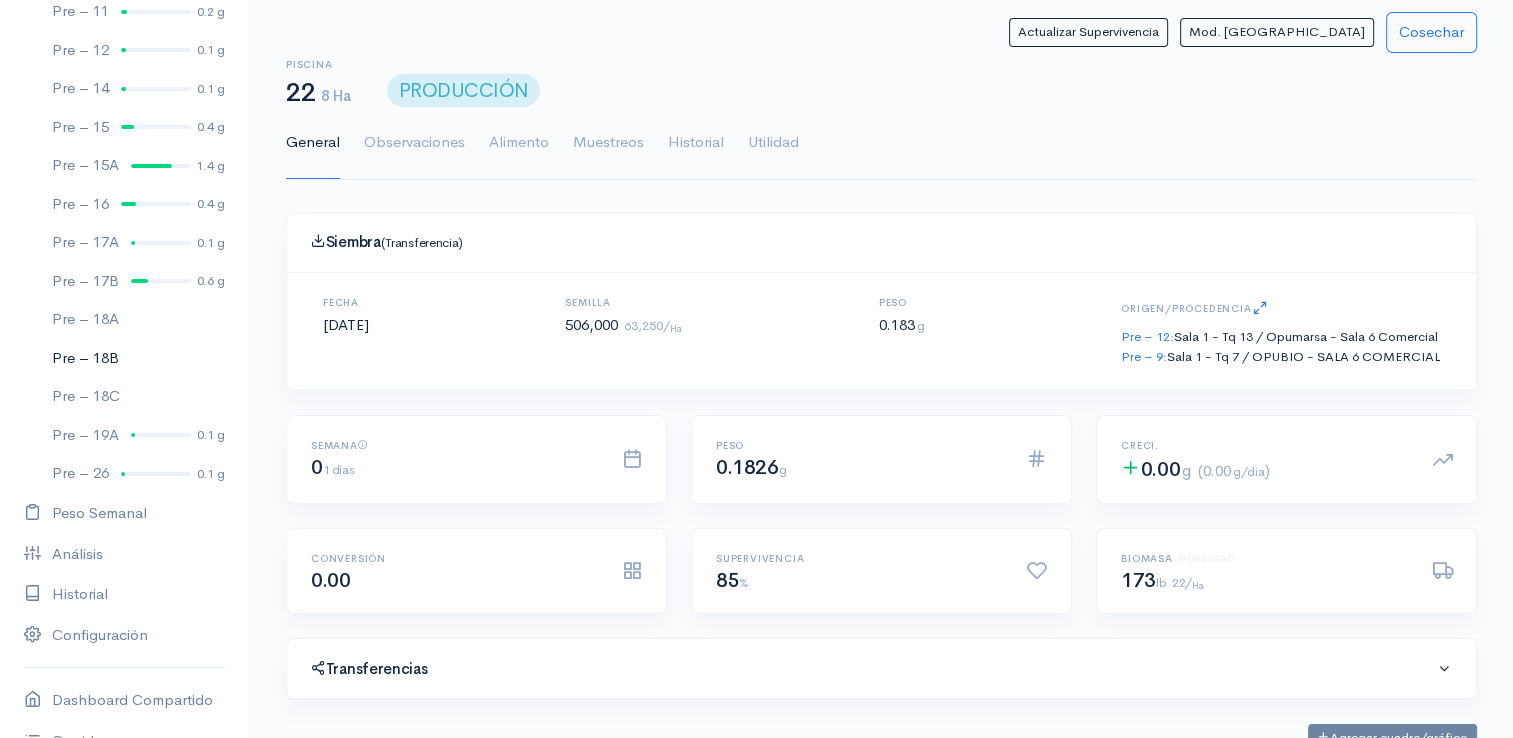 scroll, scrollTop: 0, scrollLeft: 0, axis: both 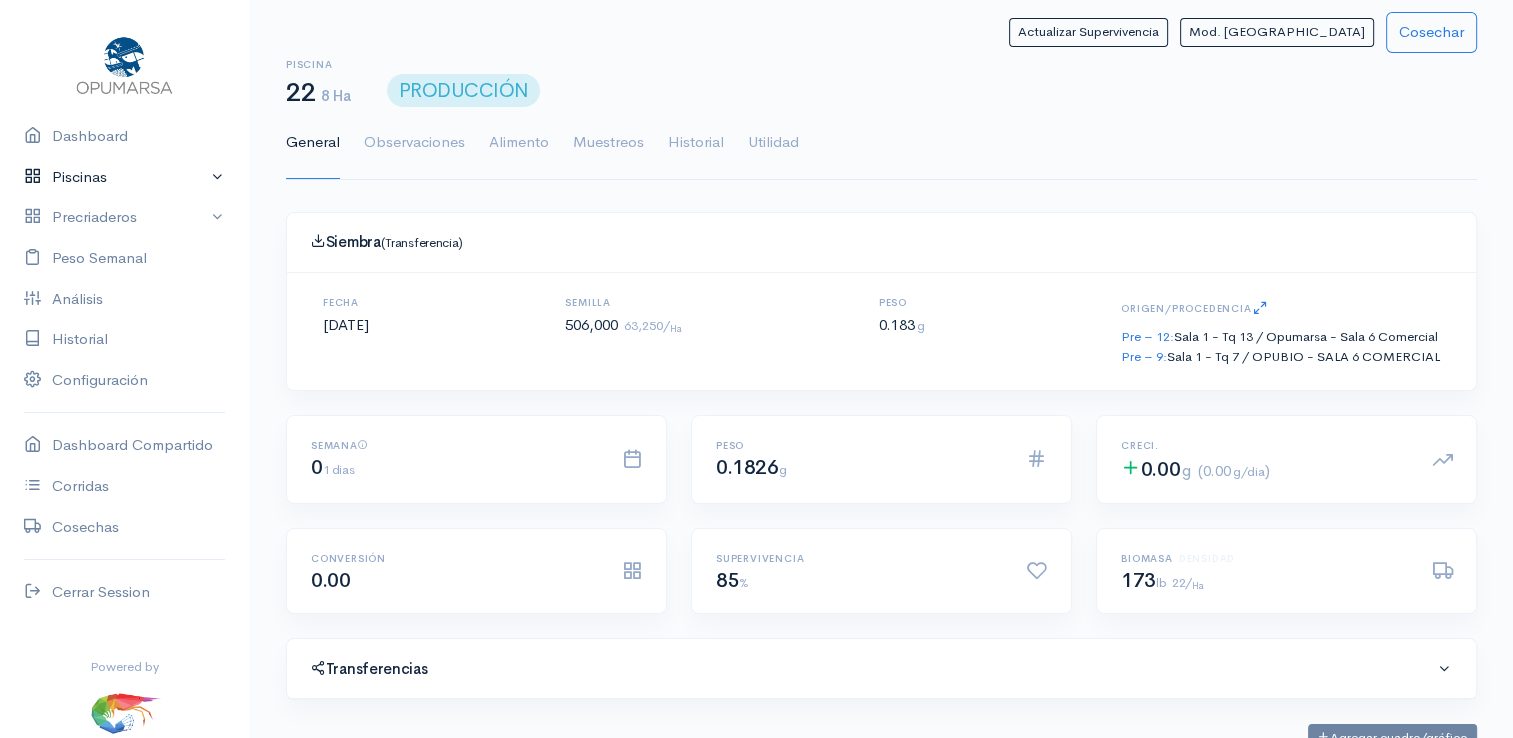 click on "Piscinas" at bounding box center (124, 177) 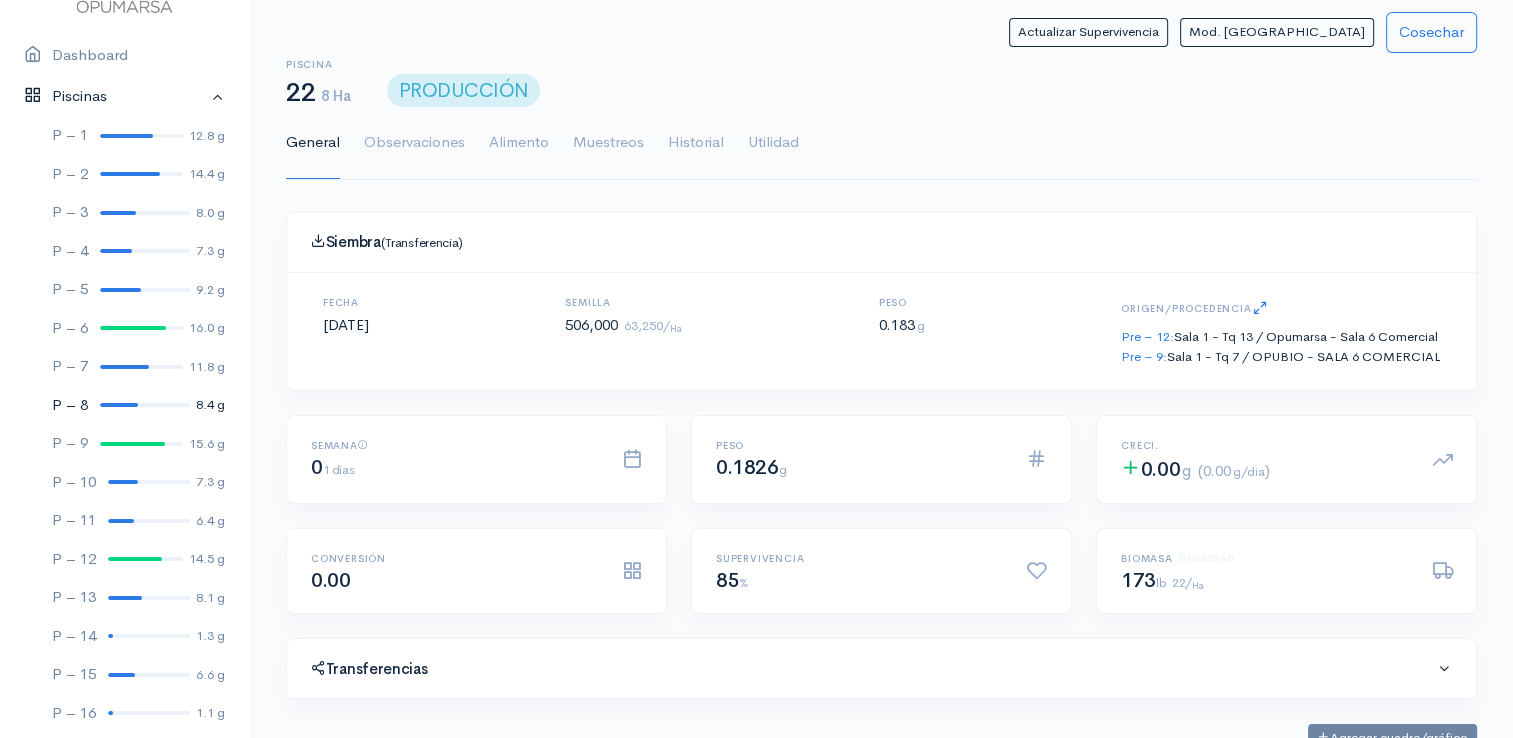 scroll, scrollTop: 300, scrollLeft: 0, axis: vertical 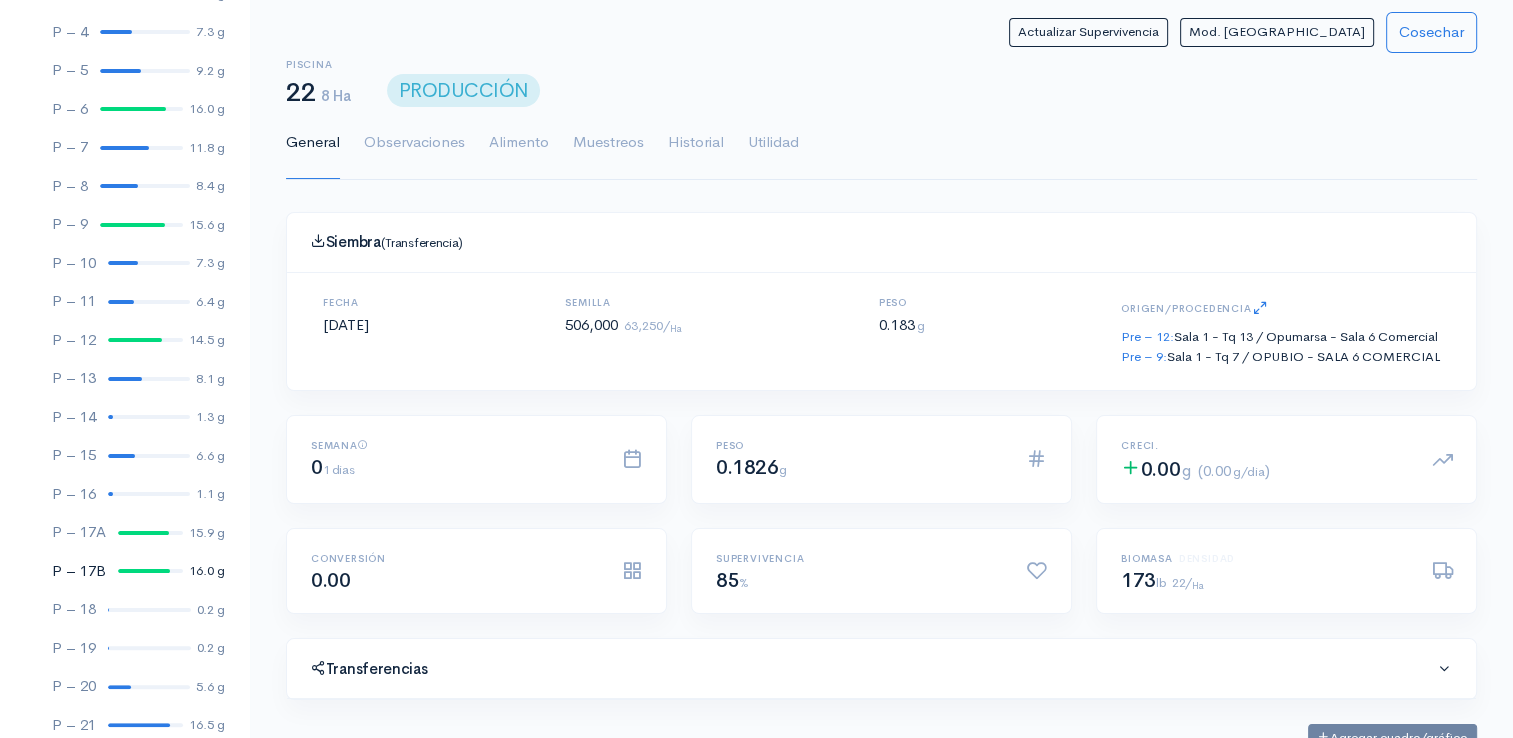 click at bounding box center (144, 571) 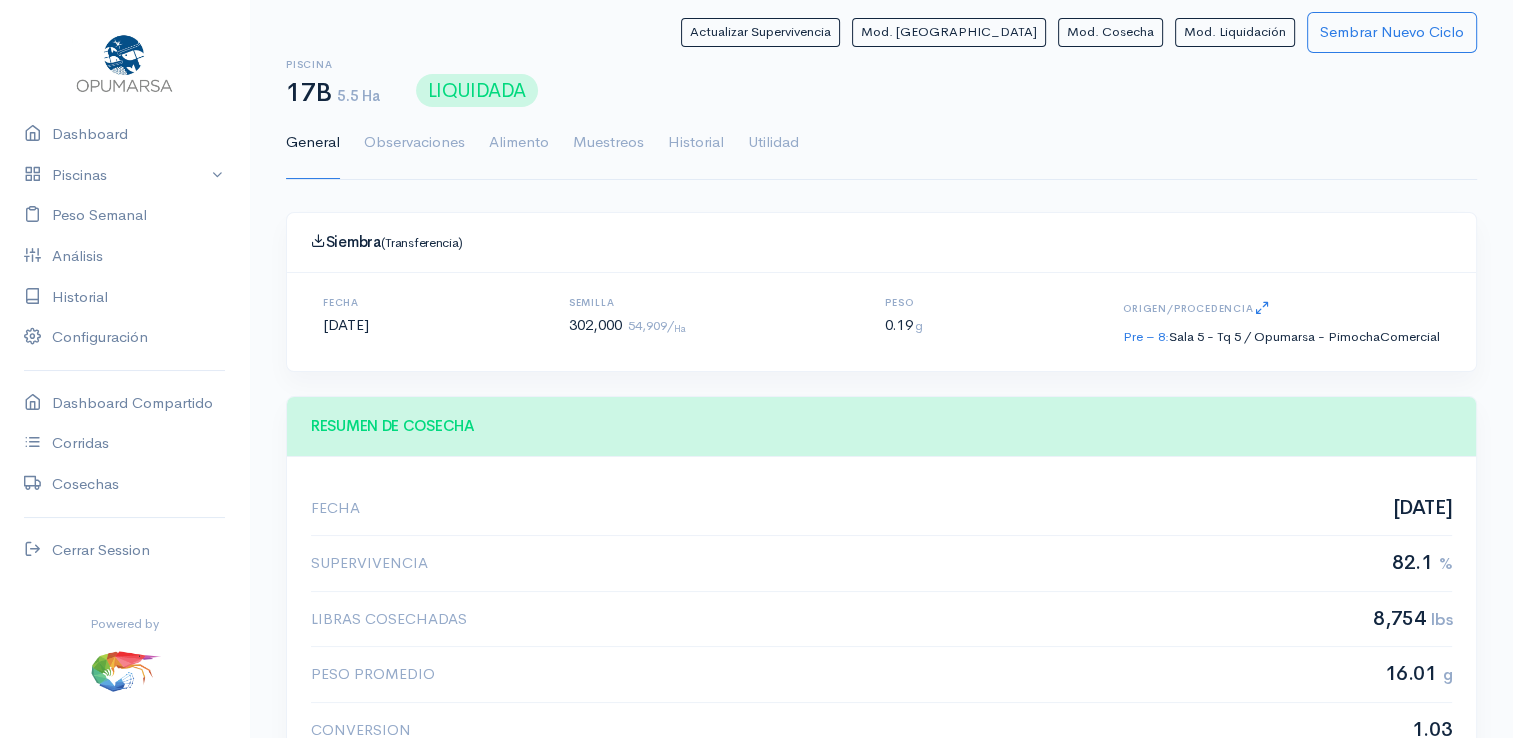 scroll, scrollTop: 61, scrollLeft: 0, axis: vertical 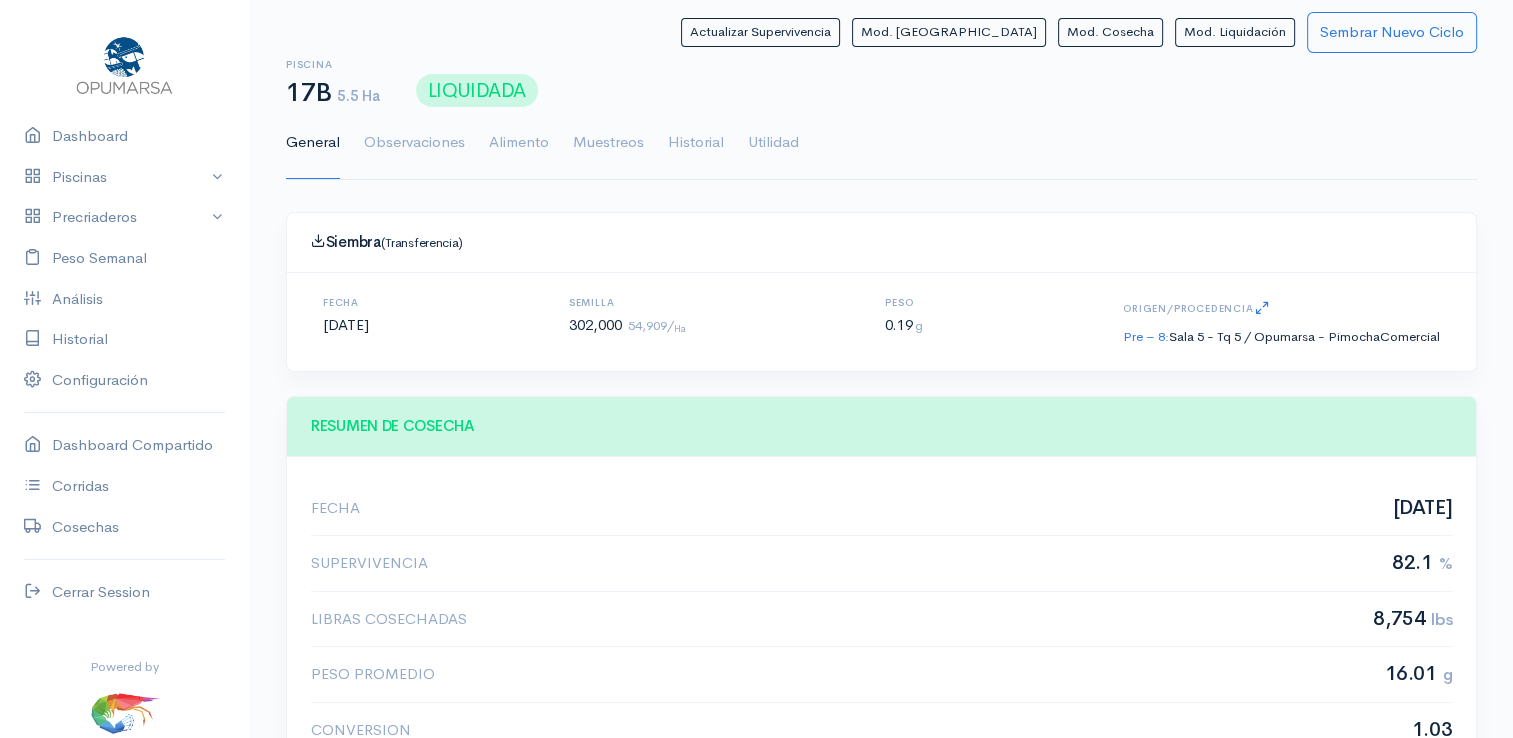 click on "General   Observaciones   Alimento   Muestreos   Historial   Utilidad" 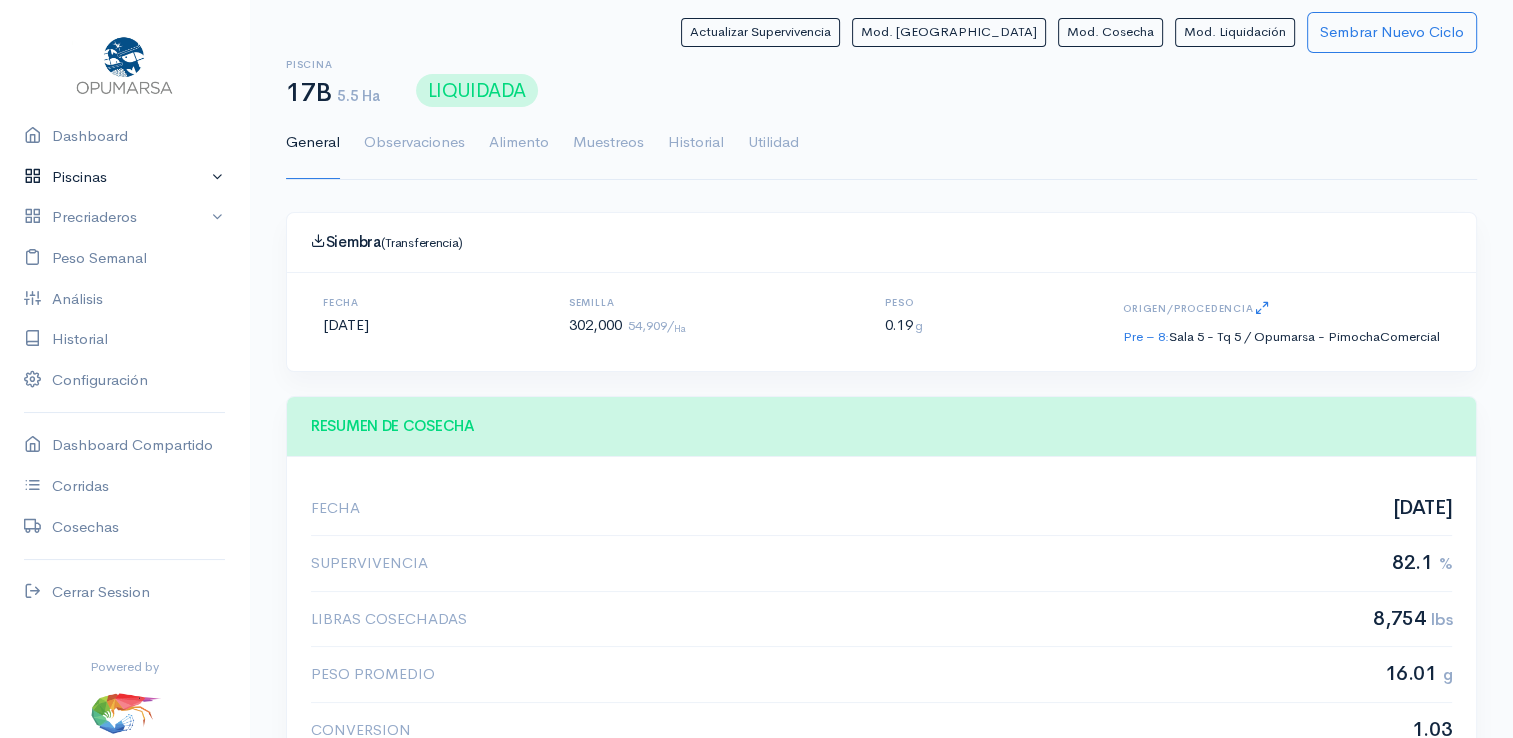 click on "Piscinas" at bounding box center (124, 177) 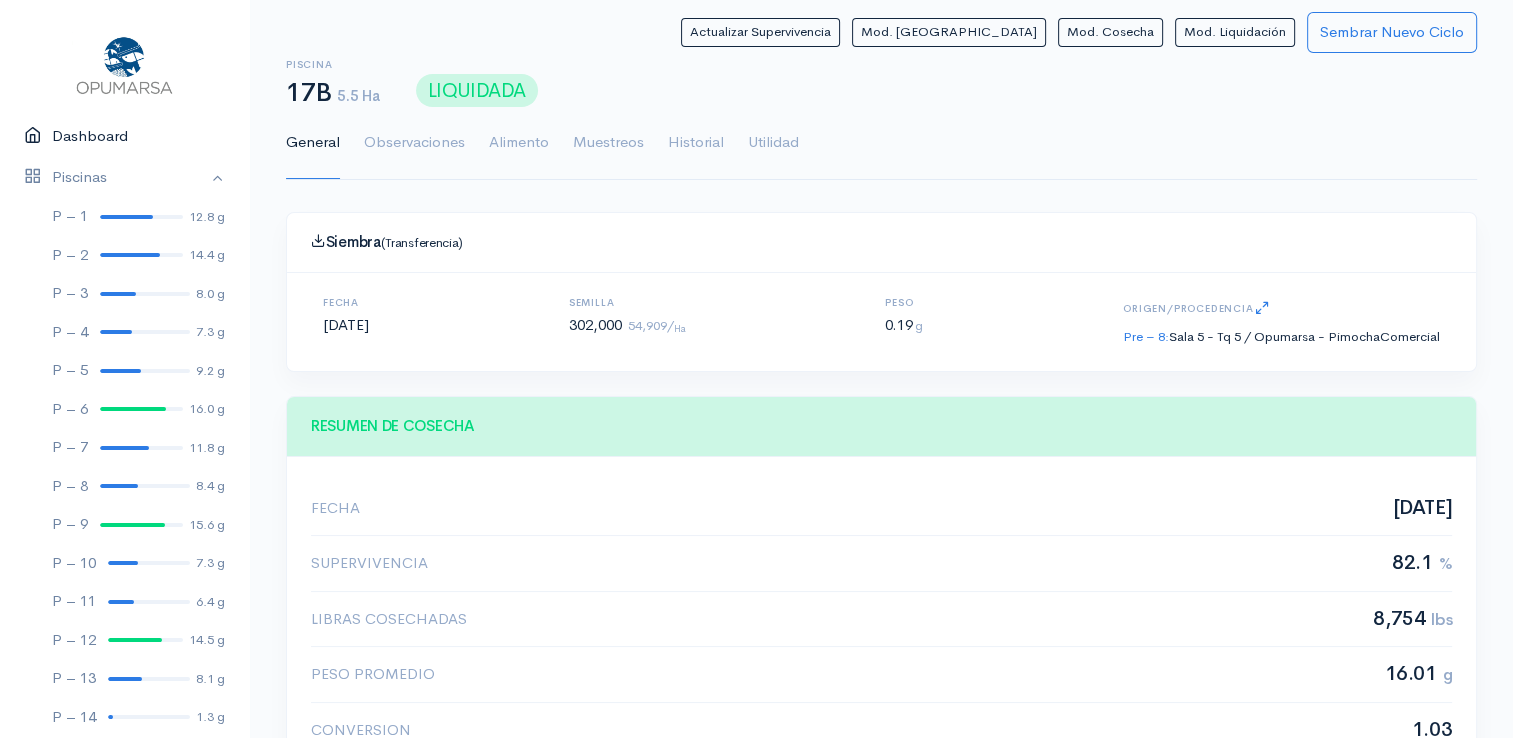 click on "Dashboard" at bounding box center [124, 136] 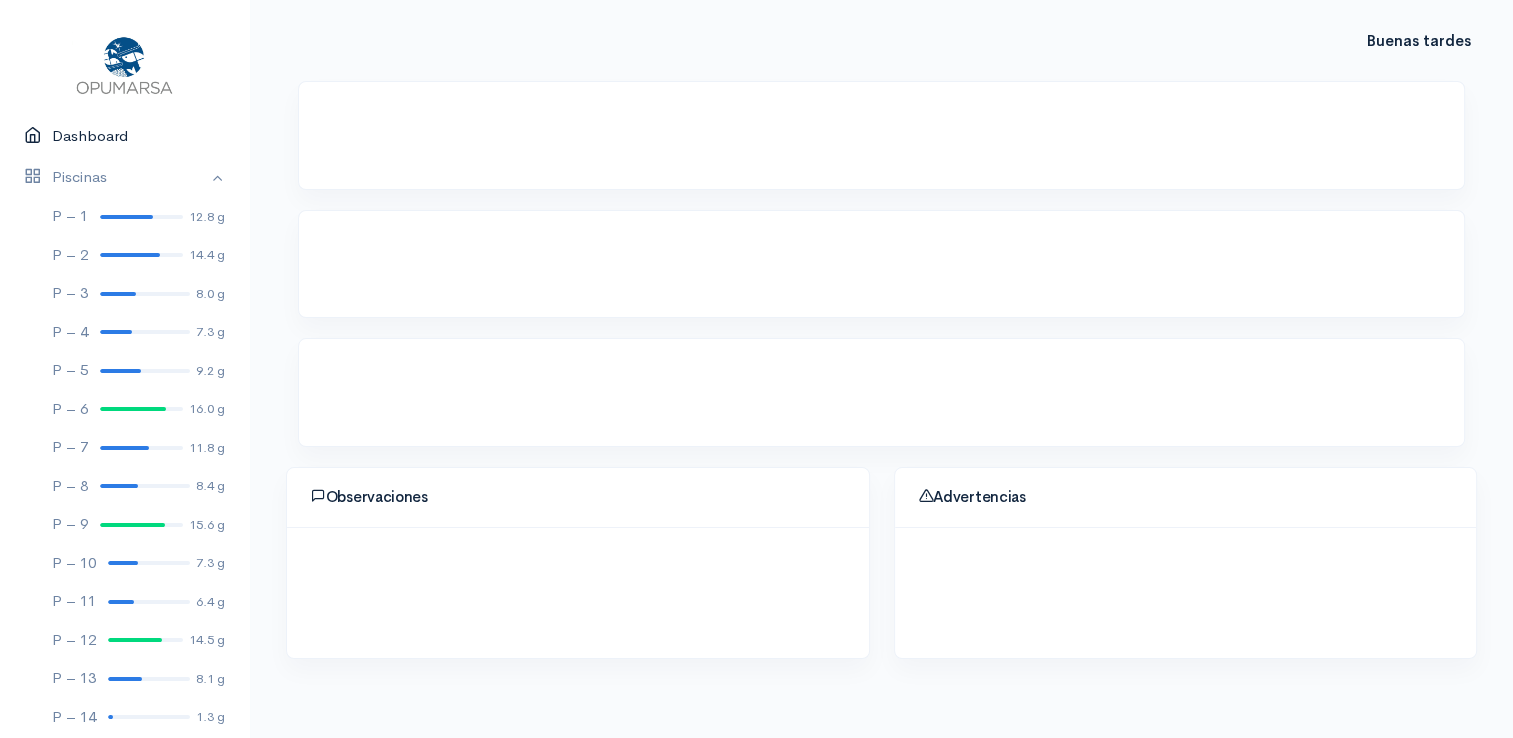 click on "Dashboard" at bounding box center (124, 136) 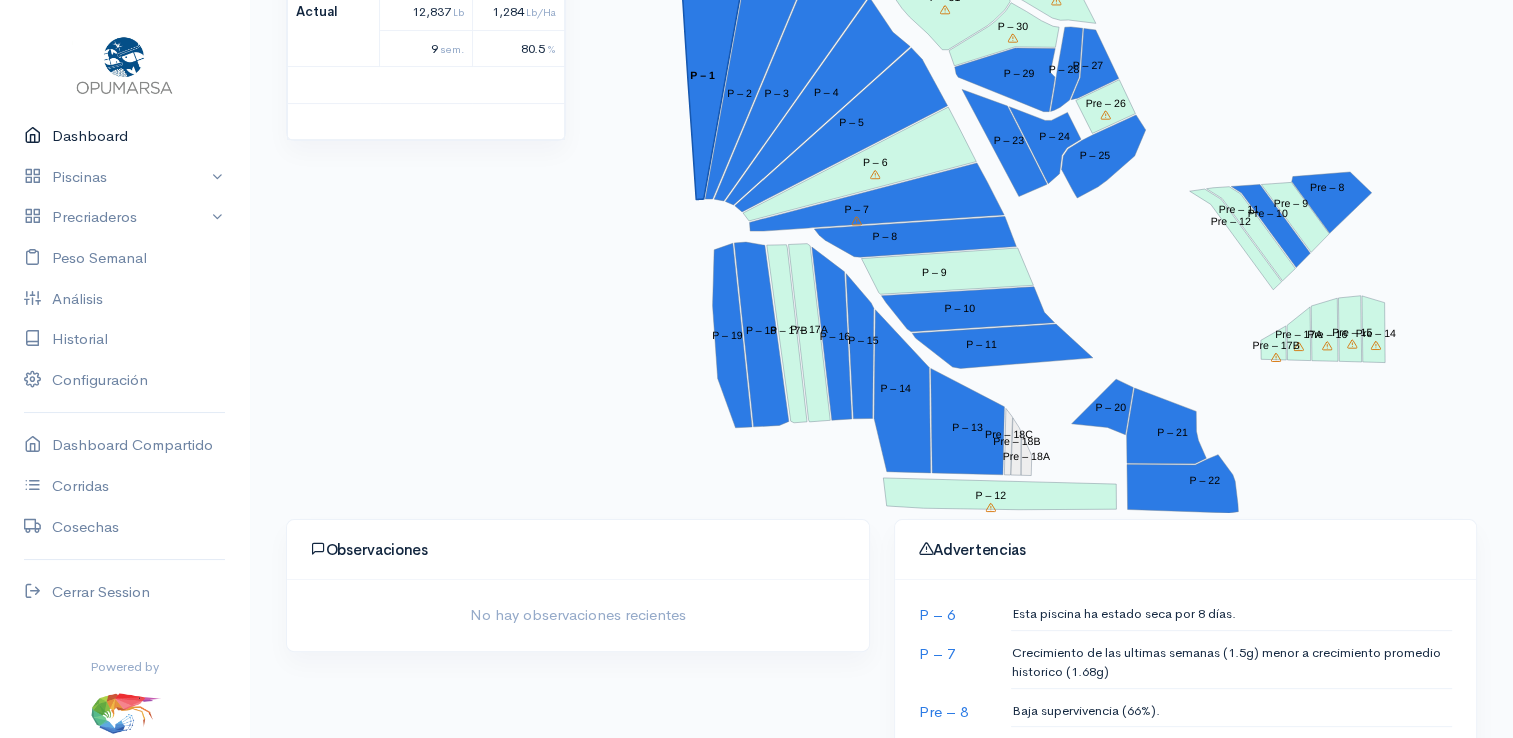 scroll, scrollTop: 400, scrollLeft: 0, axis: vertical 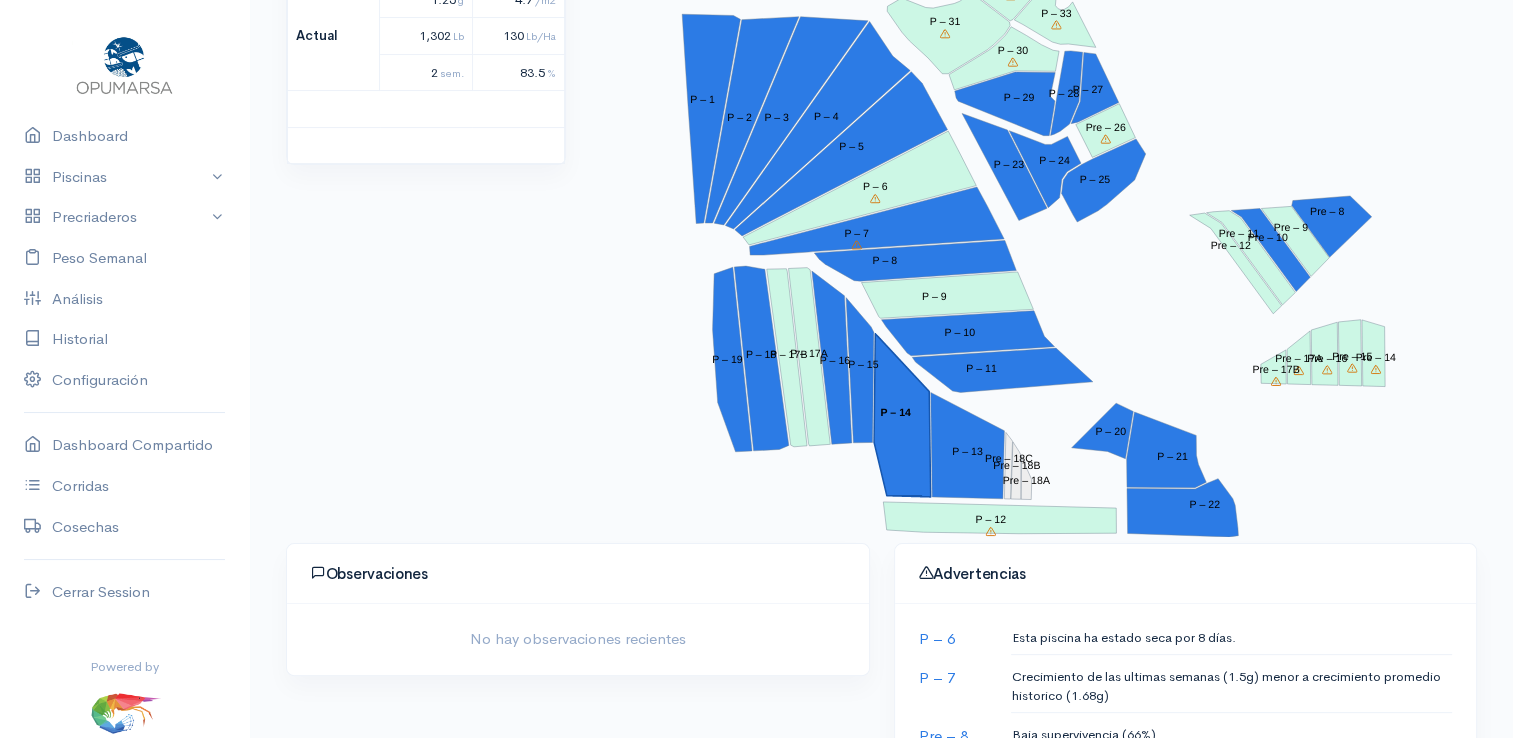 click on "P – 14" 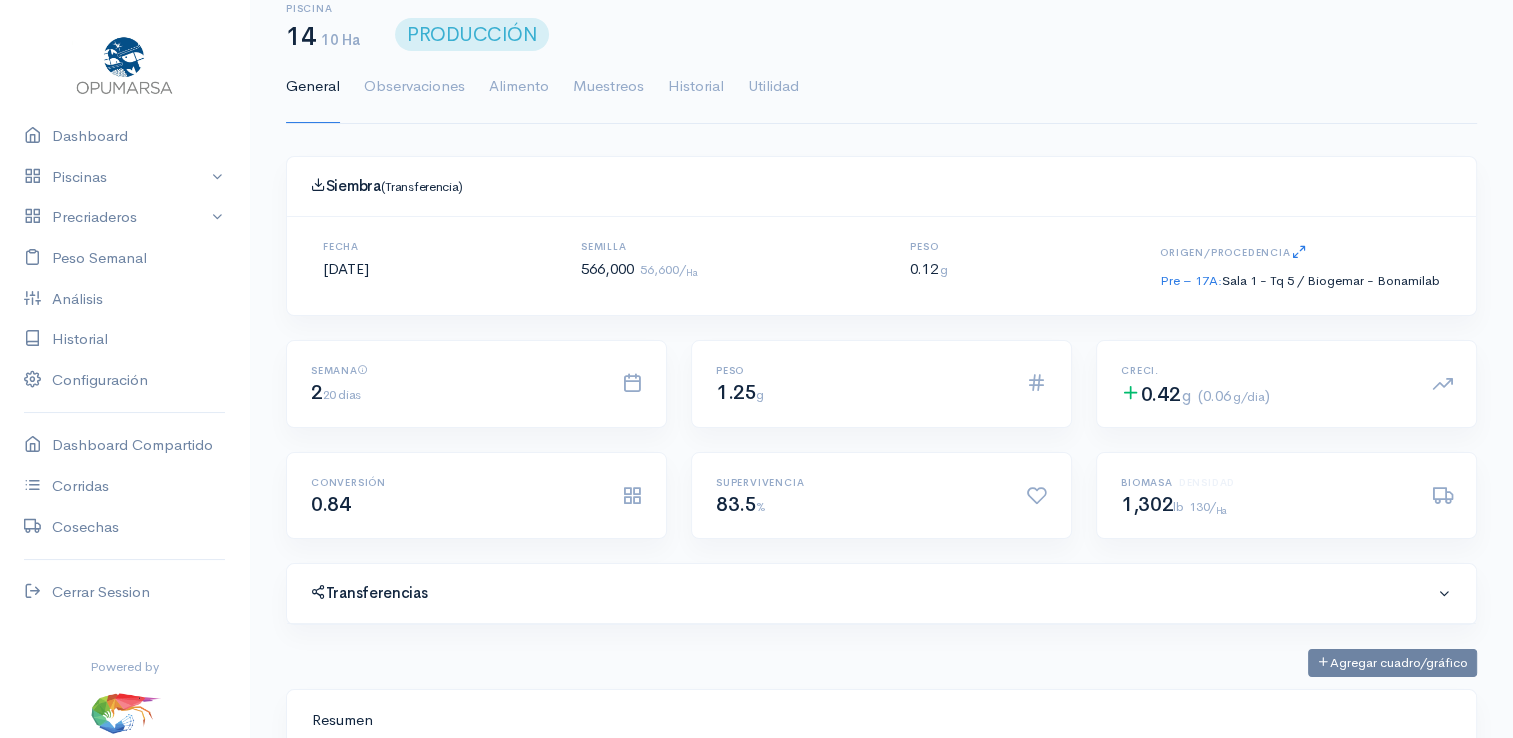 scroll, scrollTop: 100, scrollLeft: 0, axis: vertical 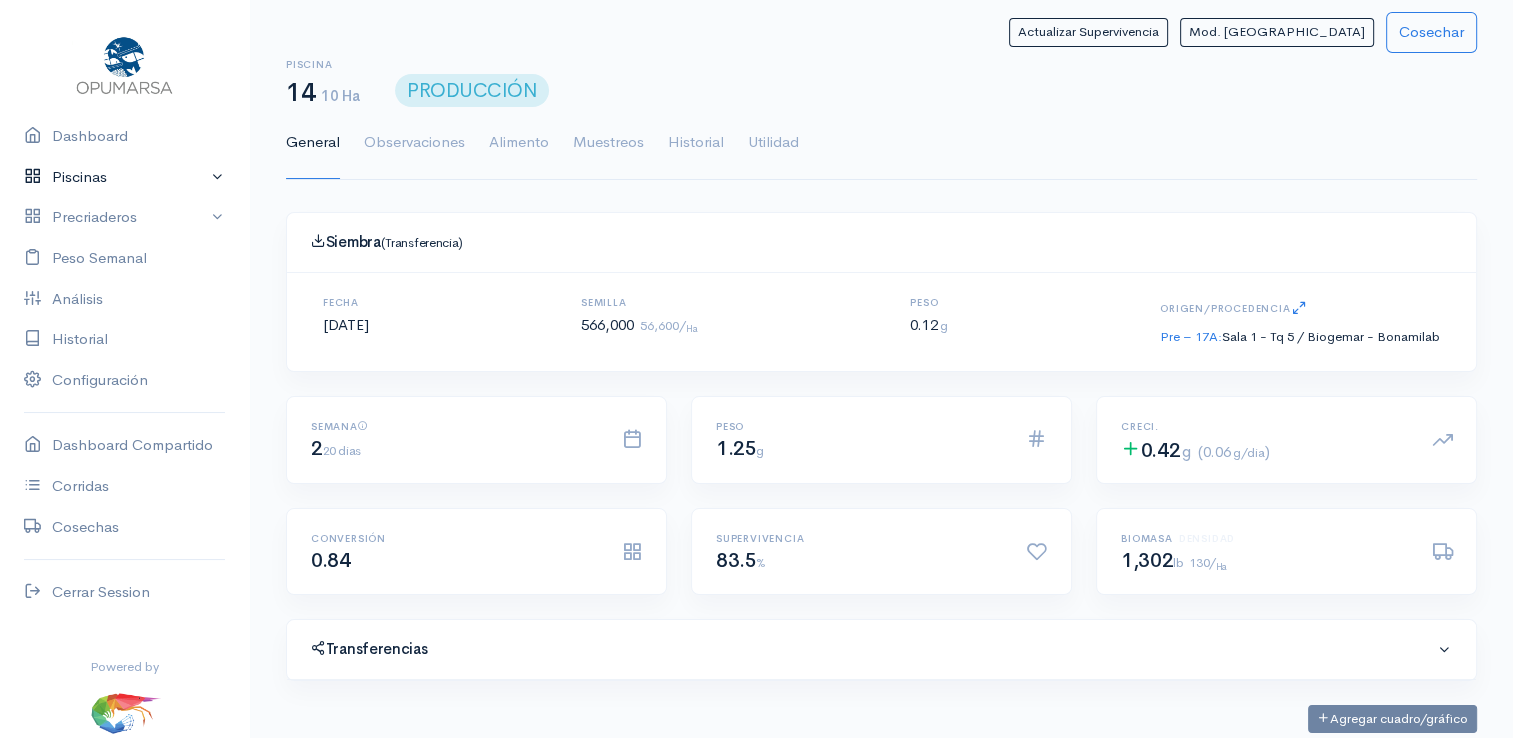 click on "Piscinas" at bounding box center (124, 177) 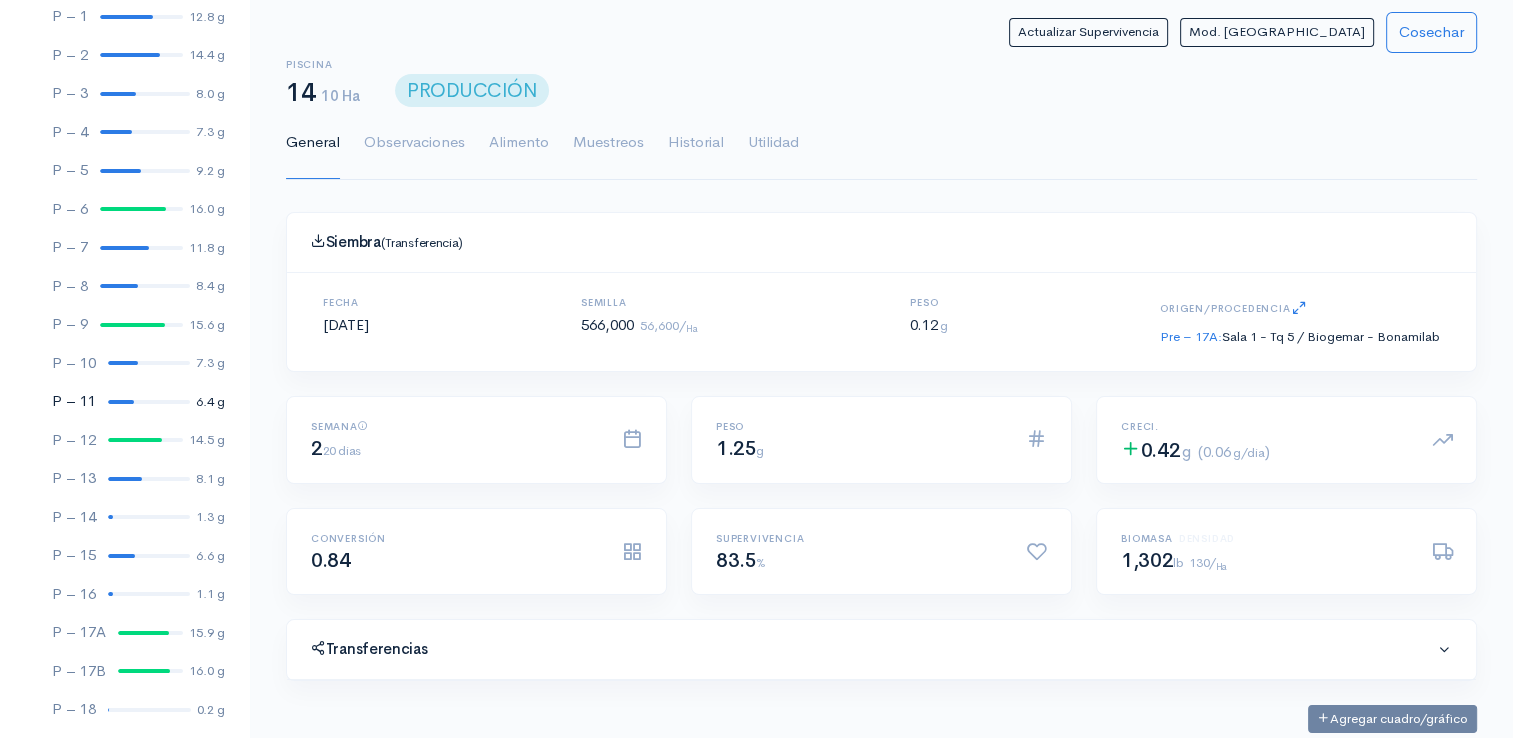 scroll, scrollTop: 300, scrollLeft: 0, axis: vertical 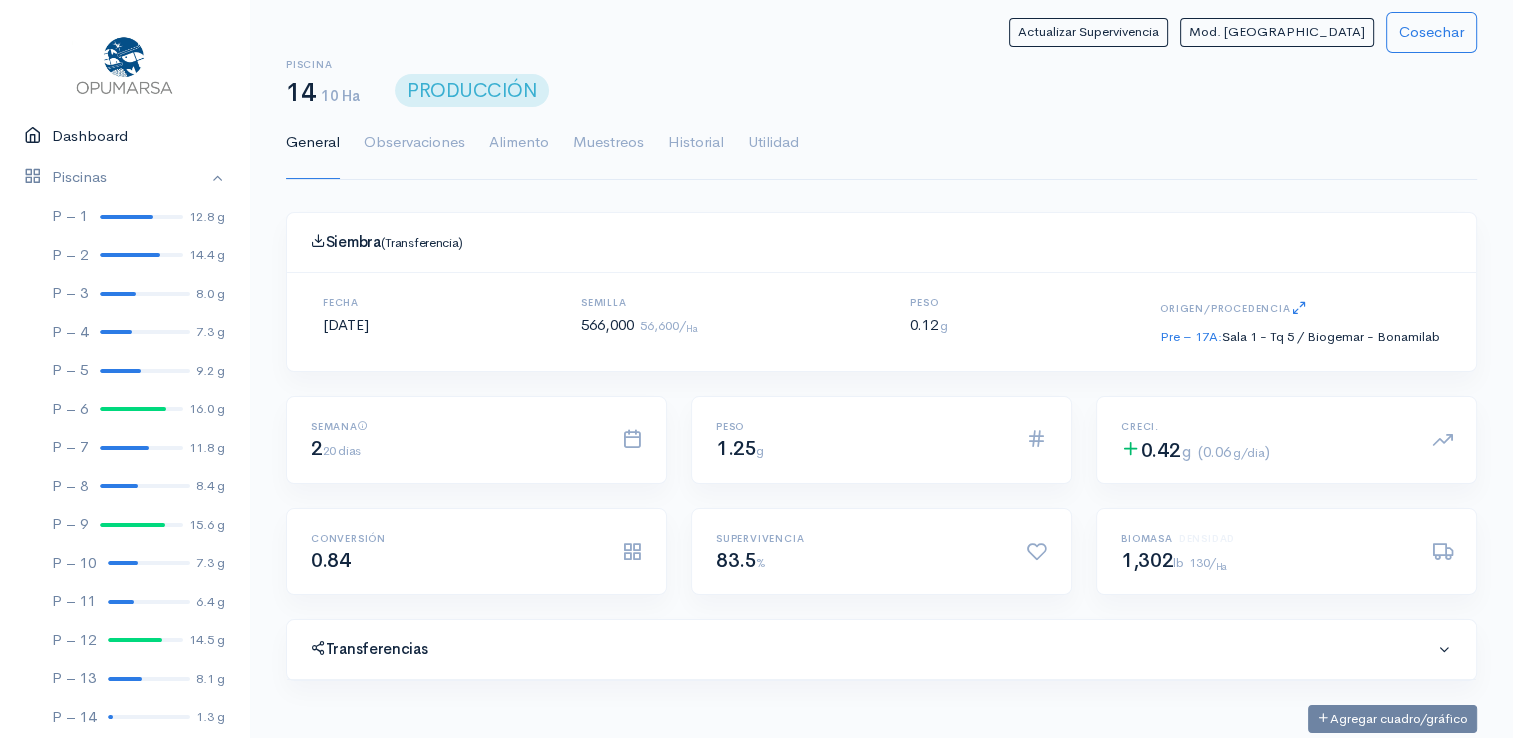 click on "Dashboard" at bounding box center (124, 136) 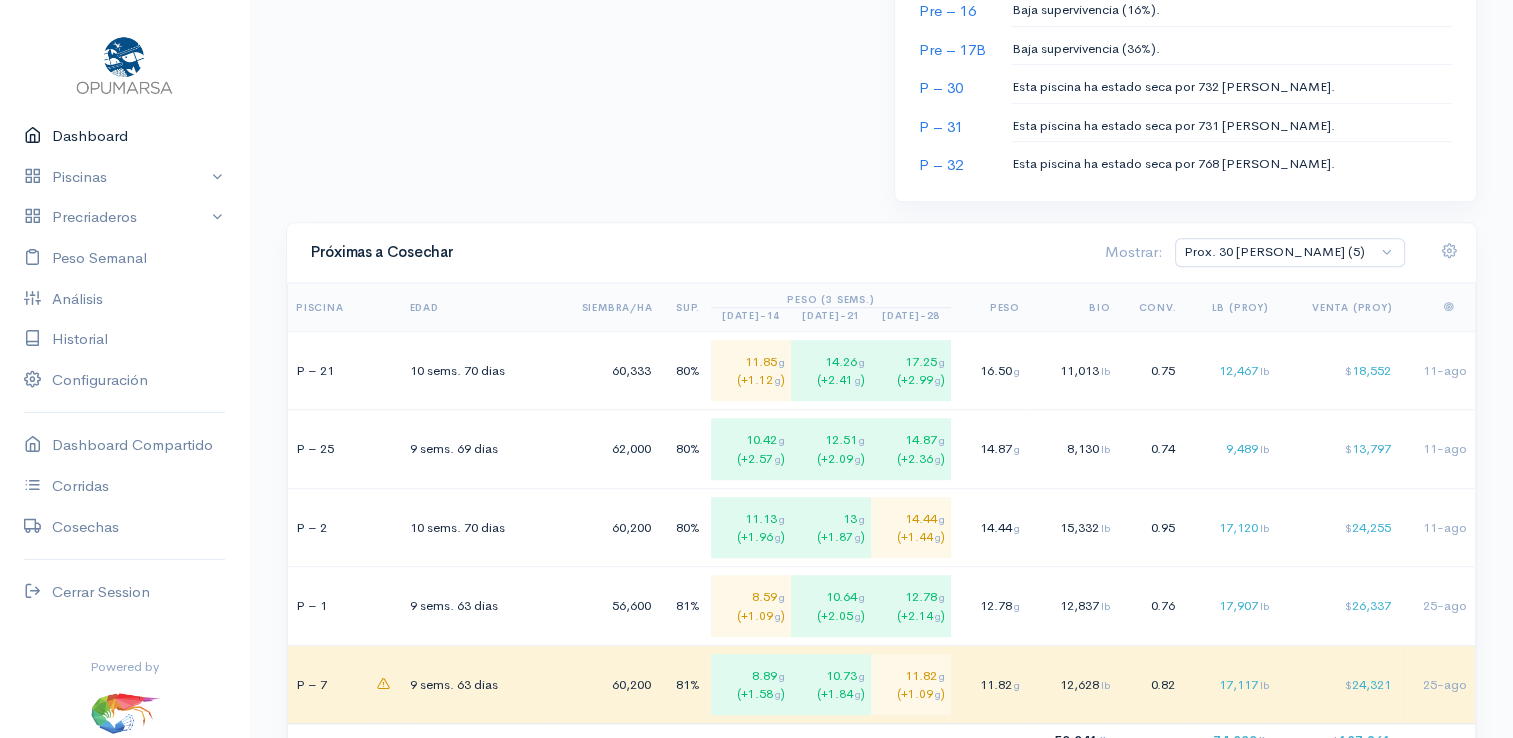 scroll, scrollTop: 1400, scrollLeft: 0, axis: vertical 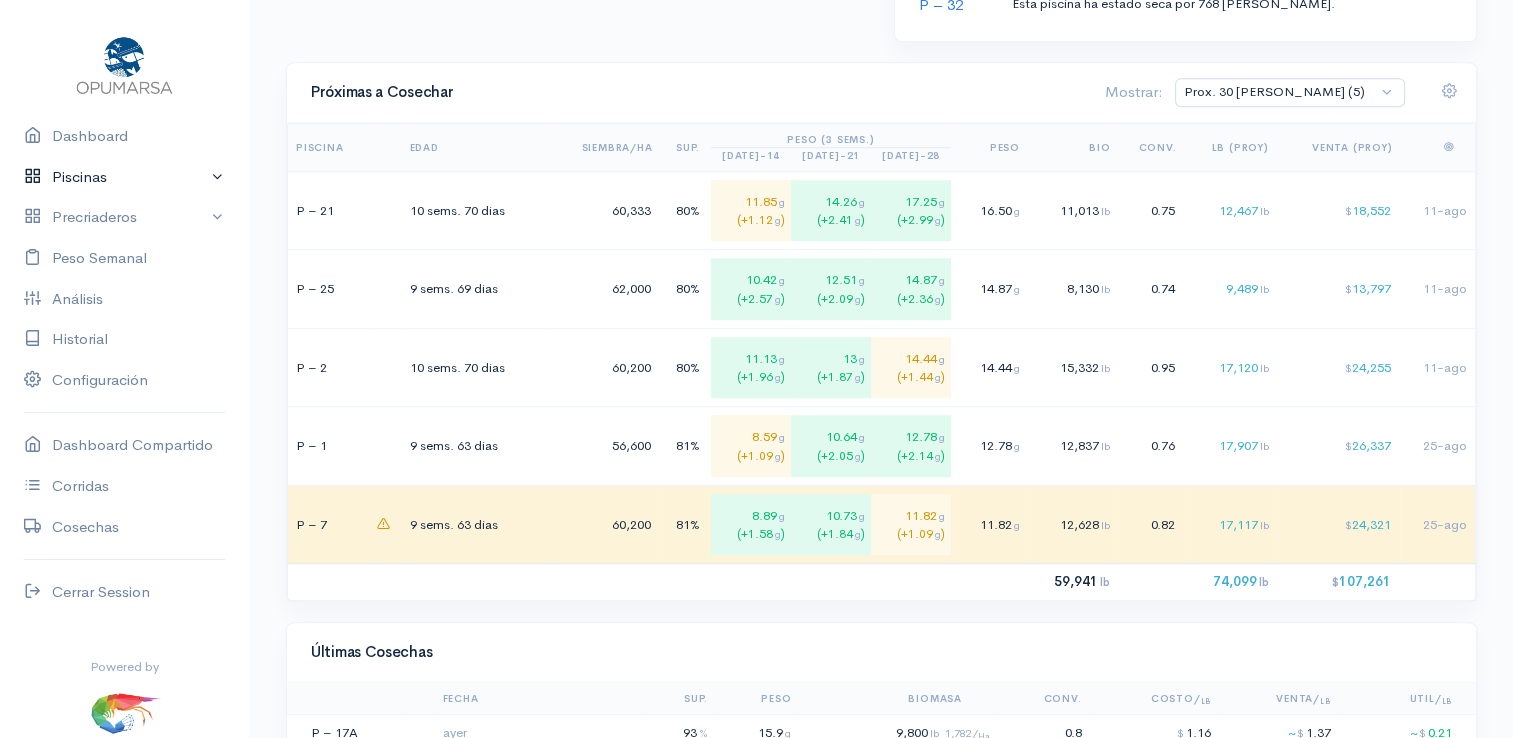 click on "Piscinas" at bounding box center (124, 177) 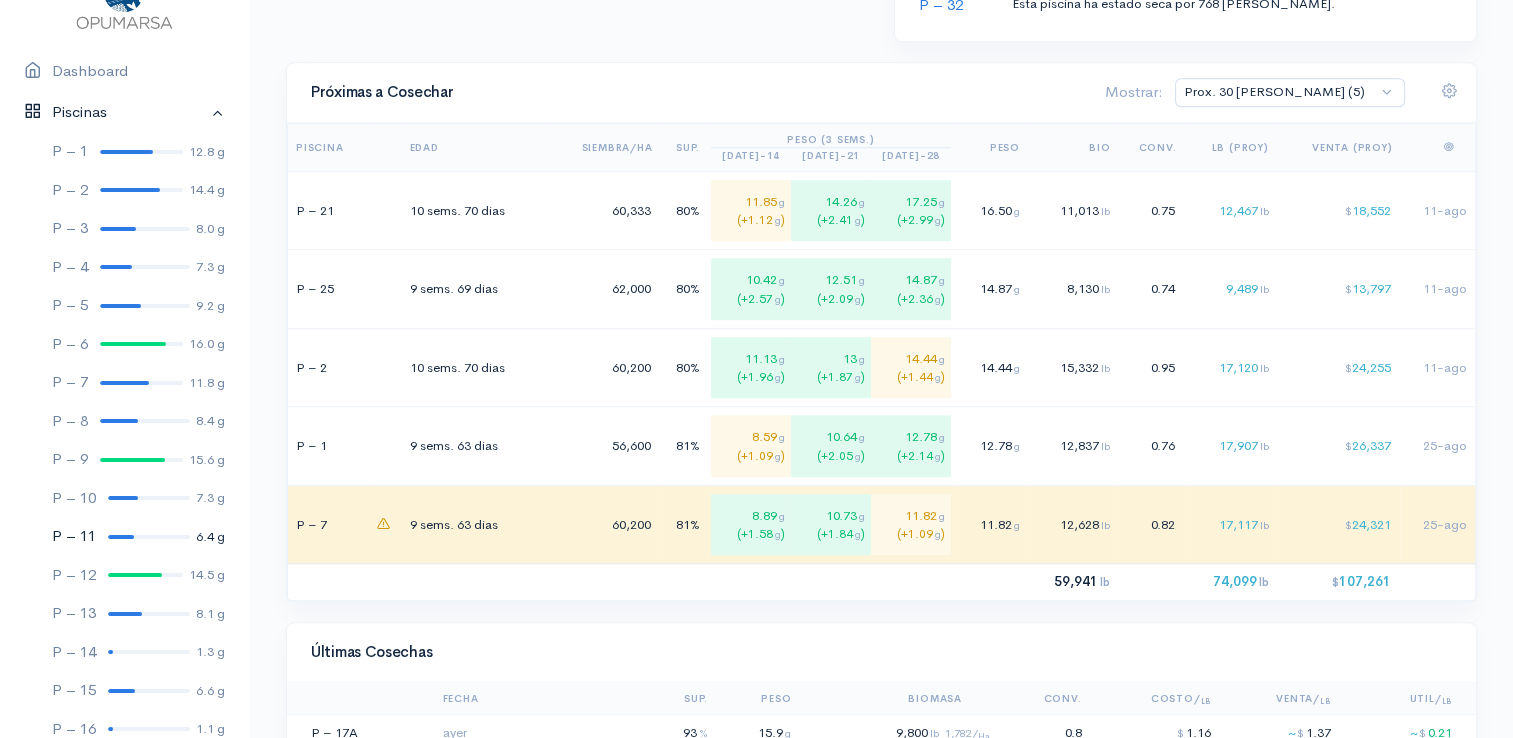 scroll, scrollTop: 100, scrollLeft: 0, axis: vertical 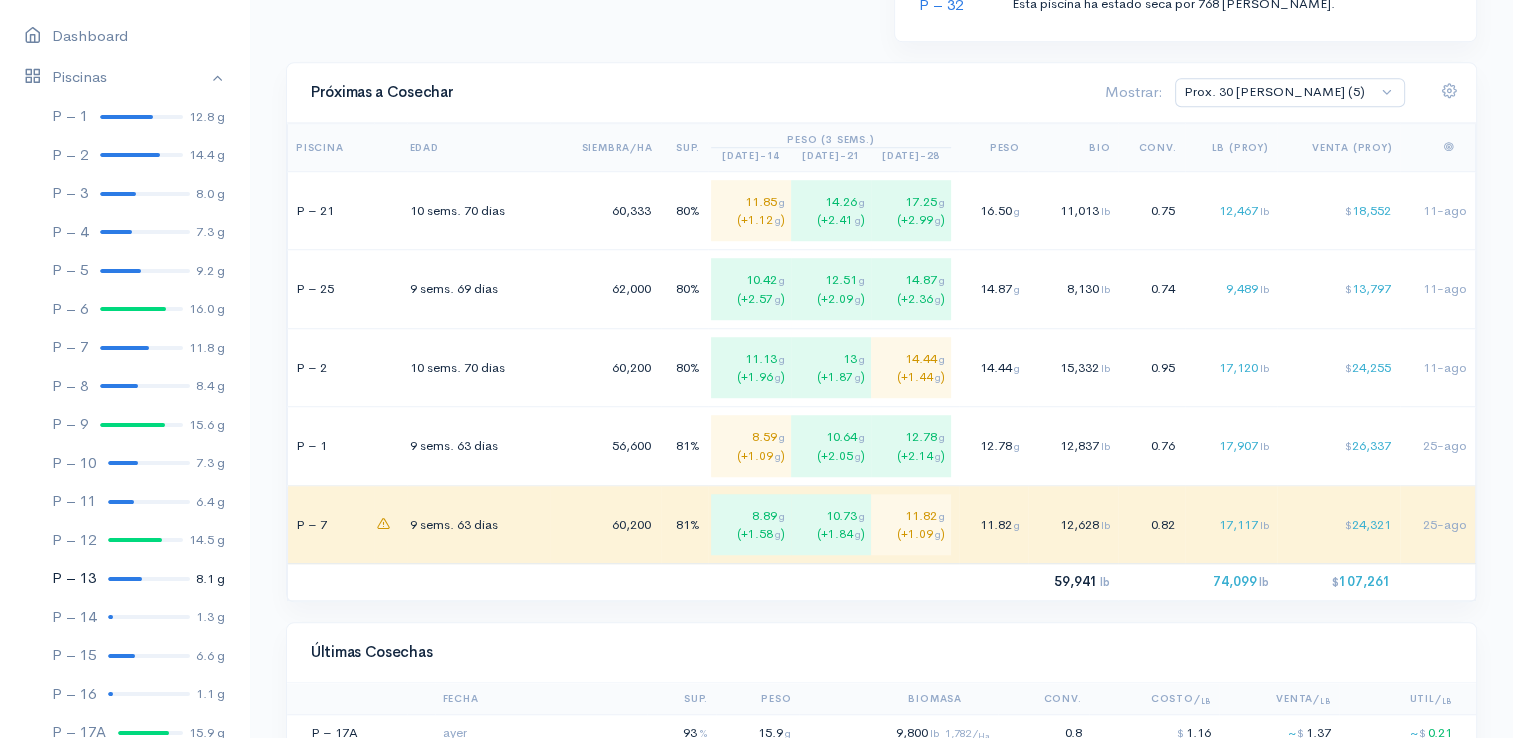 click at bounding box center (125, 579) 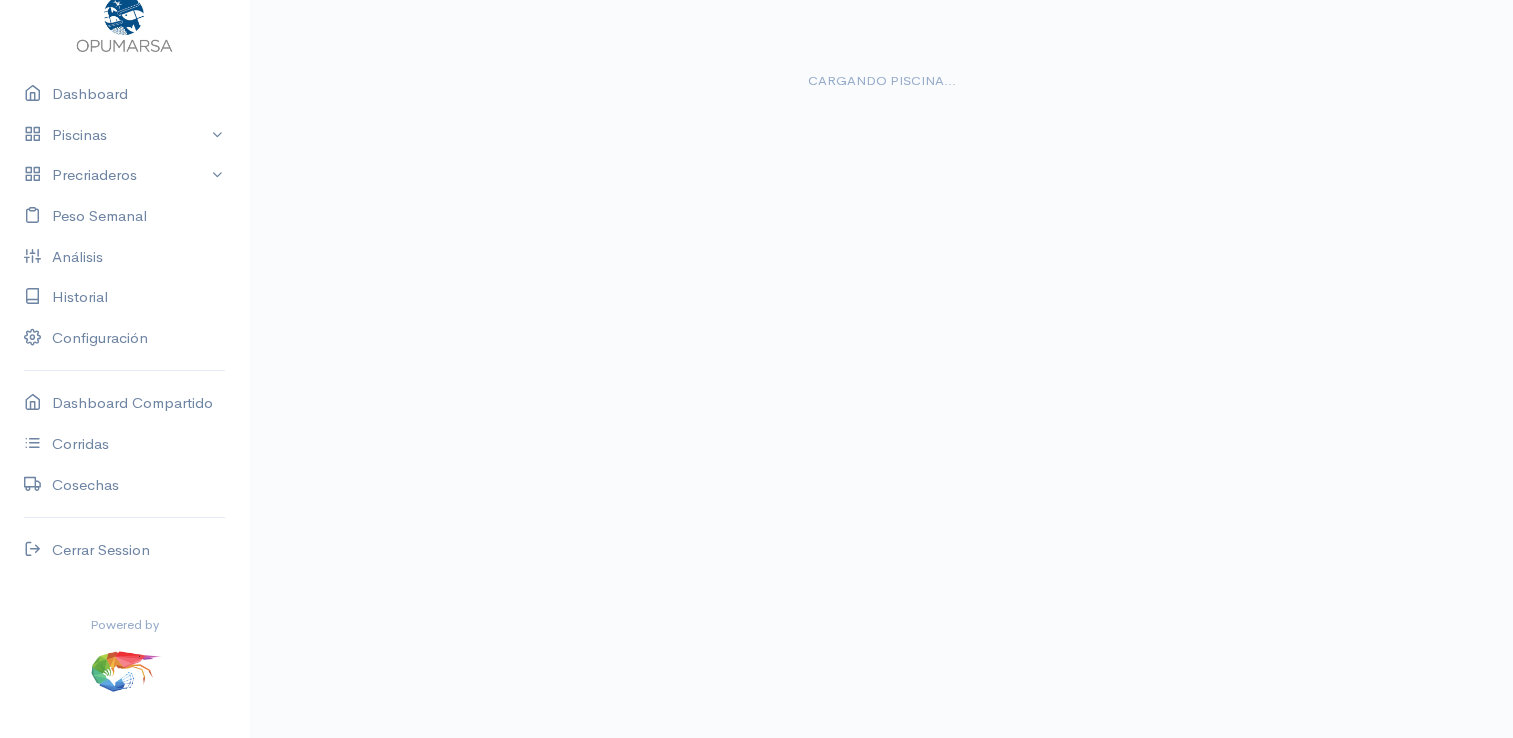 scroll, scrollTop: 0, scrollLeft: 0, axis: both 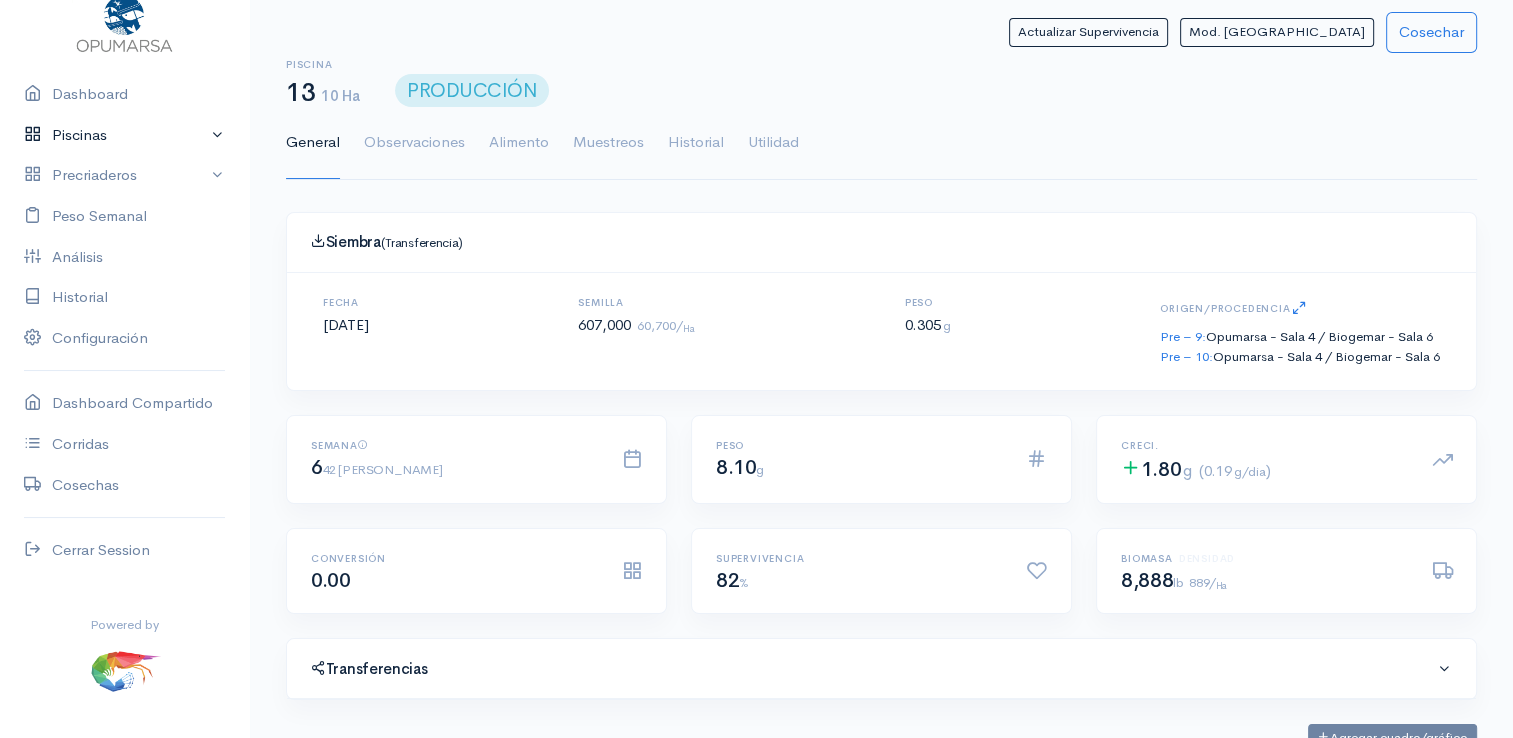 click on "Piscinas" at bounding box center [124, 135] 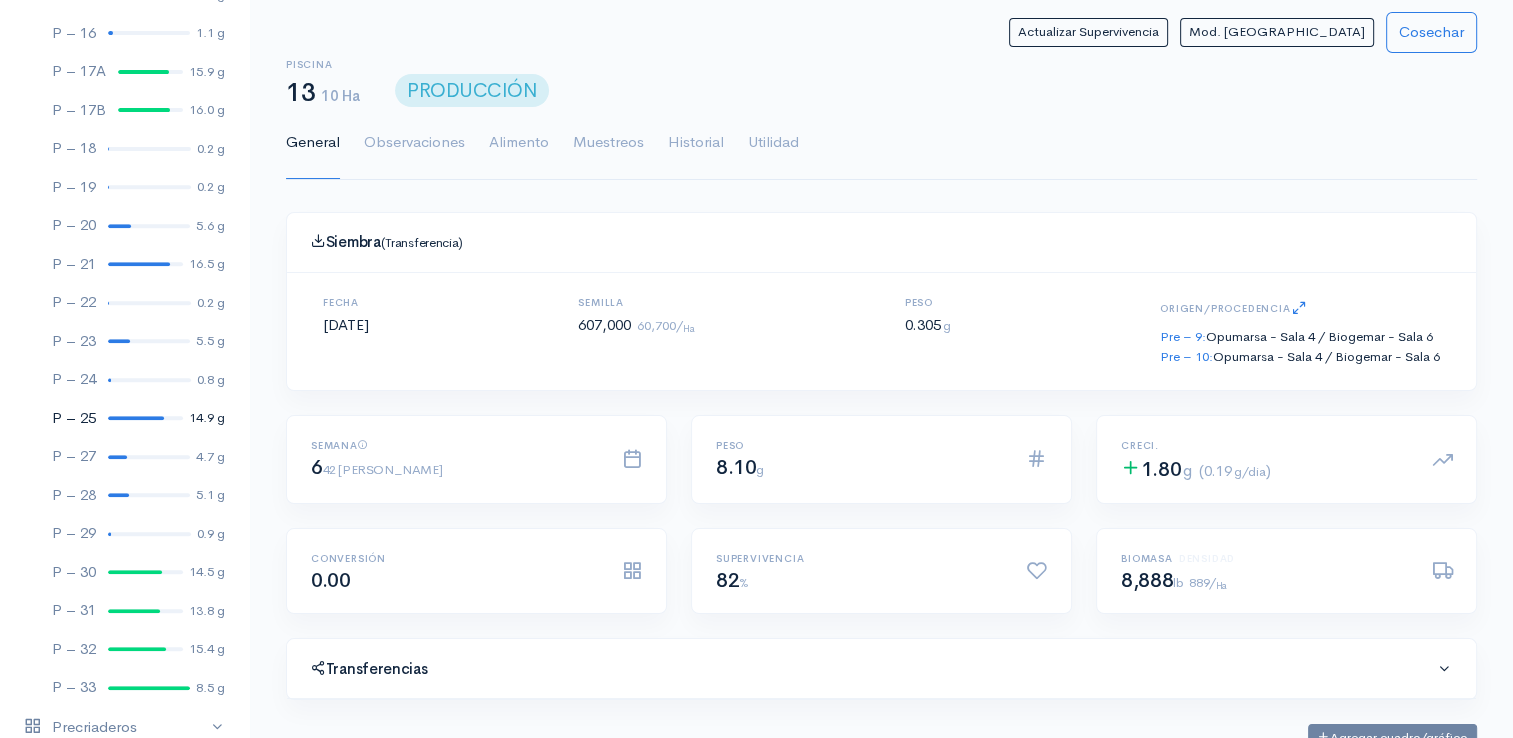 scroll, scrollTop: 661, scrollLeft: 0, axis: vertical 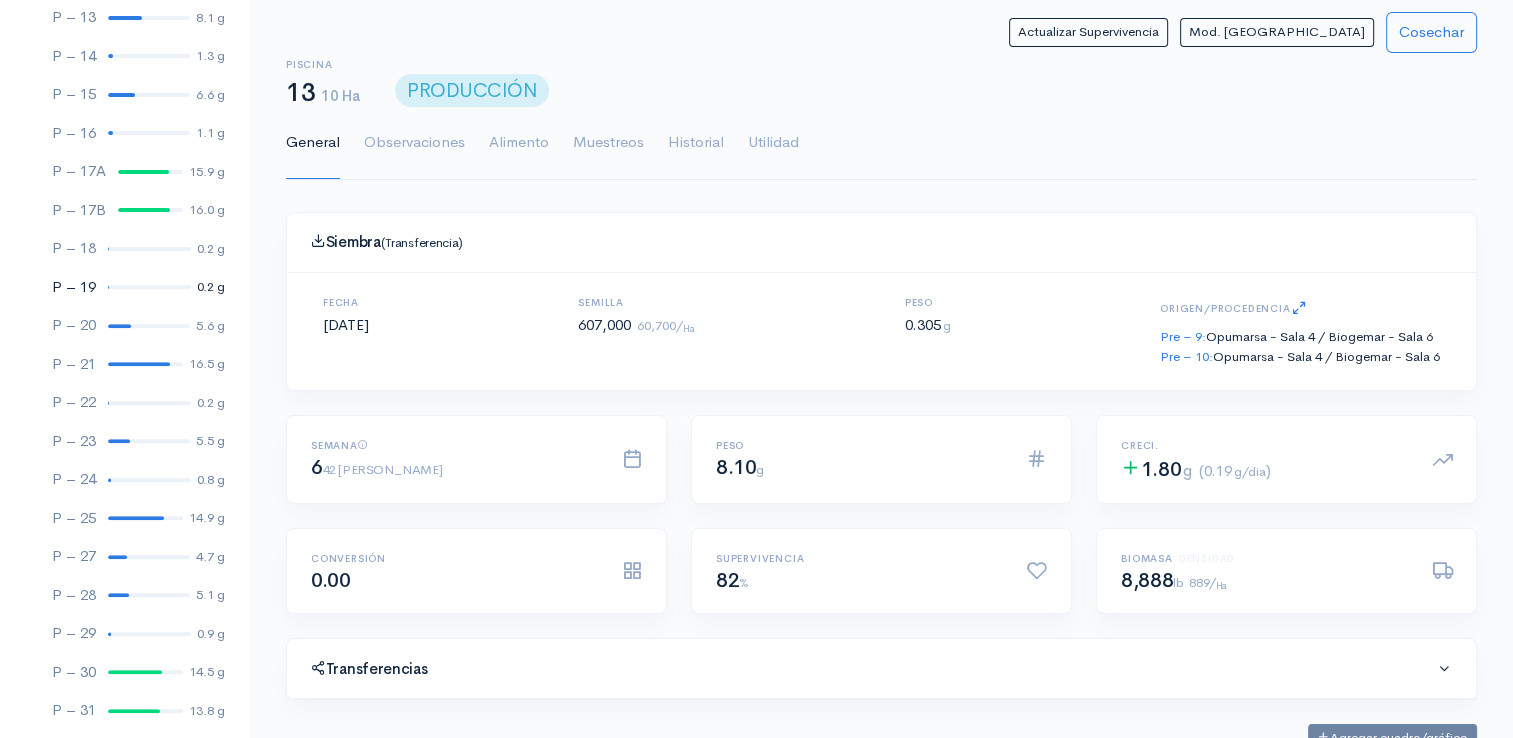 click at bounding box center [149, 287] 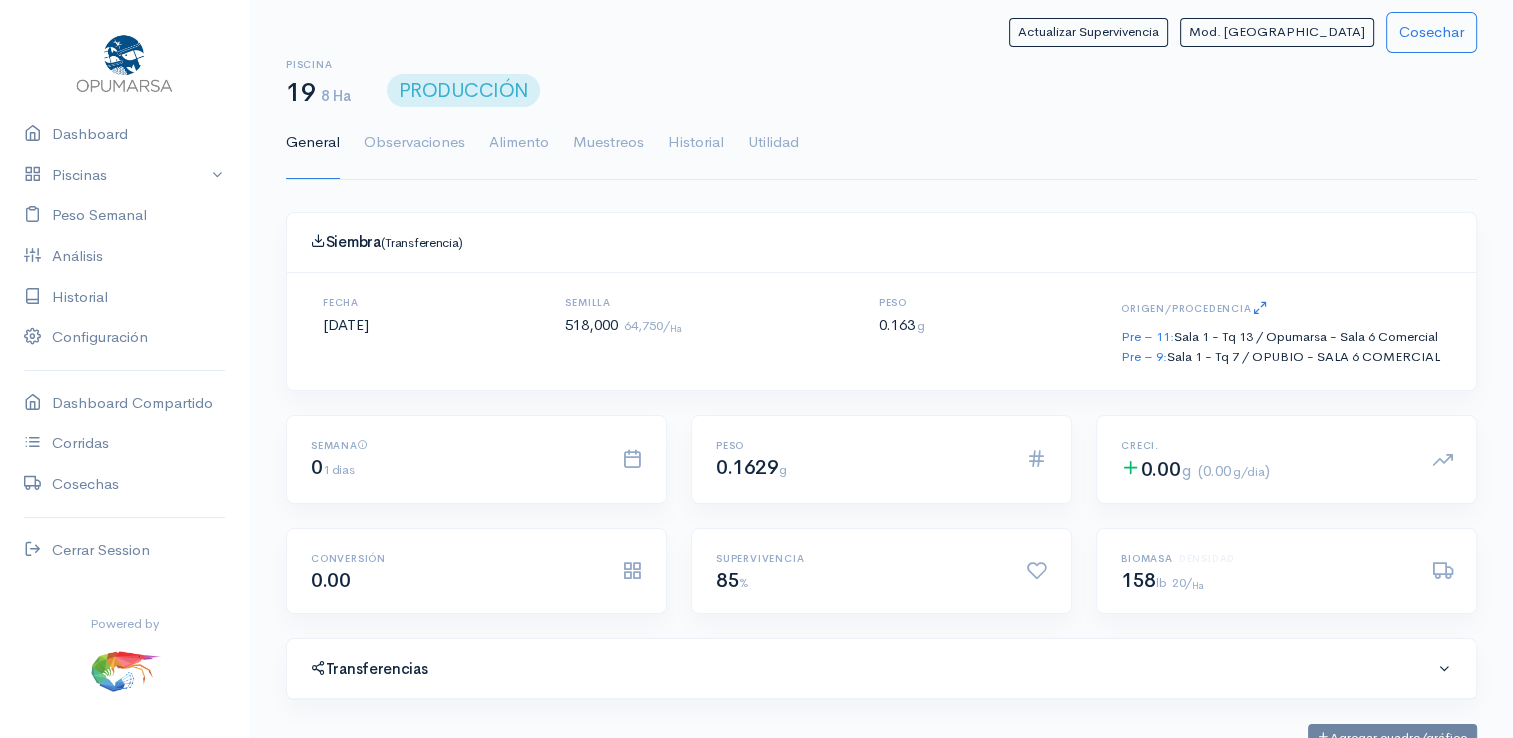 scroll, scrollTop: 61, scrollLeft: 0, axis: vertical 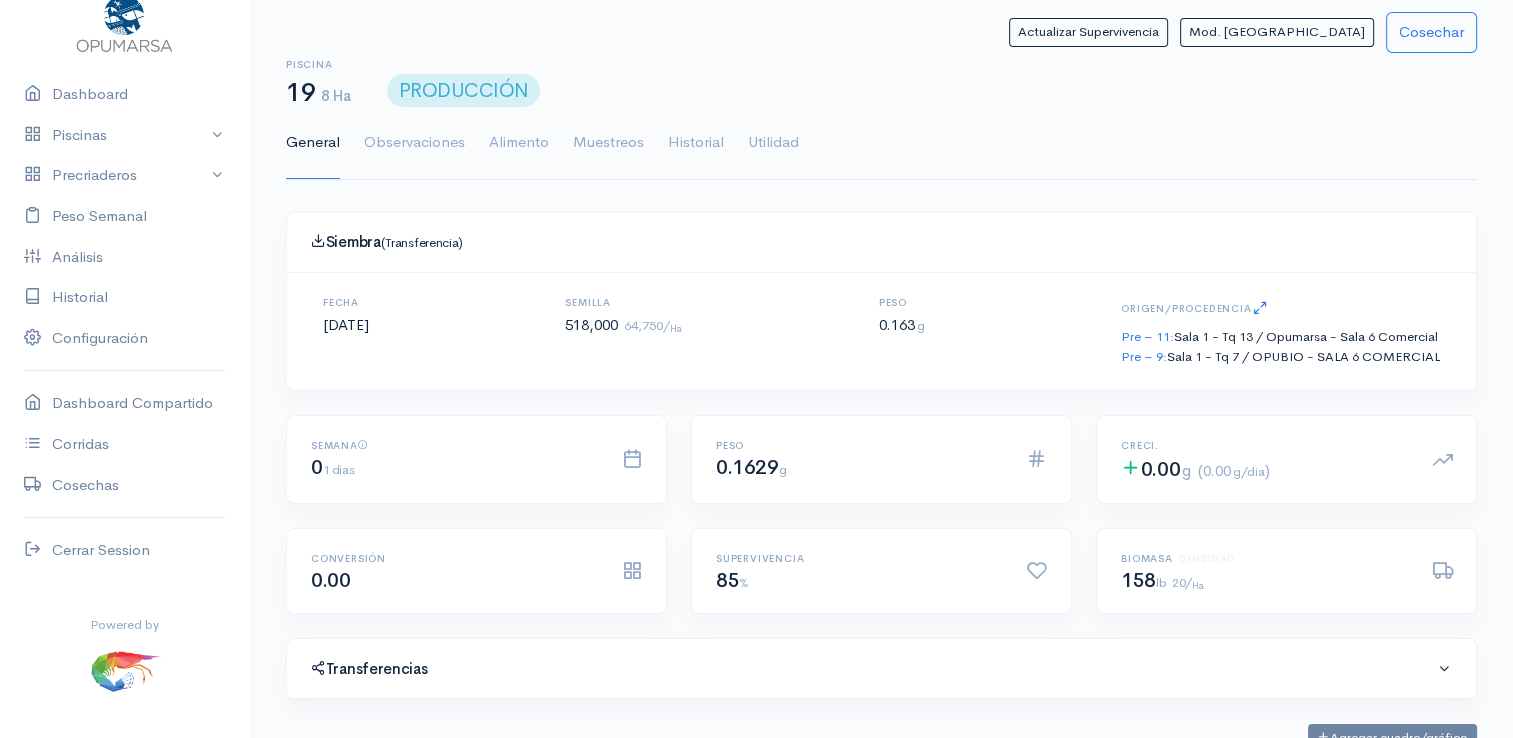 click on "General" at bounding box center (313, 143) 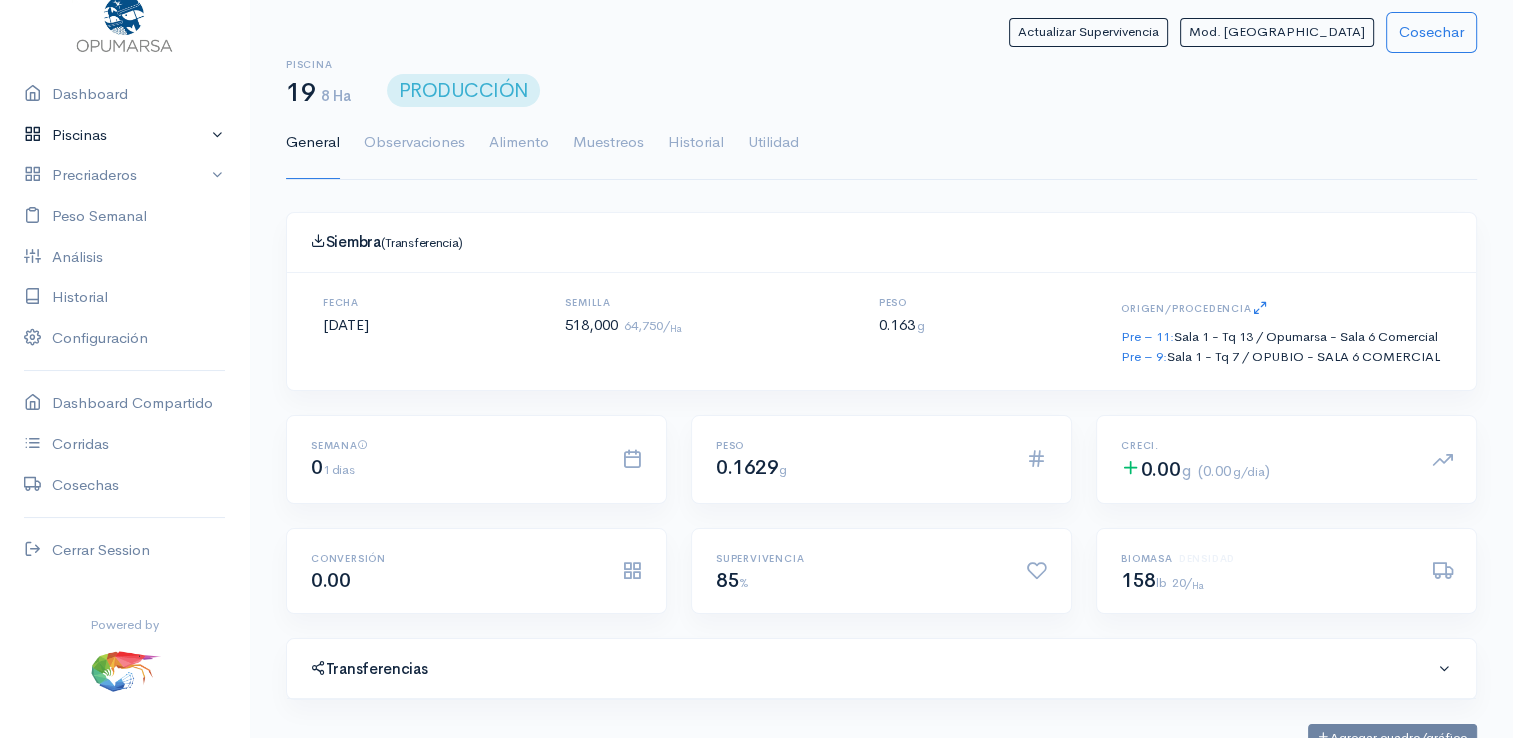 click on "Piscinas" at bounding box center (124, 135) 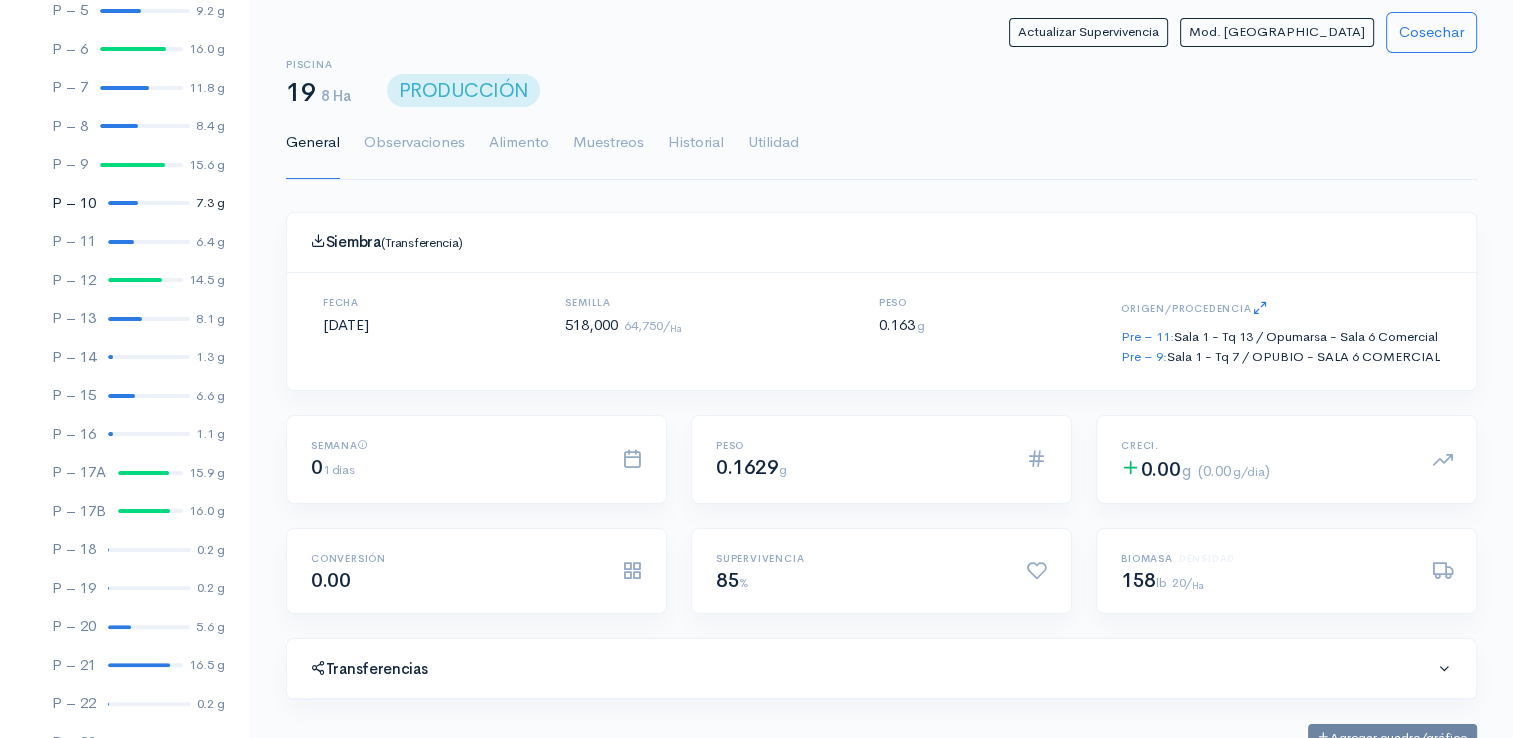 scroll, scrollTop: 361, scrollLeft: 0, axis: vertical 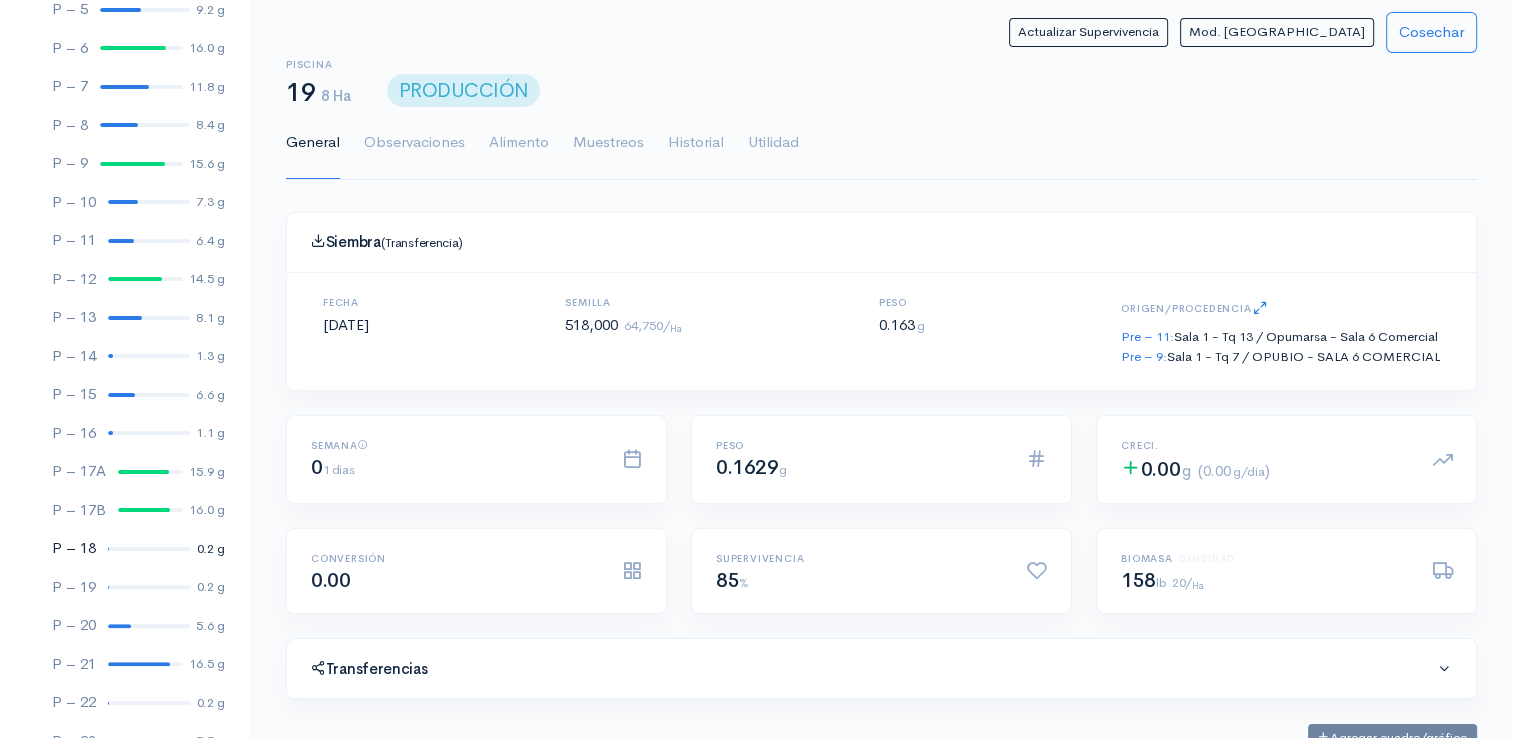 click at bounding box center [149, 549] 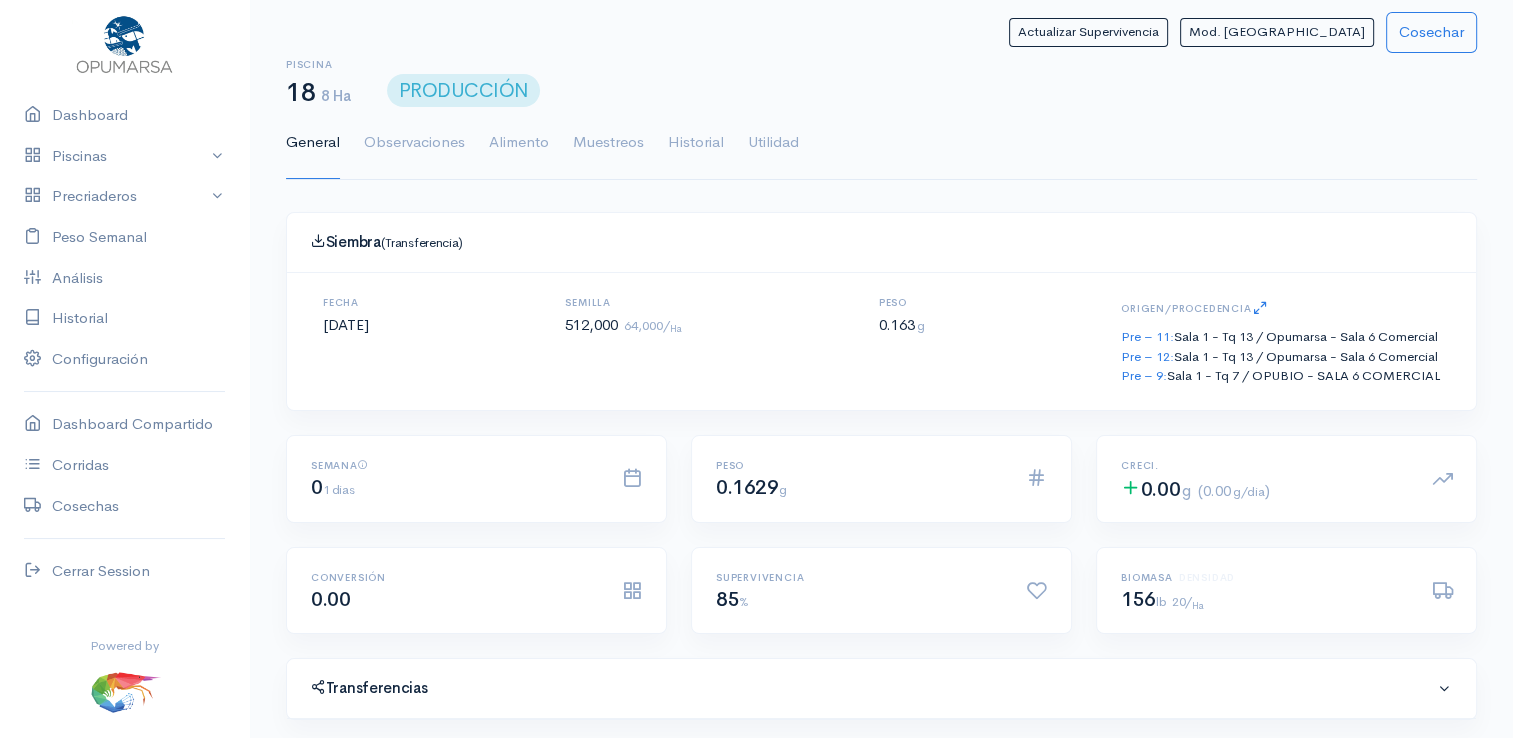 scroll, scrollTop: 61, scrollLeft: 0, axis: vertical 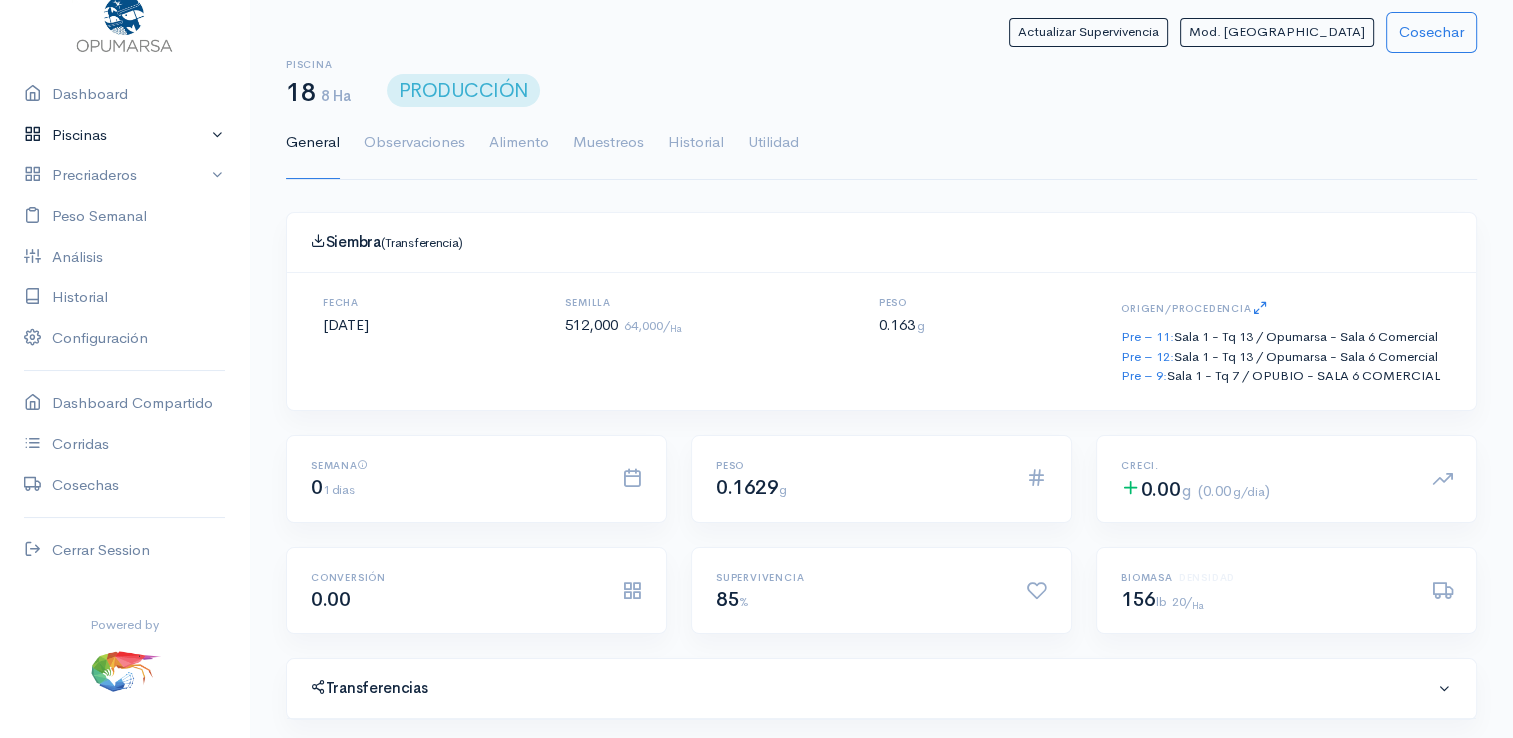 click on "Piscinas" at bounding box center (124, 135) 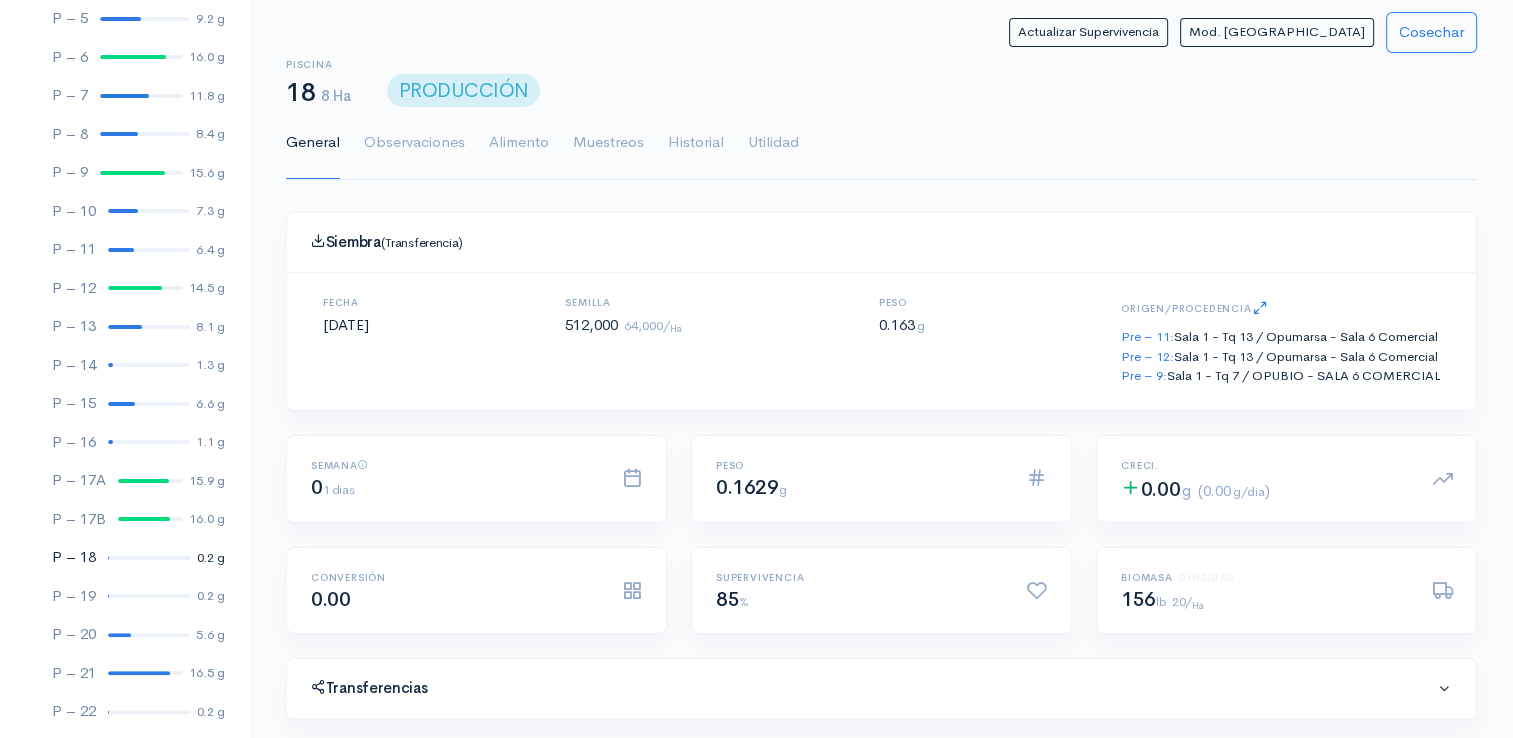 scroll, scrollTop: 361, scrollLeft: 0, axis: vertical 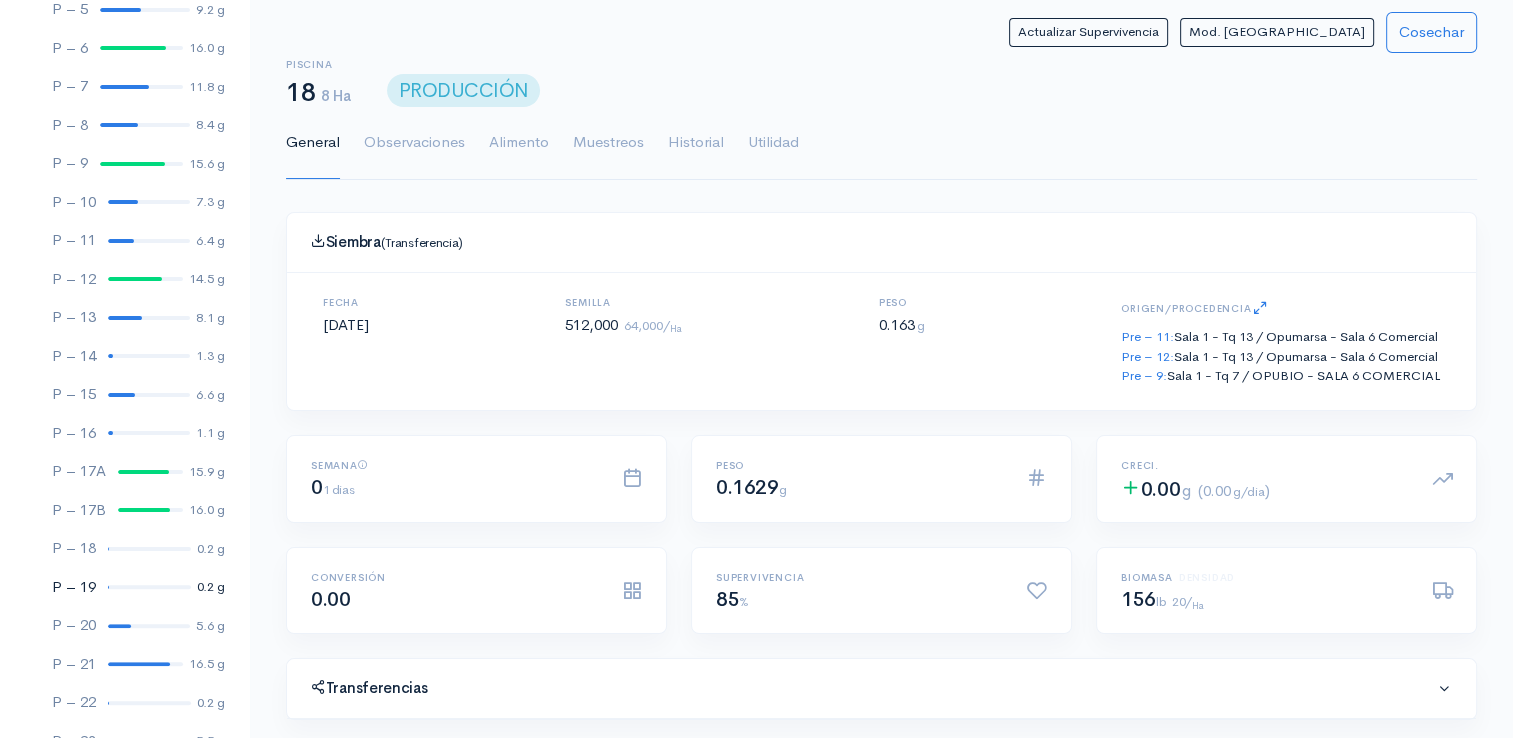 click at bounding box center [149, 587] 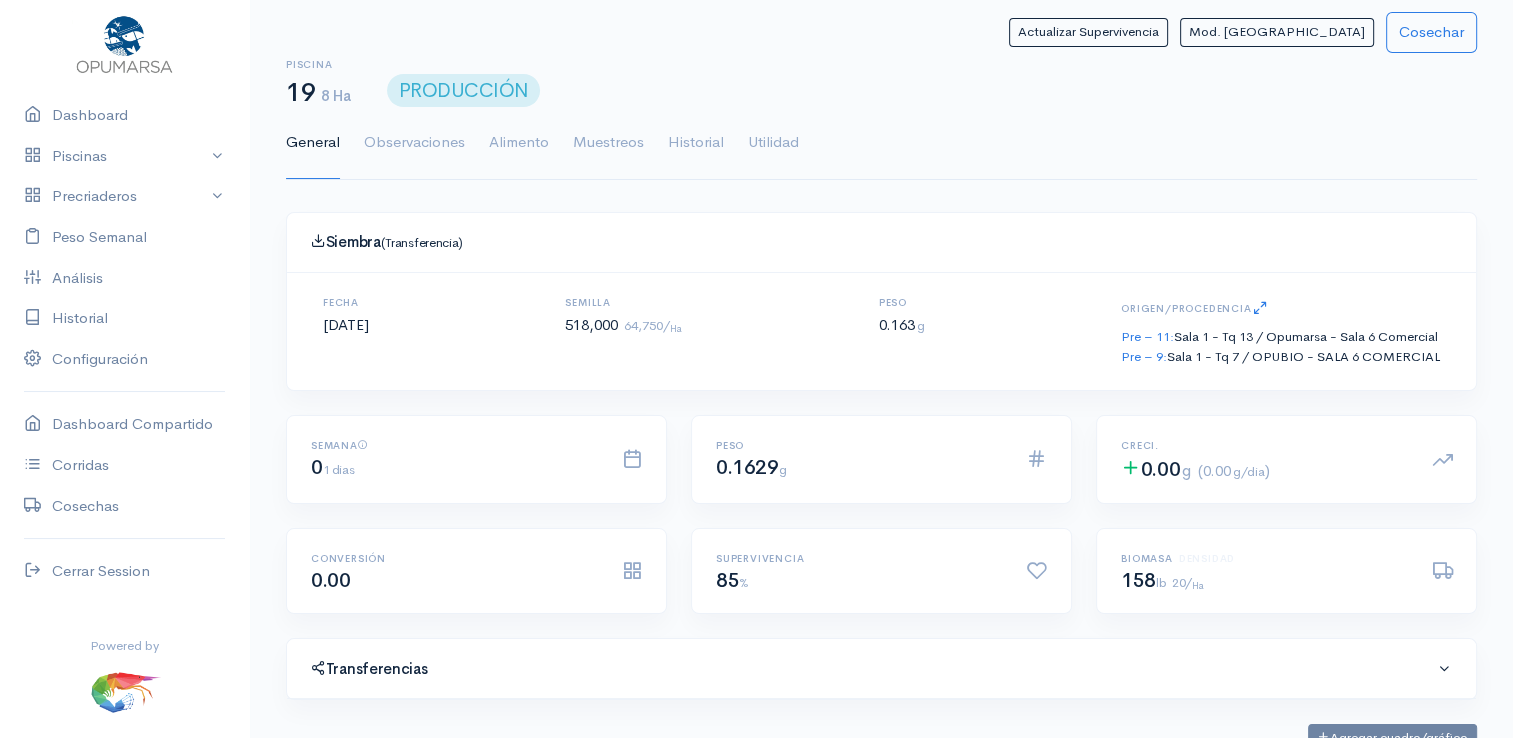 scroll, scrollTop: 61, scrollLeft: 0, axis: vertical 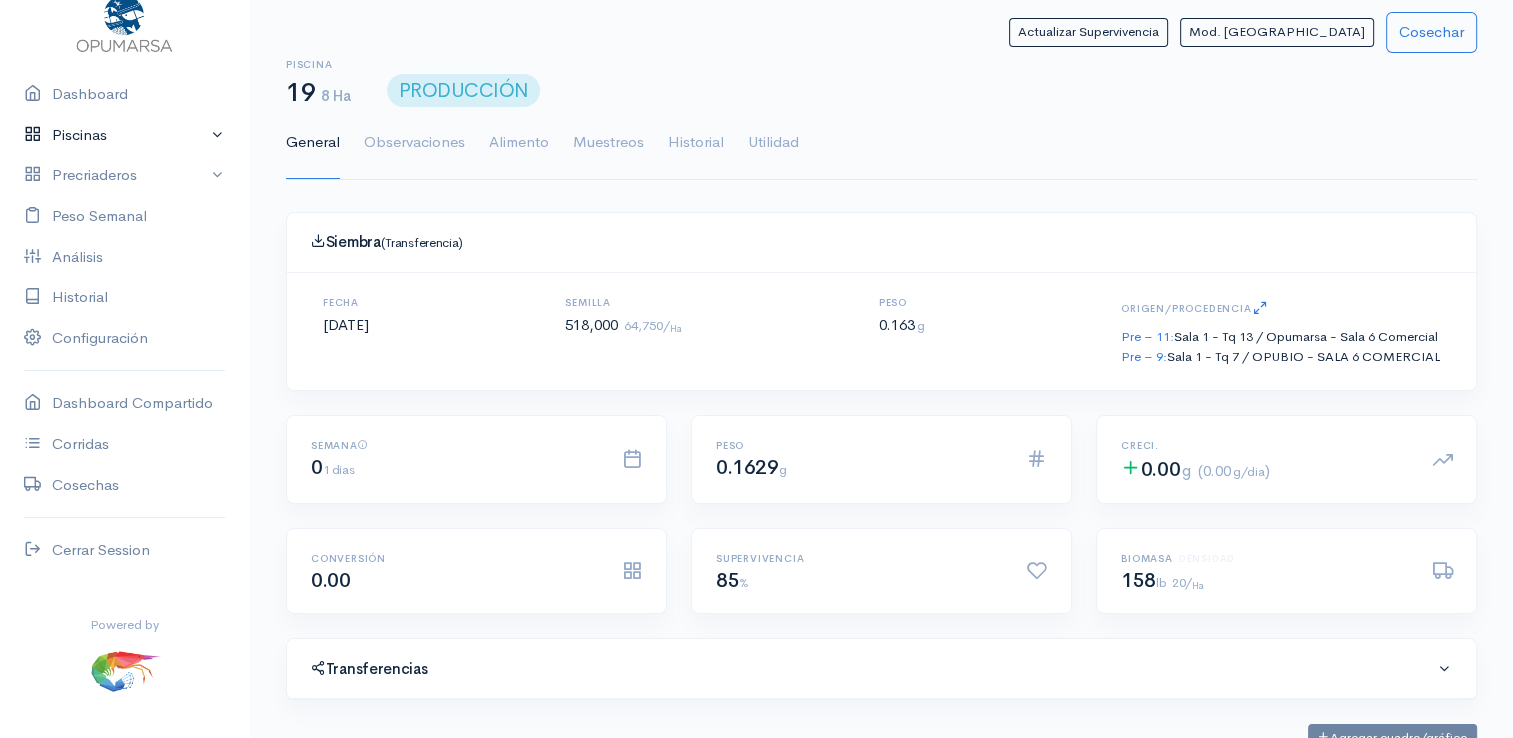 click on "Piscinas" at bounding box center [124, 135] 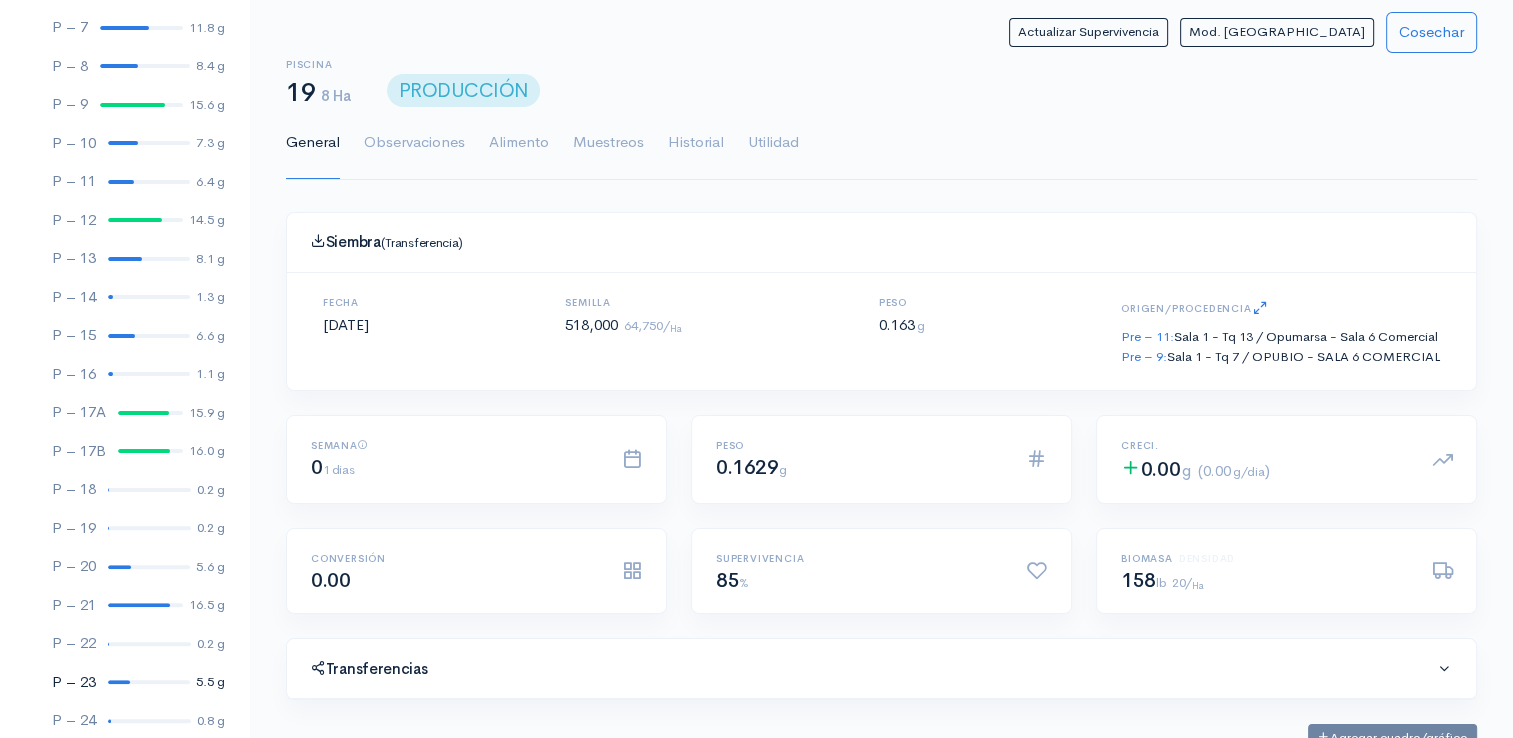 scroll, scrollTop: 461, scrollLeft: 0, axis: vertical 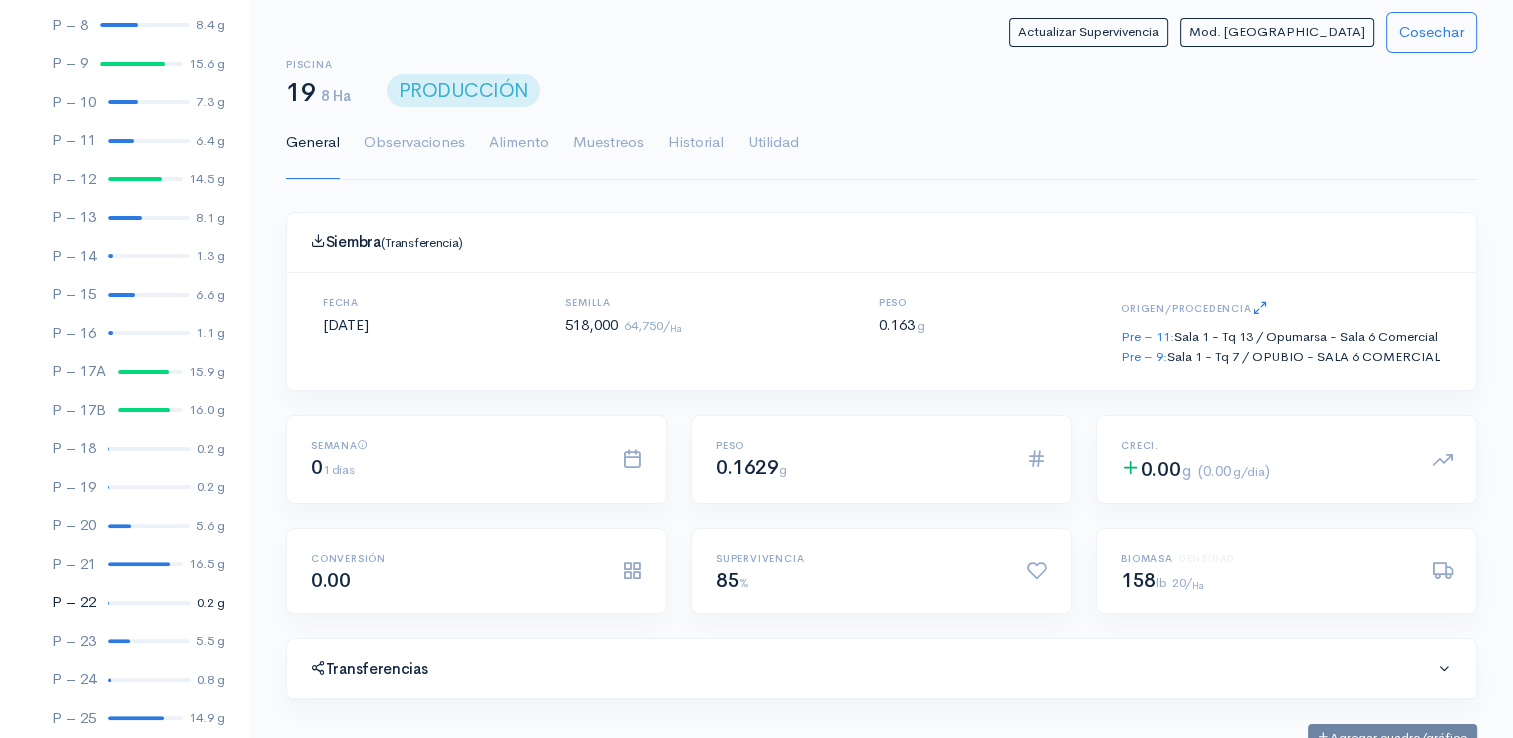 click at bounding box center [149, 603] 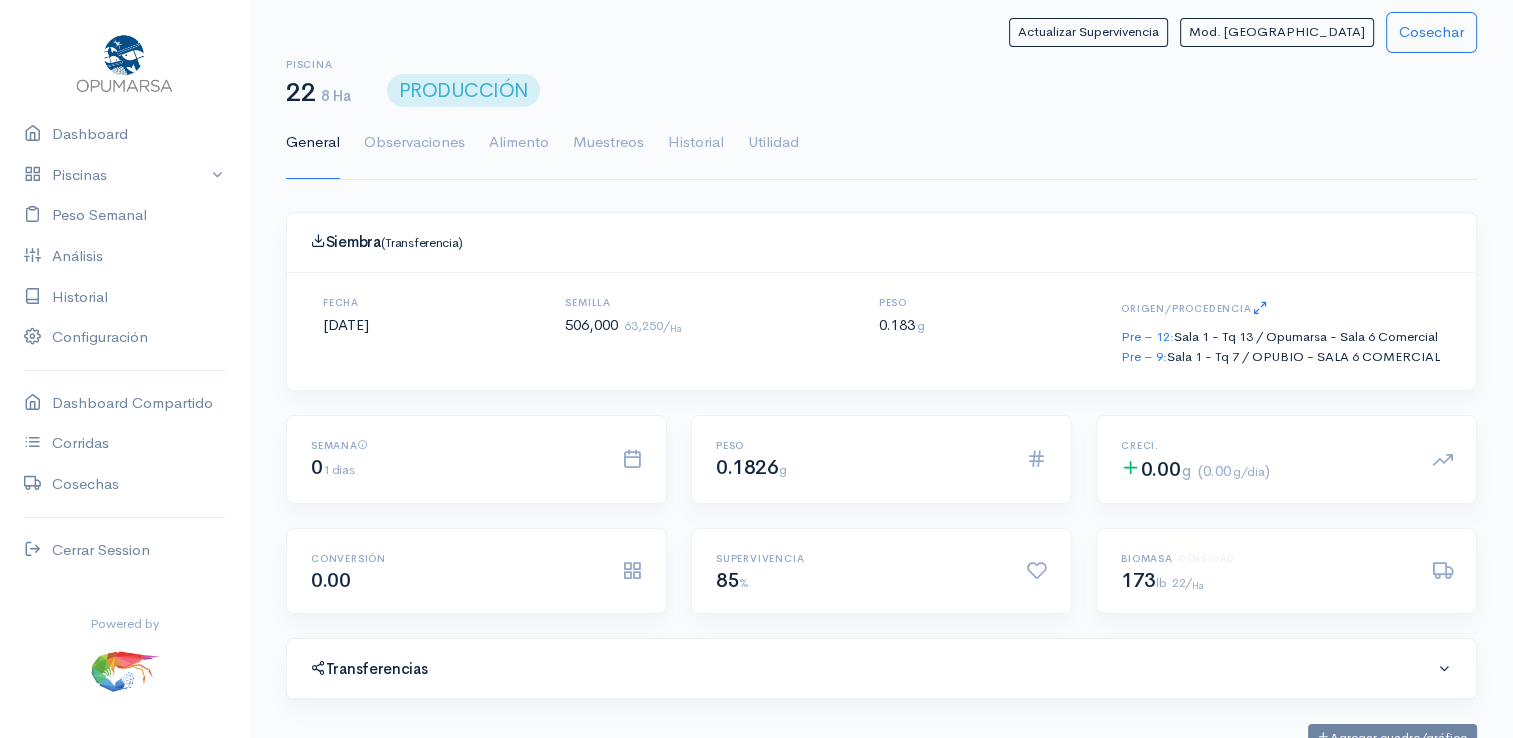 scroll, scrollTop: 61, scrollLeft: 0, axis: vertical 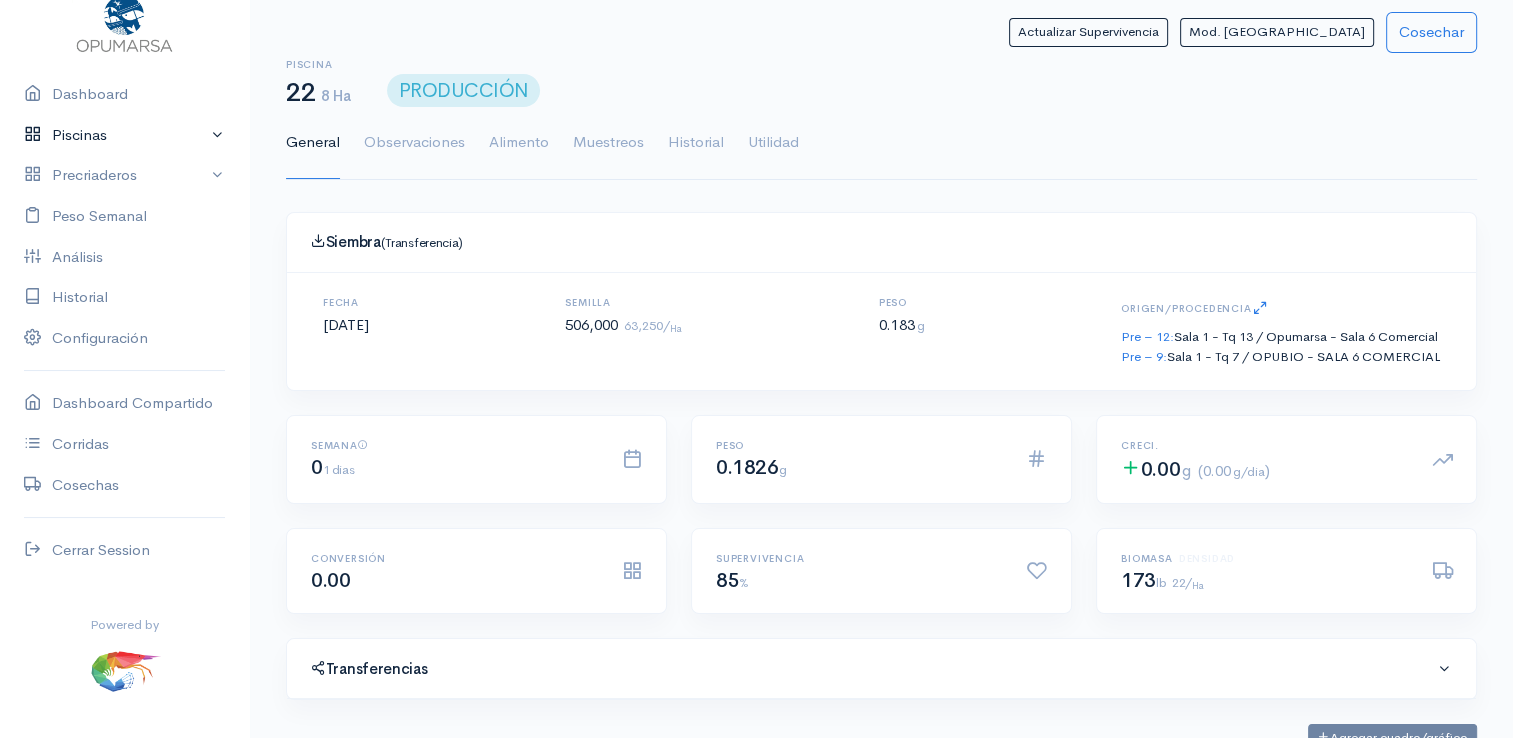 click on "Piscinas" at bounding box center [124, 135] 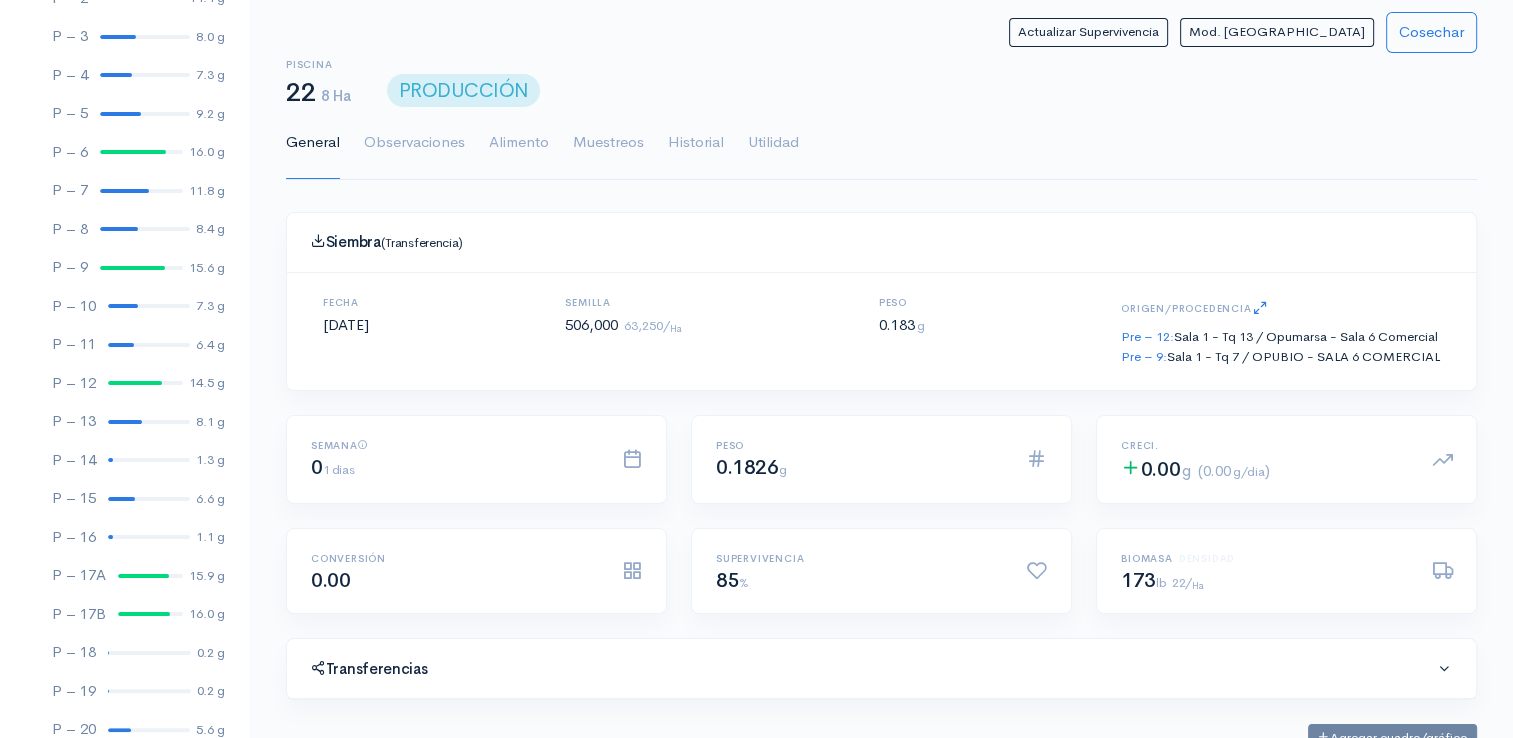 scroll, scrollTop: 261, scrollLeft: 0, axis: vertical 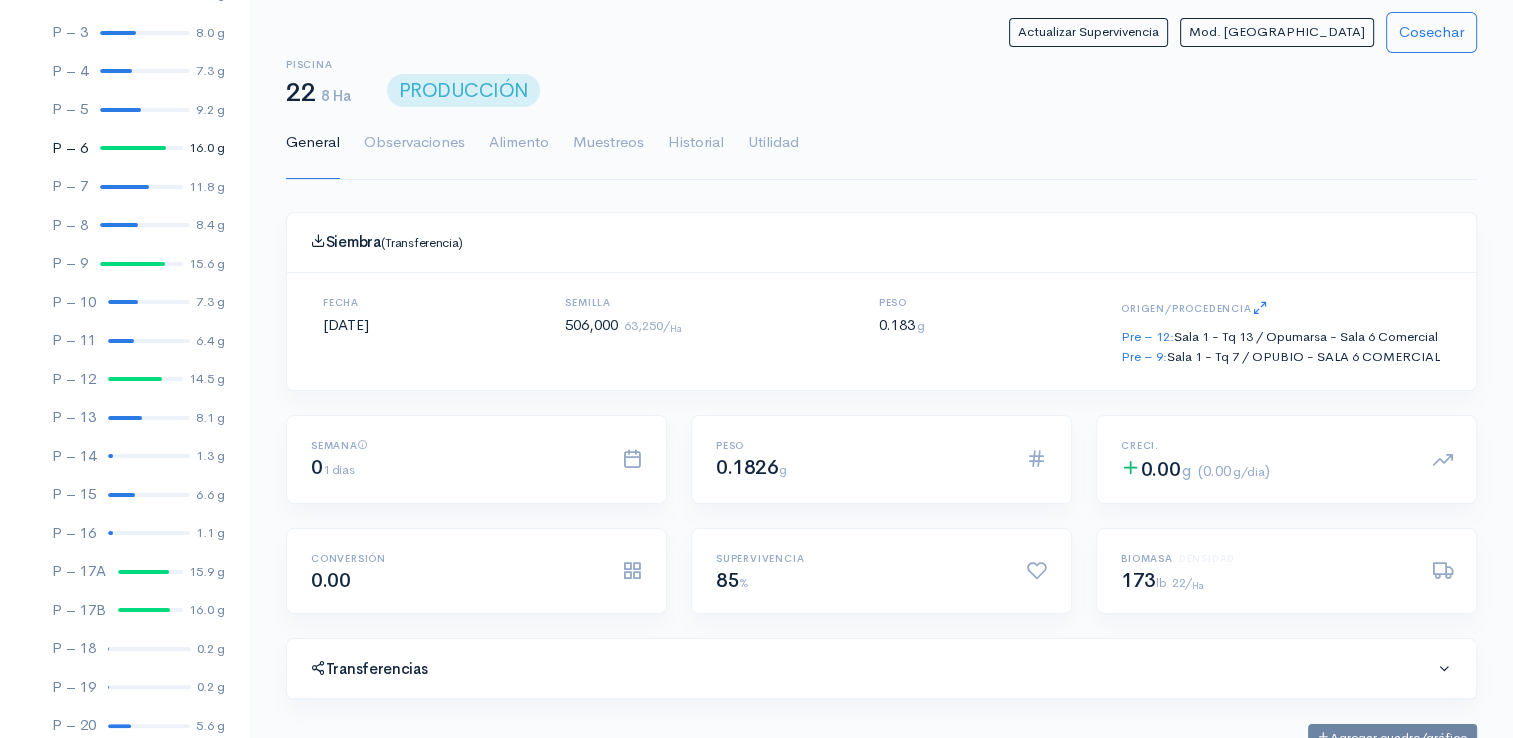 click at bounding box center [133, 148] 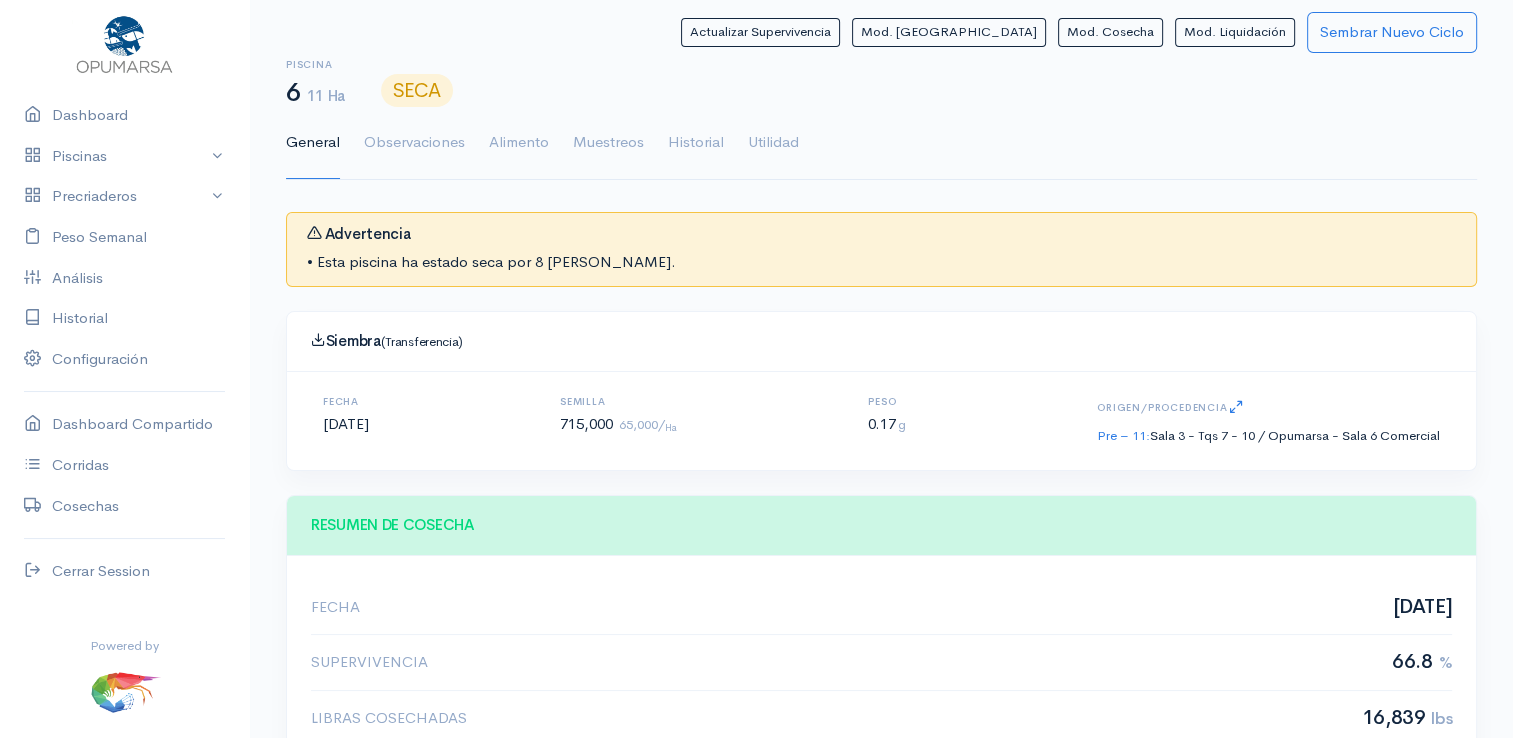 scroll, scrollTop: 61, scrollLeft: 0, axis: vertical 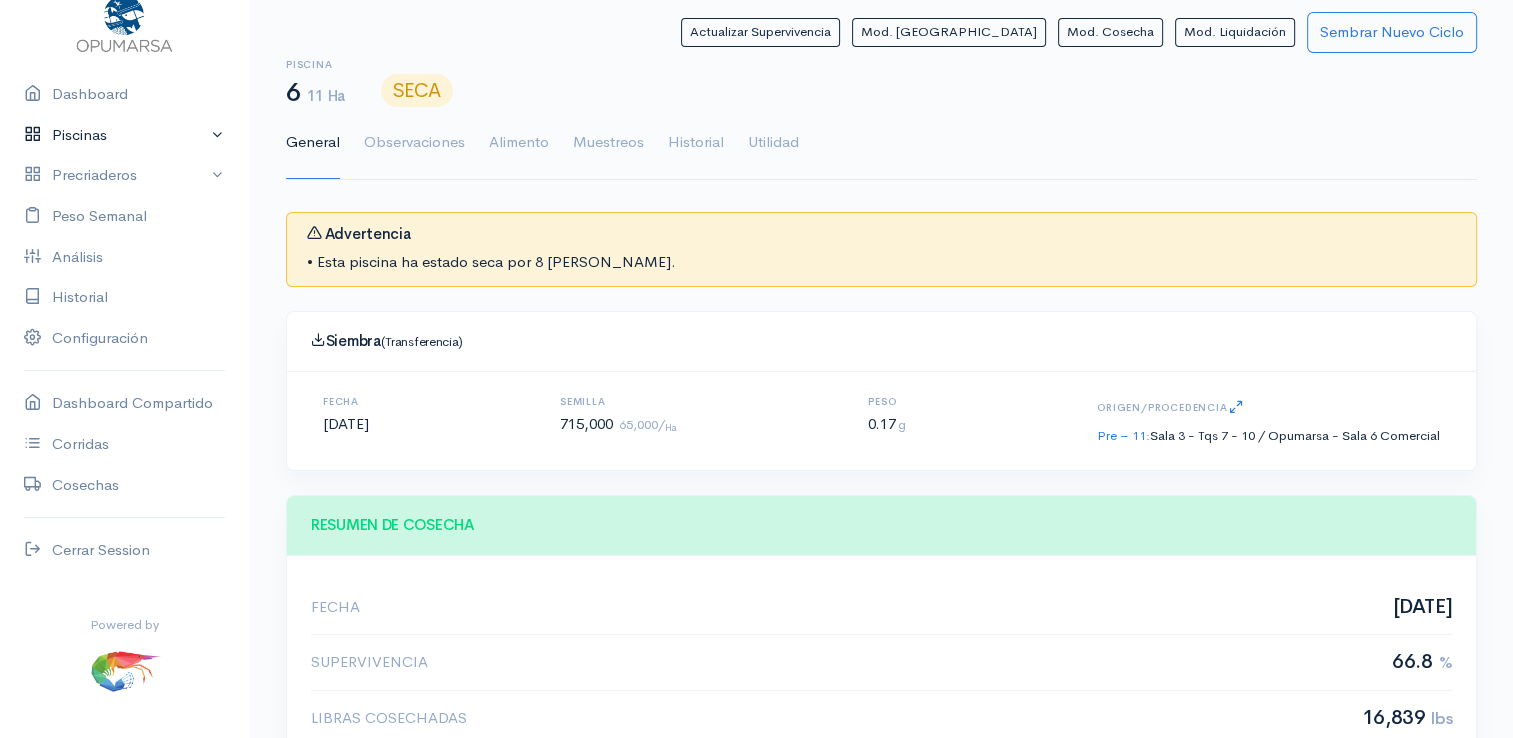 click on "Piscinas" at bounding box center [124, 135] 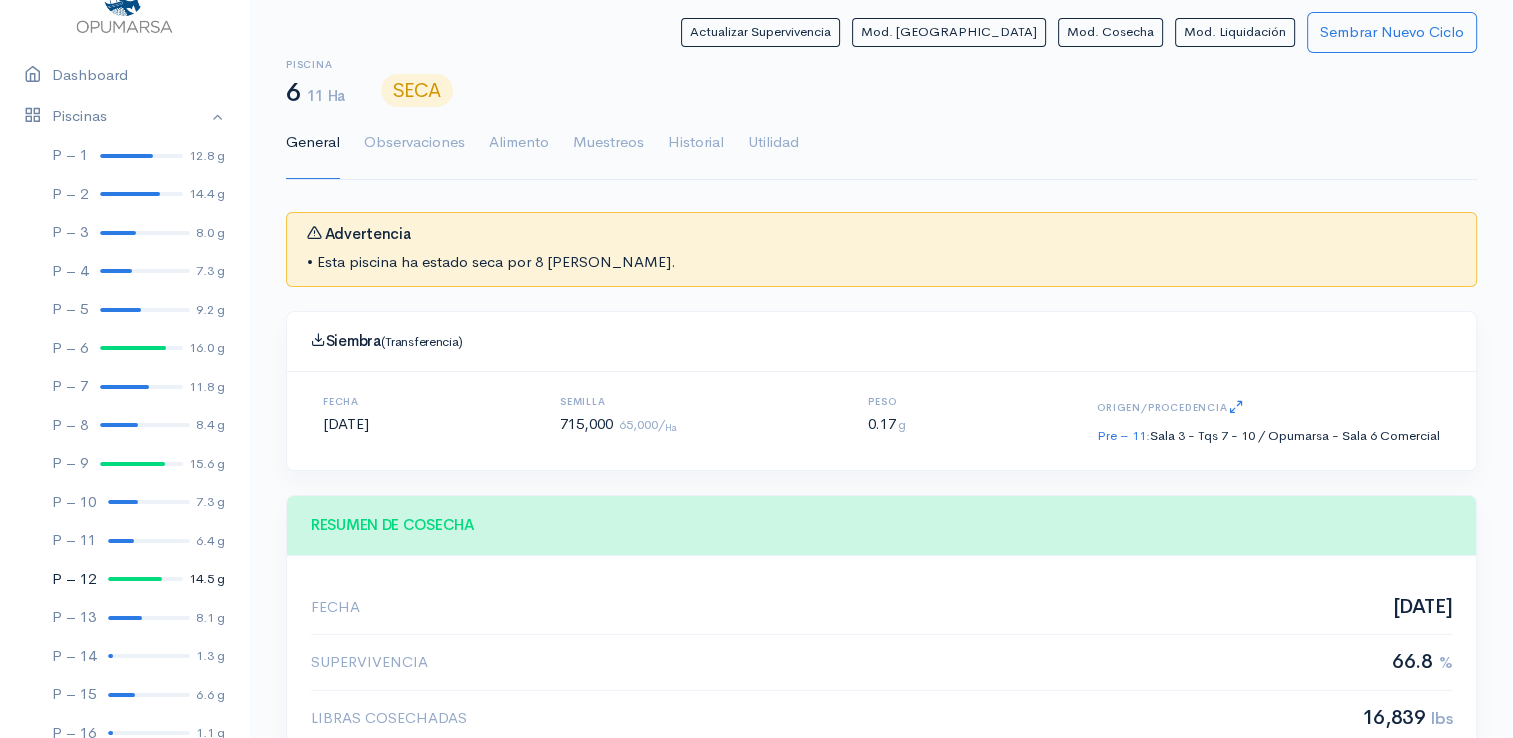 click on "P – 12 14.5 g" at bounding box center (124, 579) 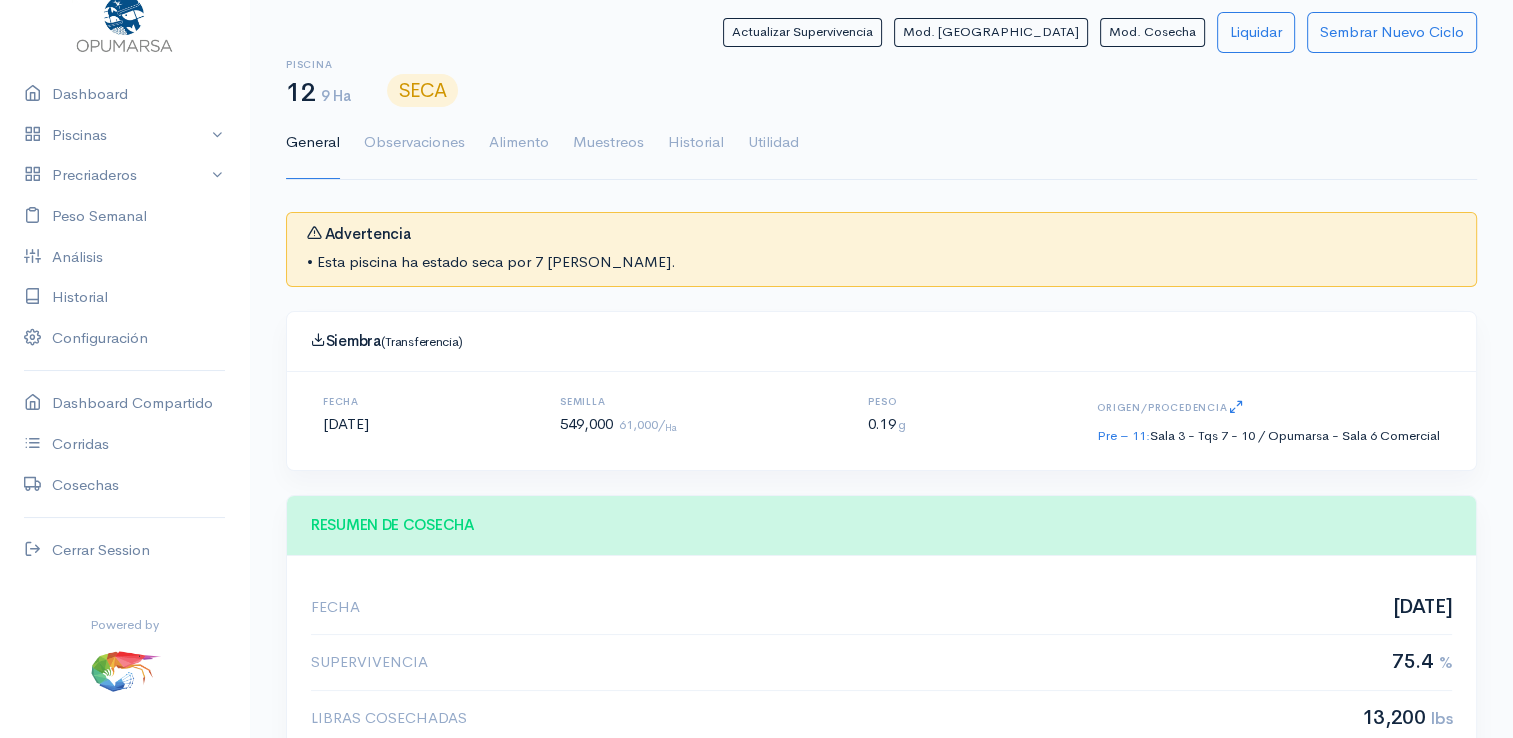 scroll, scrollTop: 21, scrollLeft: 0, axis: vertical 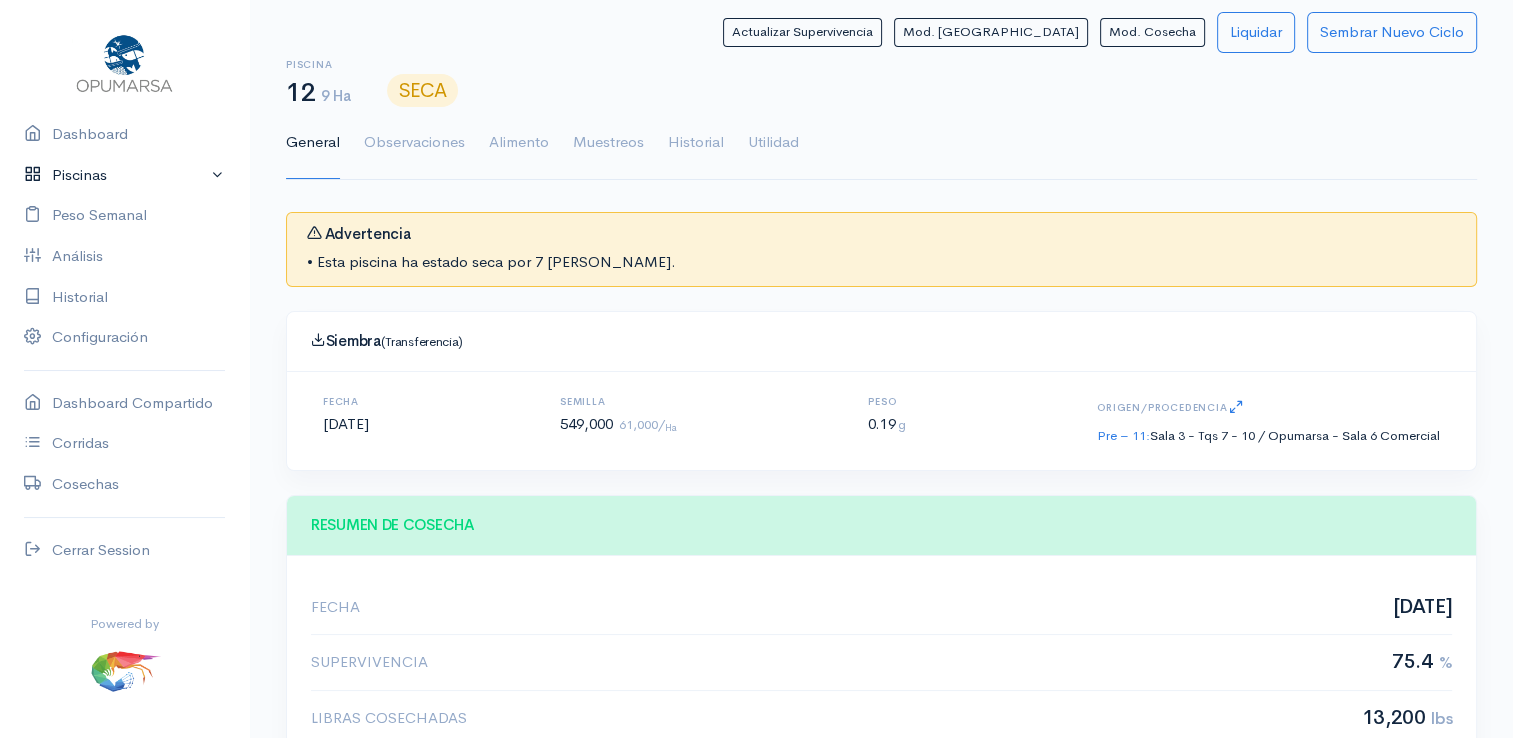 click on "Piscinas" at bounding box center (124, 175) 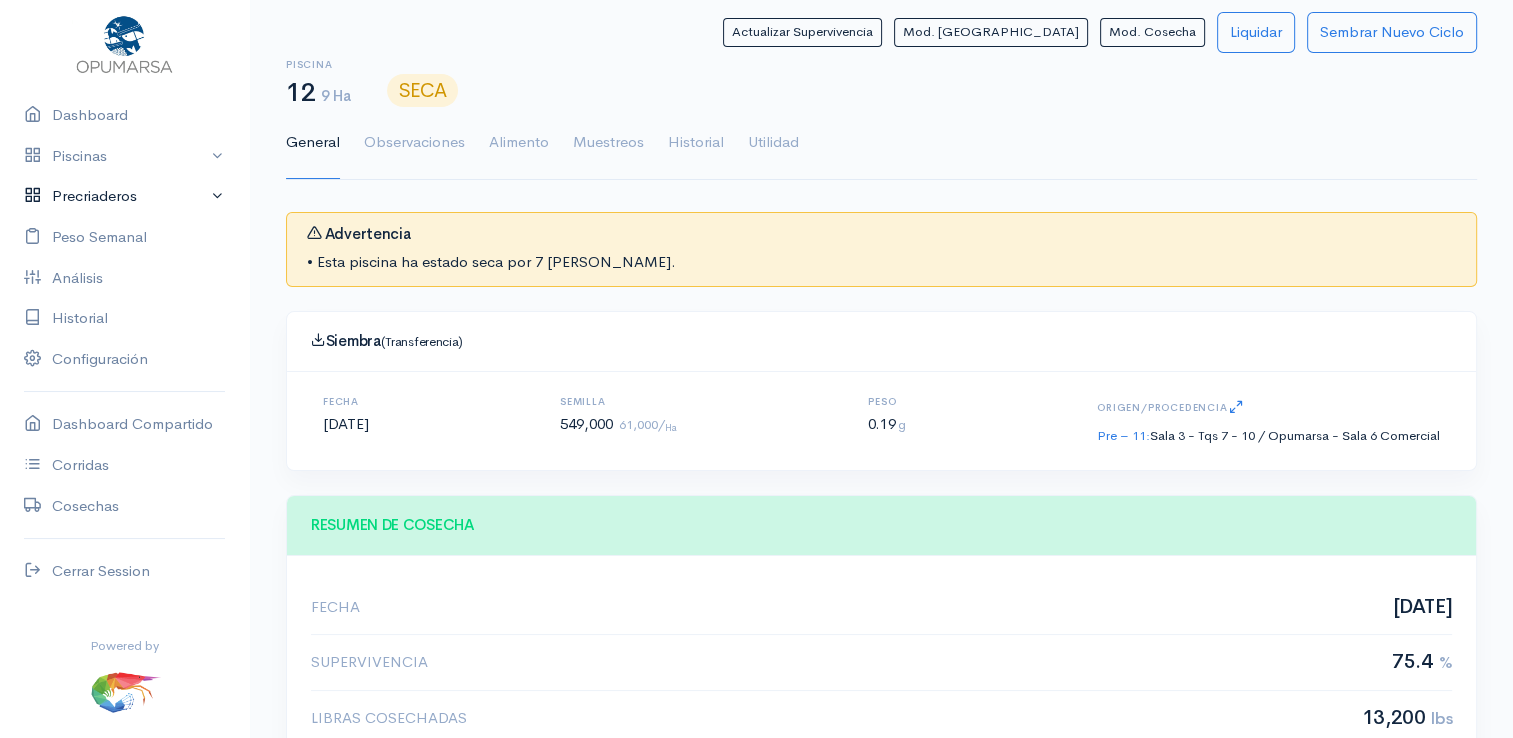 scroll, scrollTop: 61, scrollLeft: 0, axis: vertical 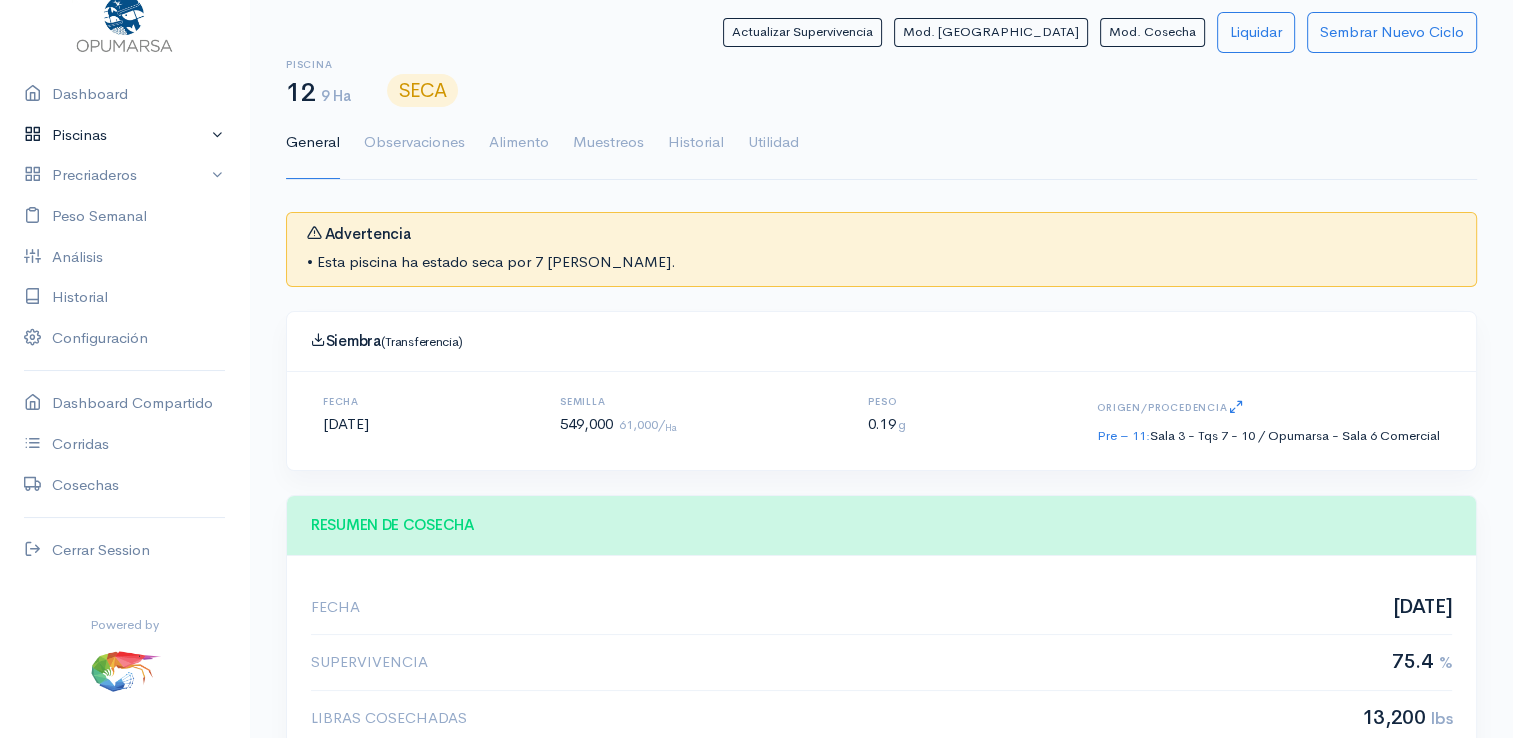 click on "Piscinas" at bounding box center [124, 135] 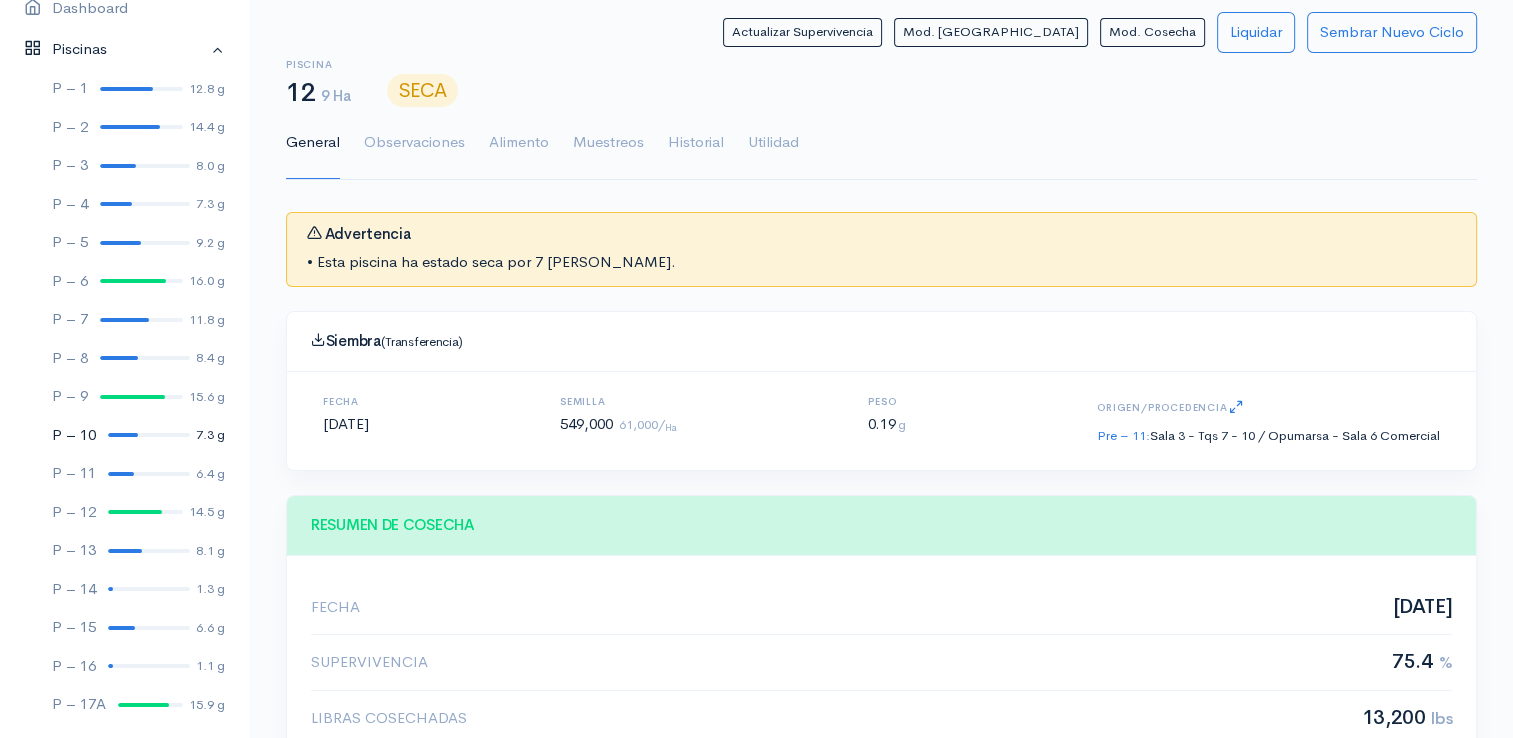 scroll, scrollTop: 161, scrollLeft: 0, axis: vertical 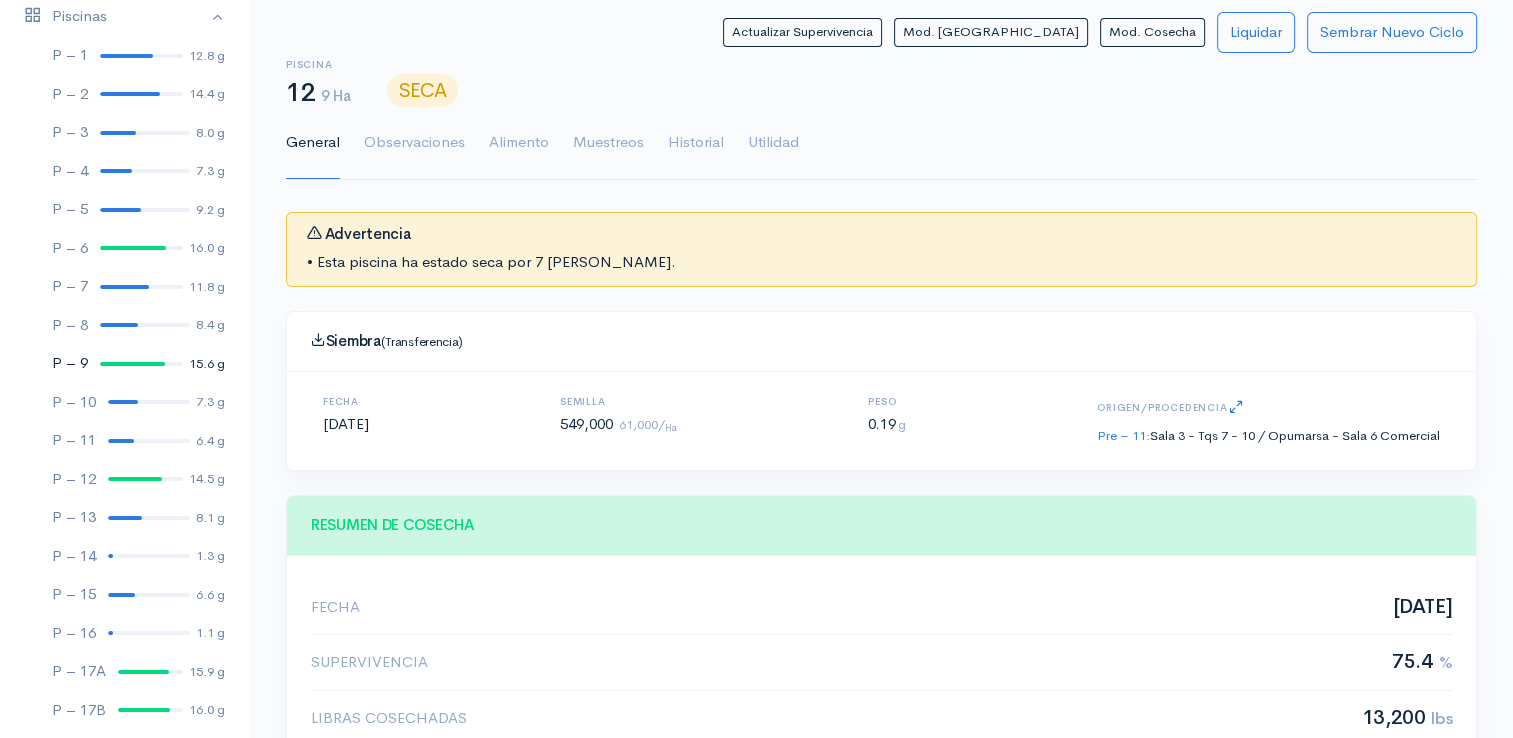 click at bounding box center (132, 364) 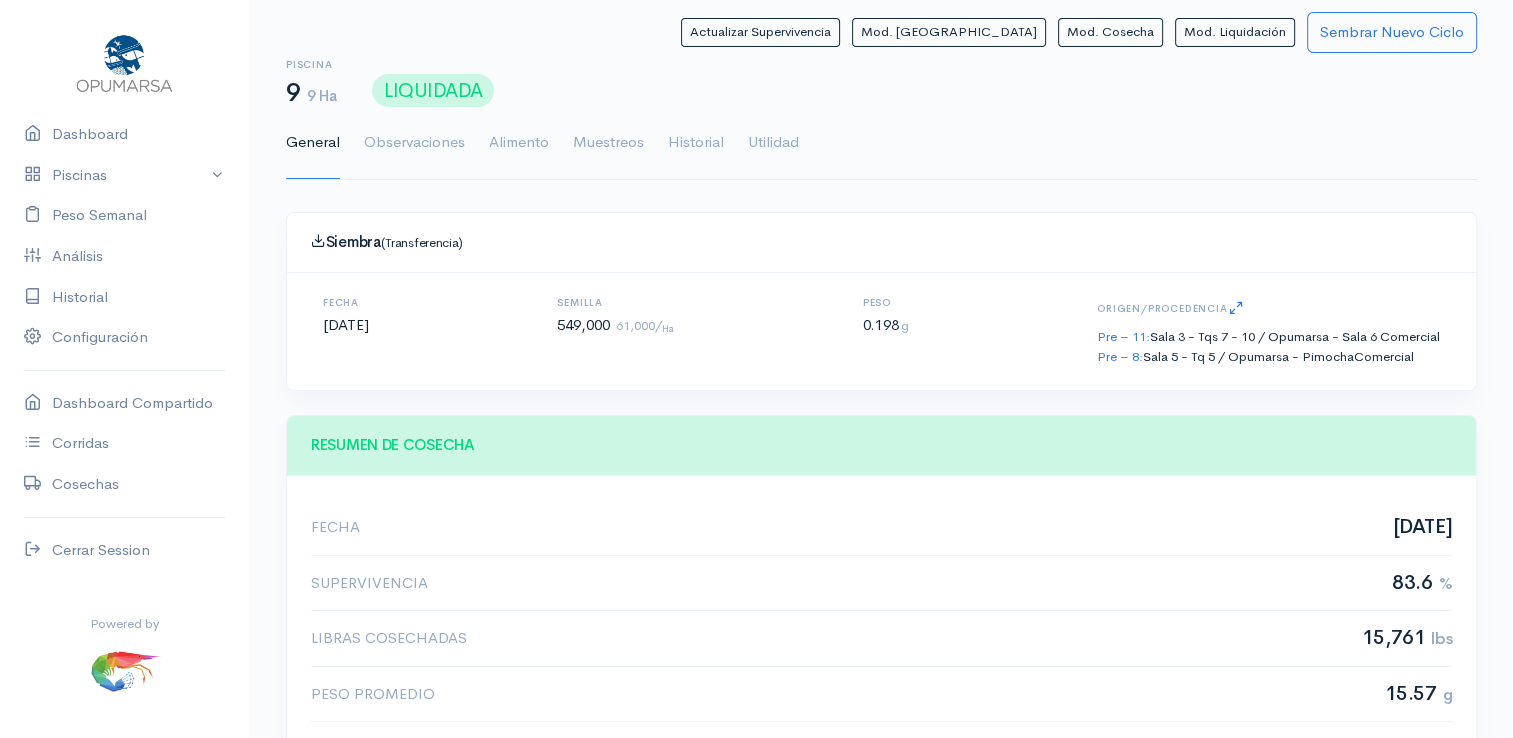 scroll, scrollTop: 61, scrollLeft: 0, axis: vertical 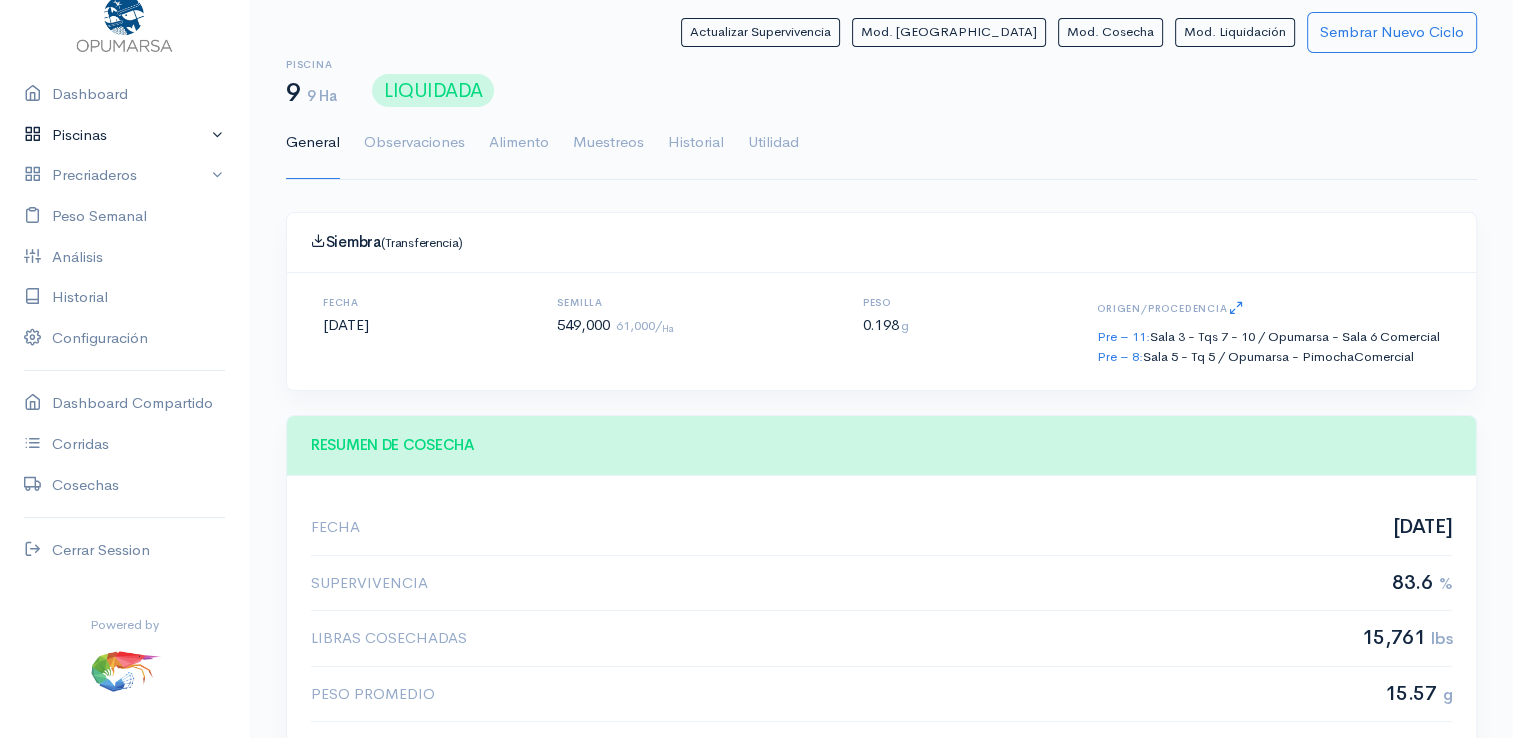 click on "Piscinas" at bounding box center (124, 135) 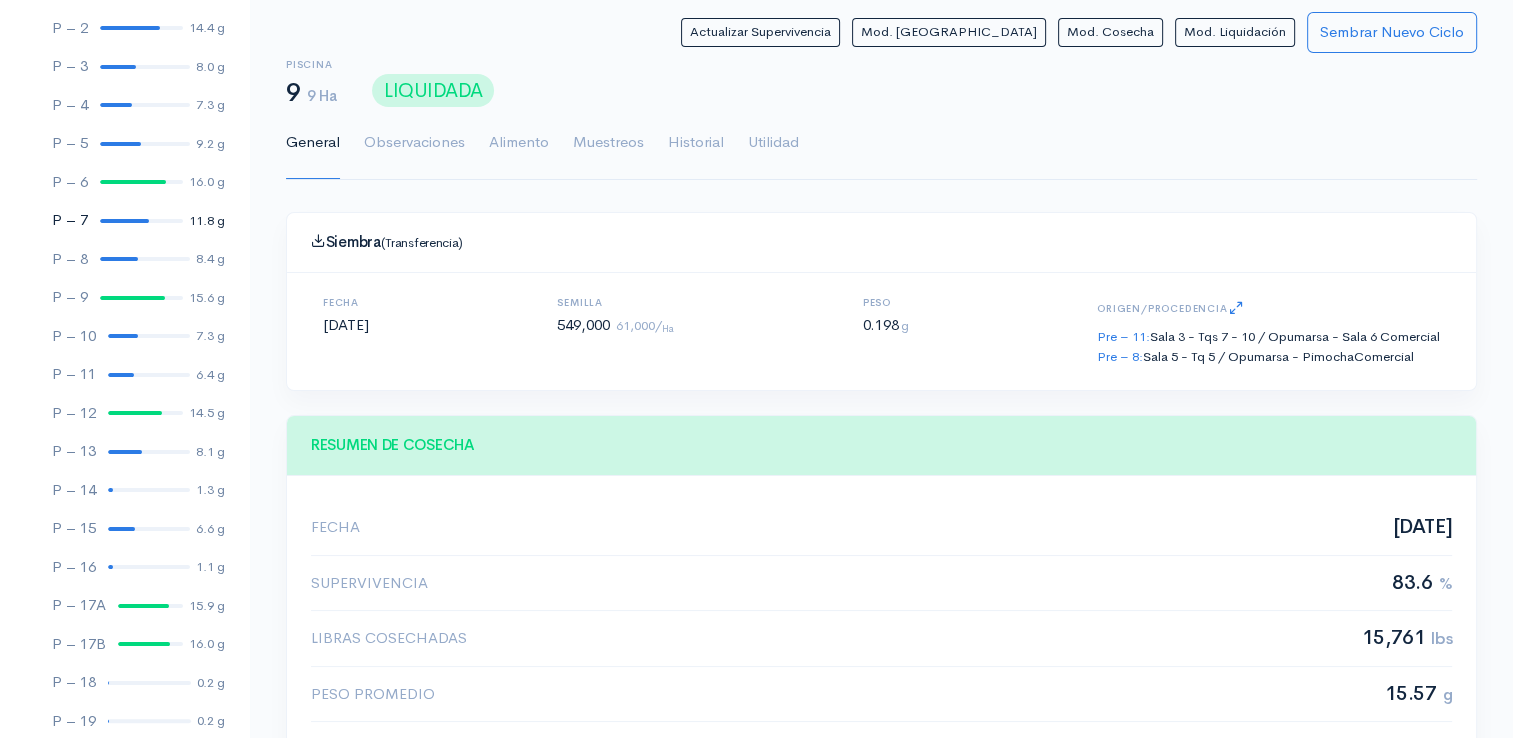 scroll, scrollTop: 261, scrollLeft: 0, axis: vertical 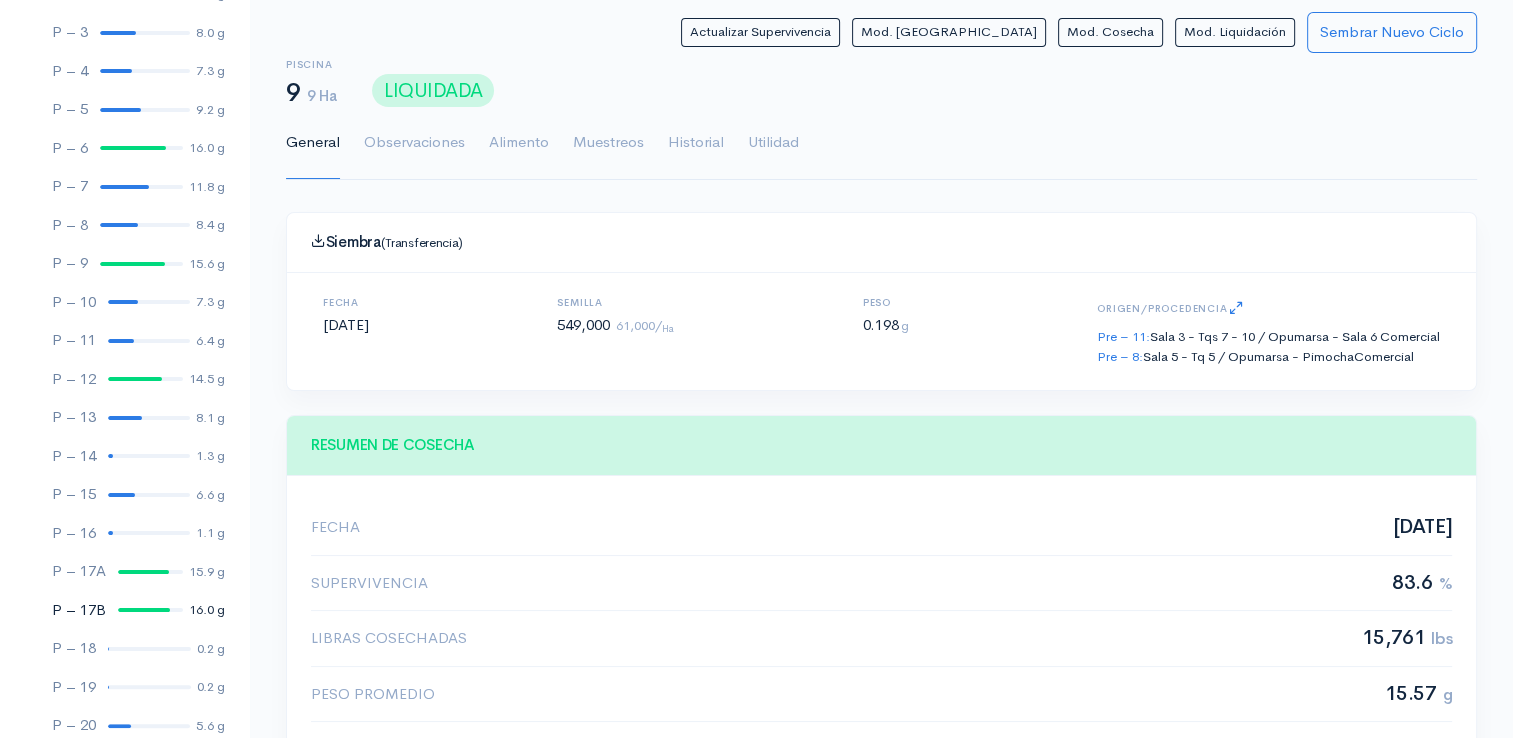 click at bounding box center [144, 610] 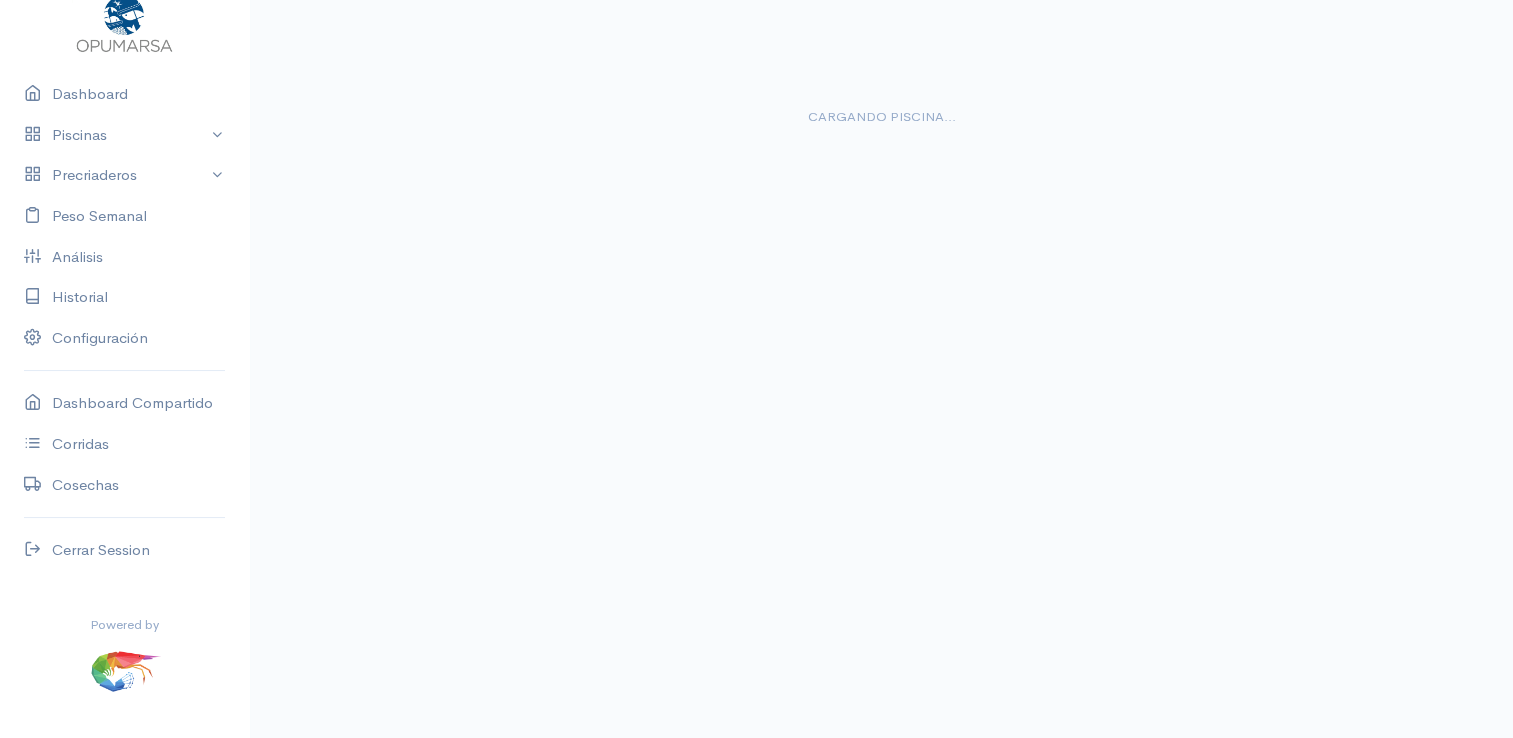 click at bounding box center [144, 829] 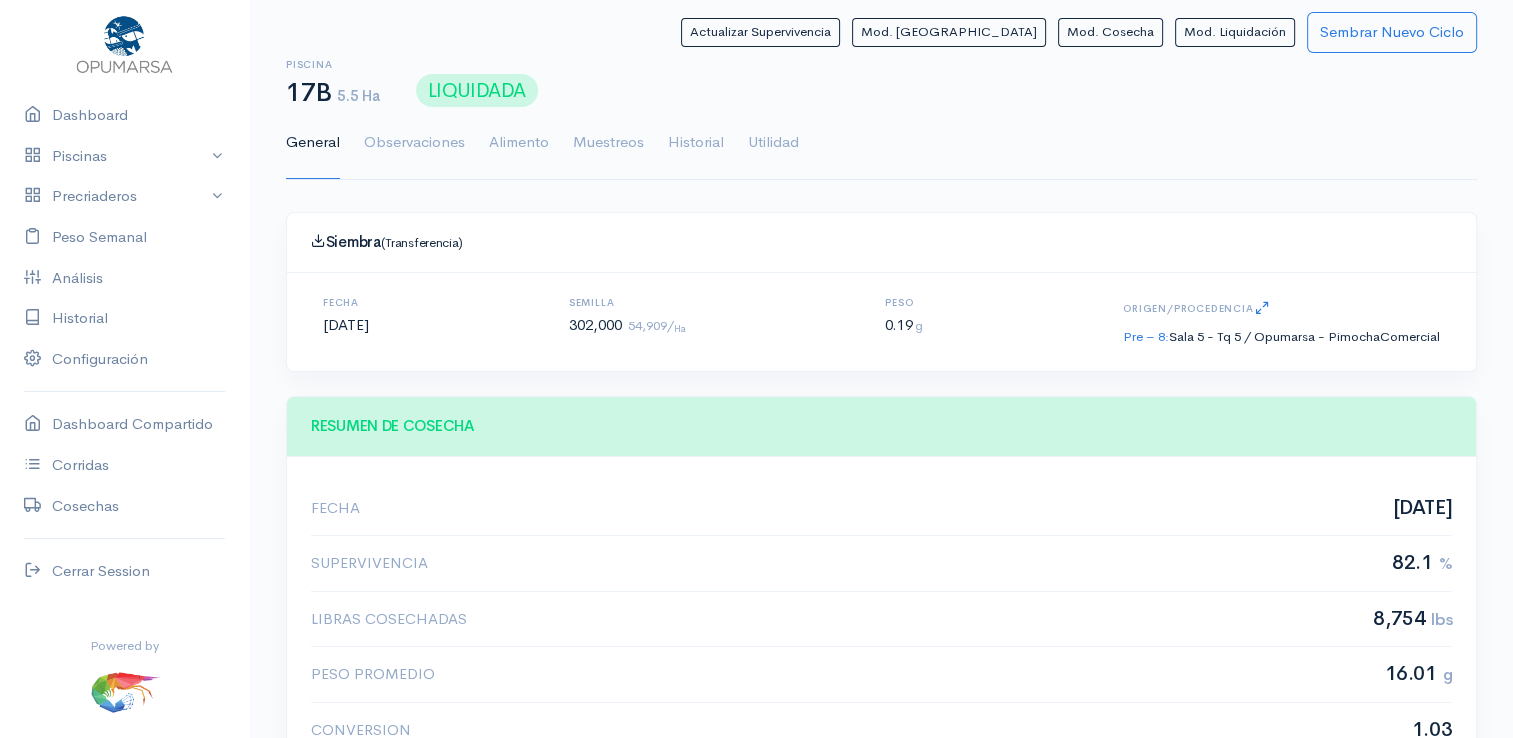 scroll, scrollTop: 61, scrollLeft: 0, axis: vertical 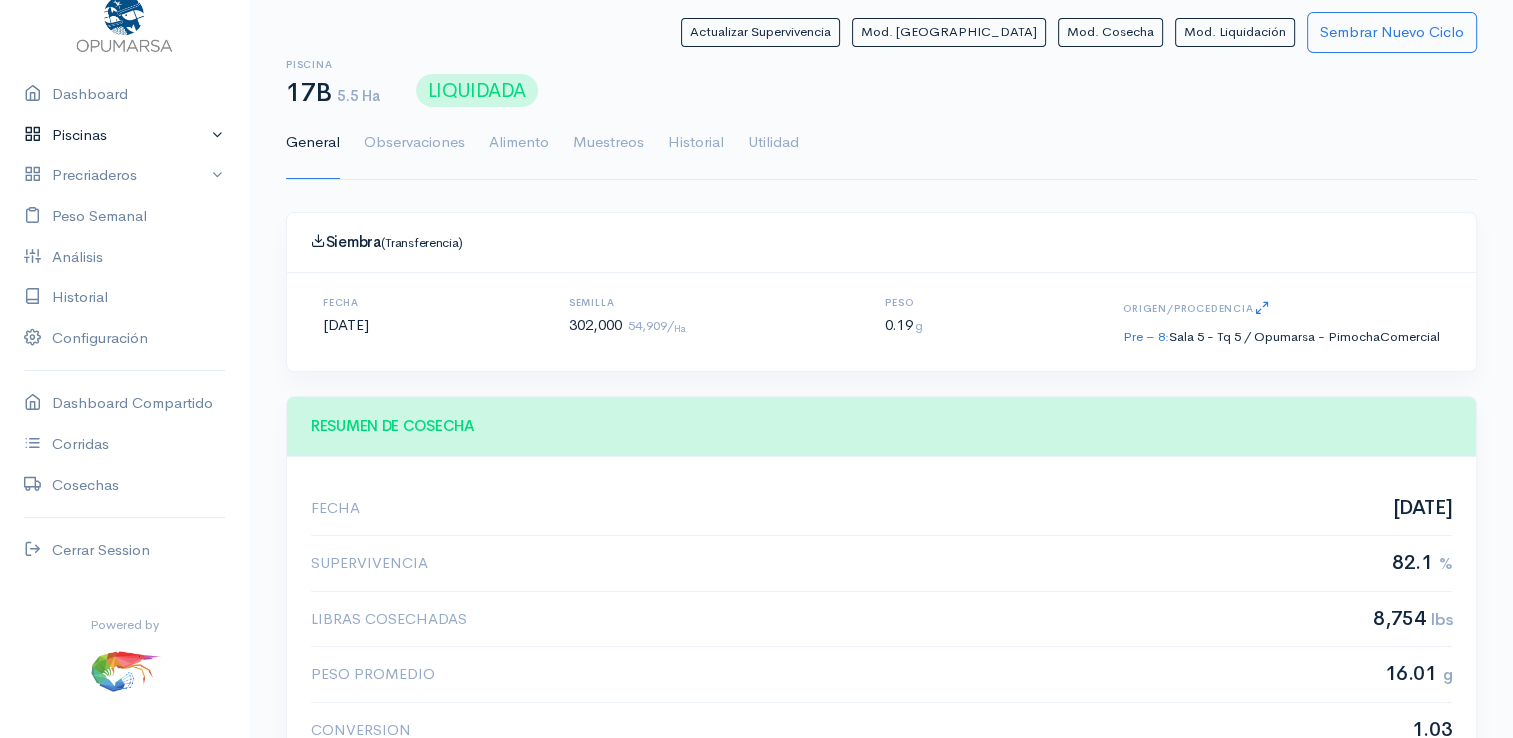 click on "Piscinas" at bounding box center (124, 135) 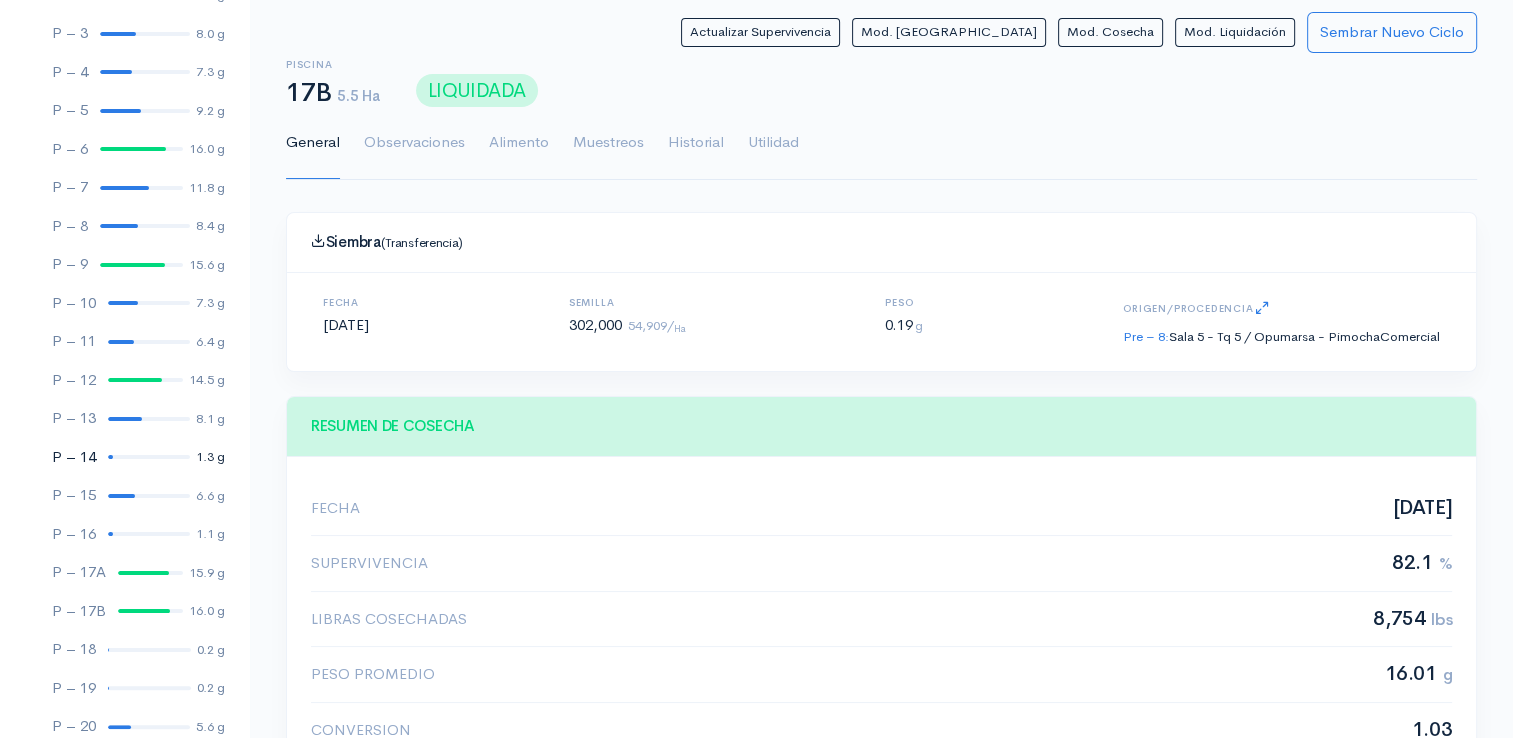 scroll, scrollTop: 261, scrollLeft: 0, axis: vertical 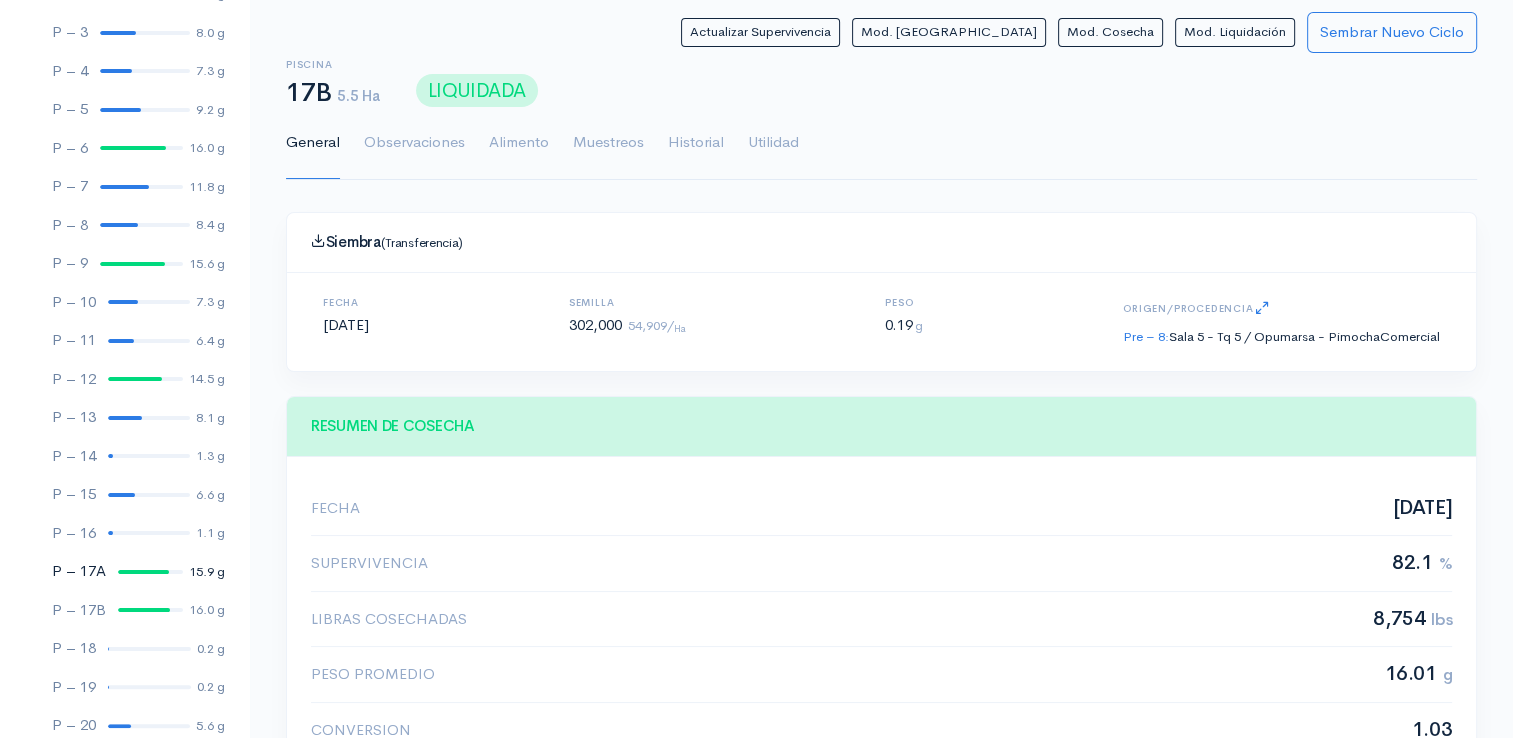 click at bounding box center [143, 572] 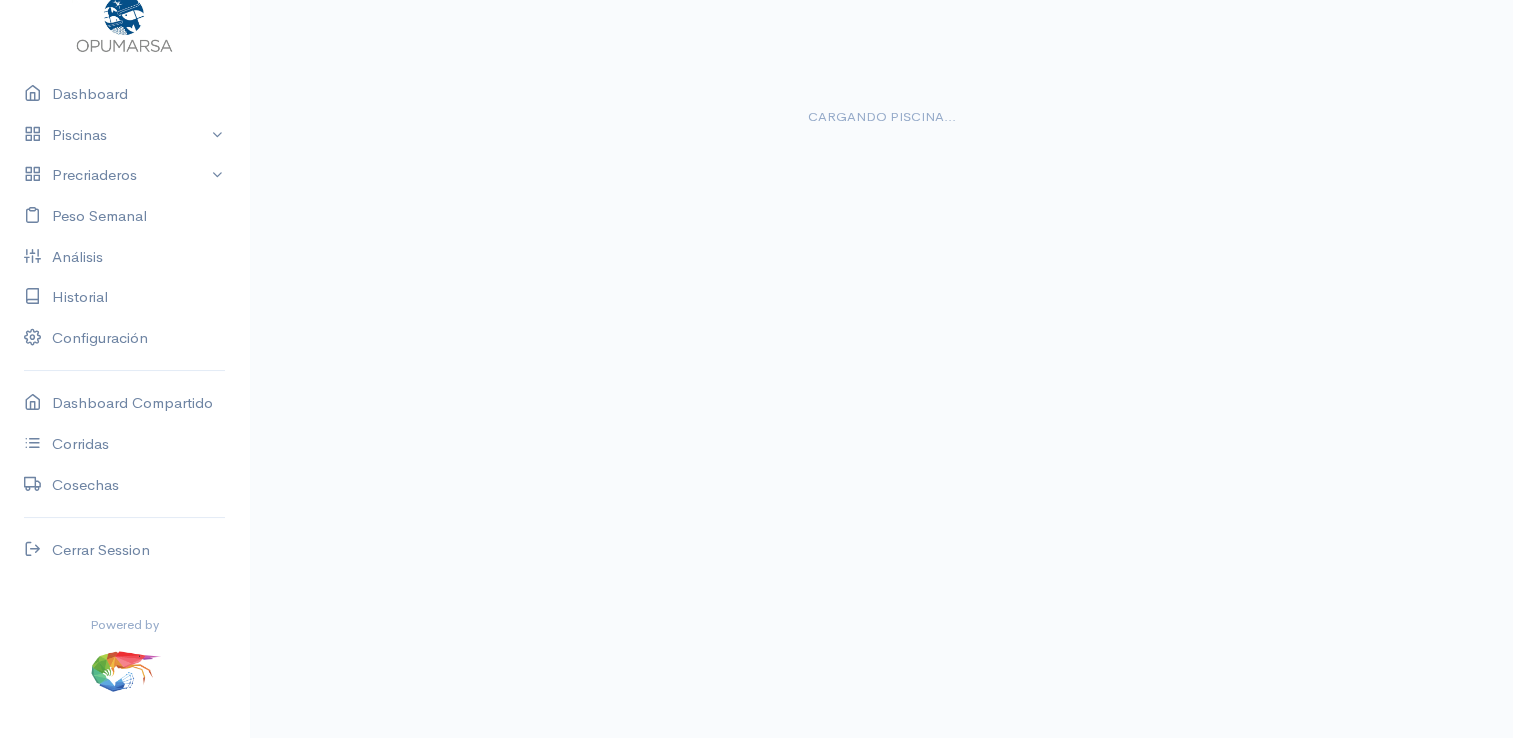 click at bounding box center [143, 791] 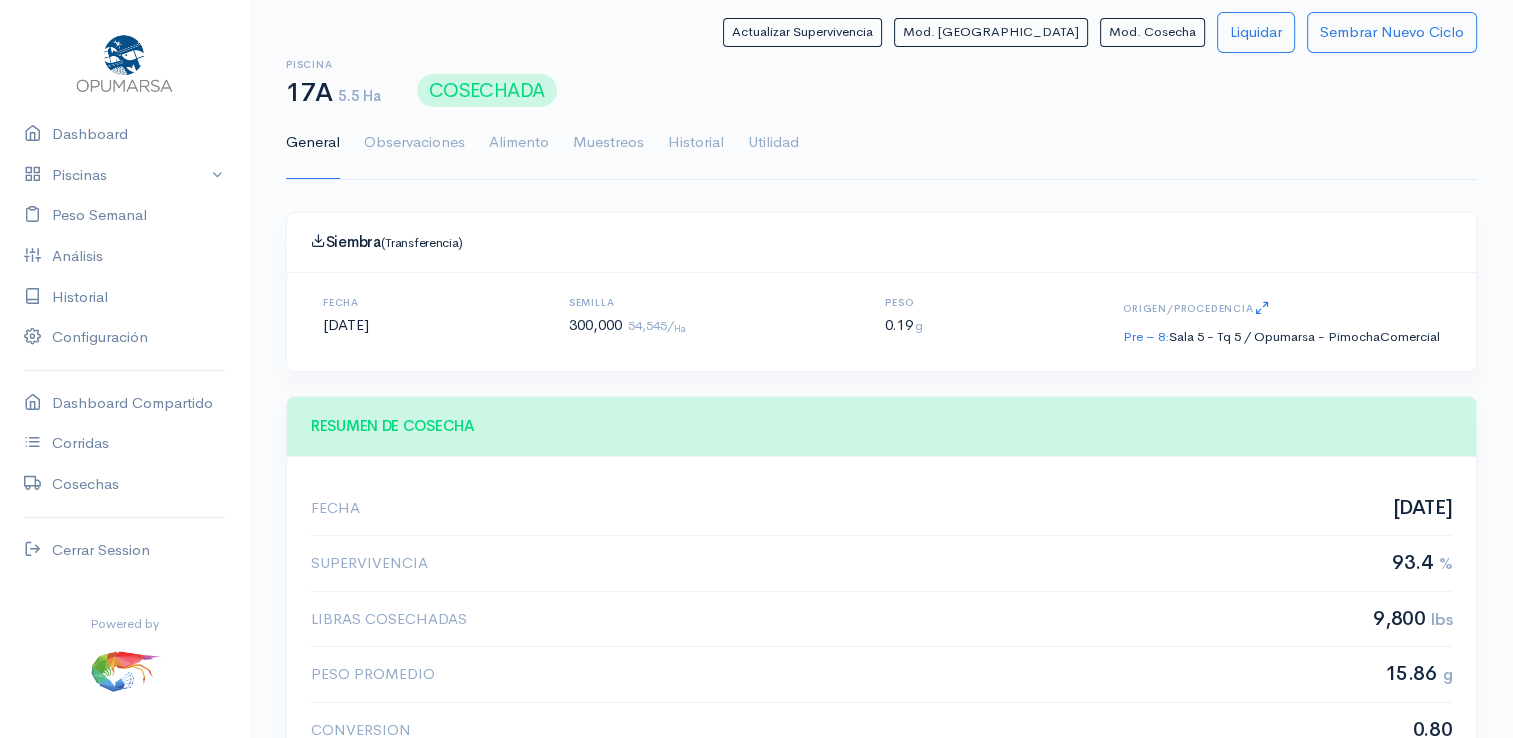 scroll, scrollTop: 61, scrollLeft: 0, axis: vertical 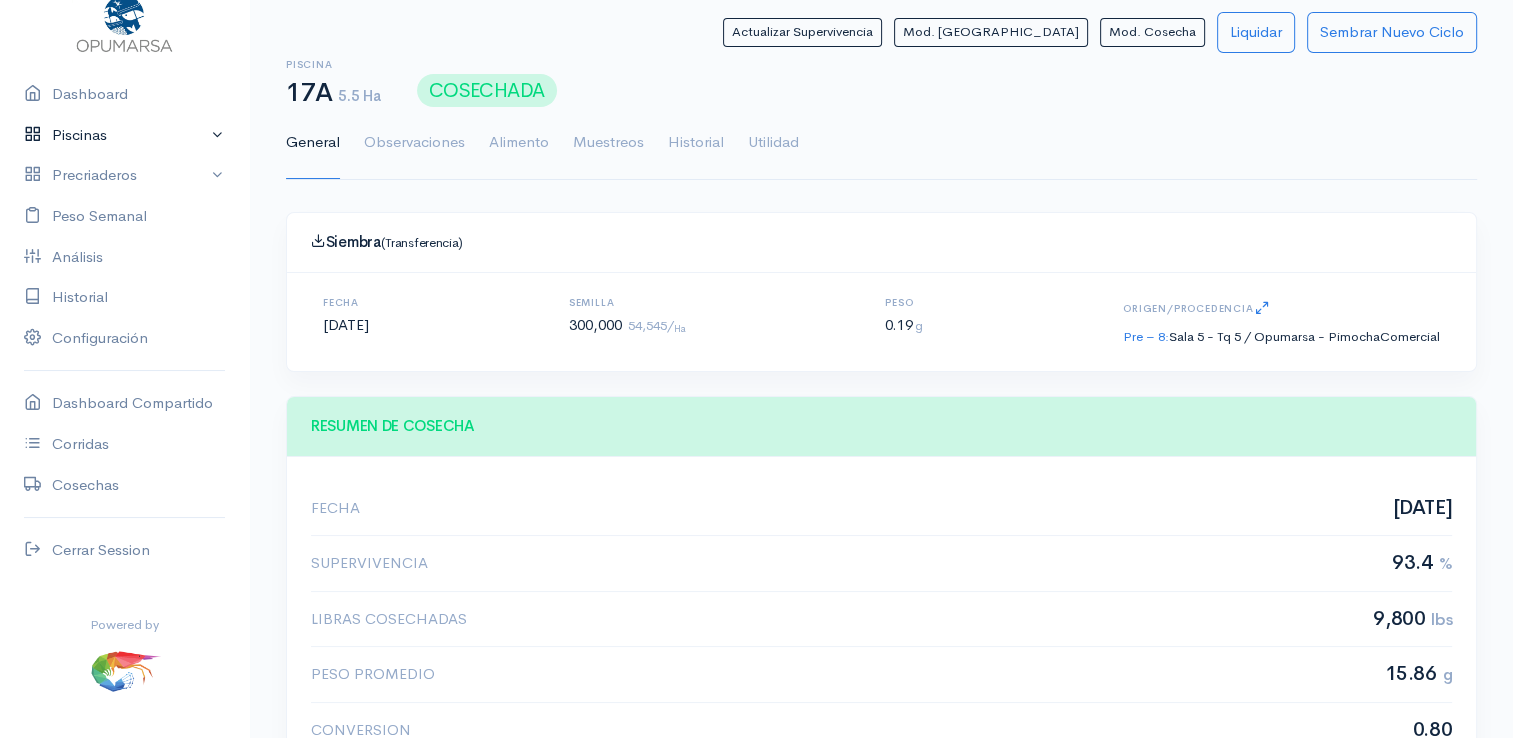 click on "Piscinas" at bounding box center (124, 135) 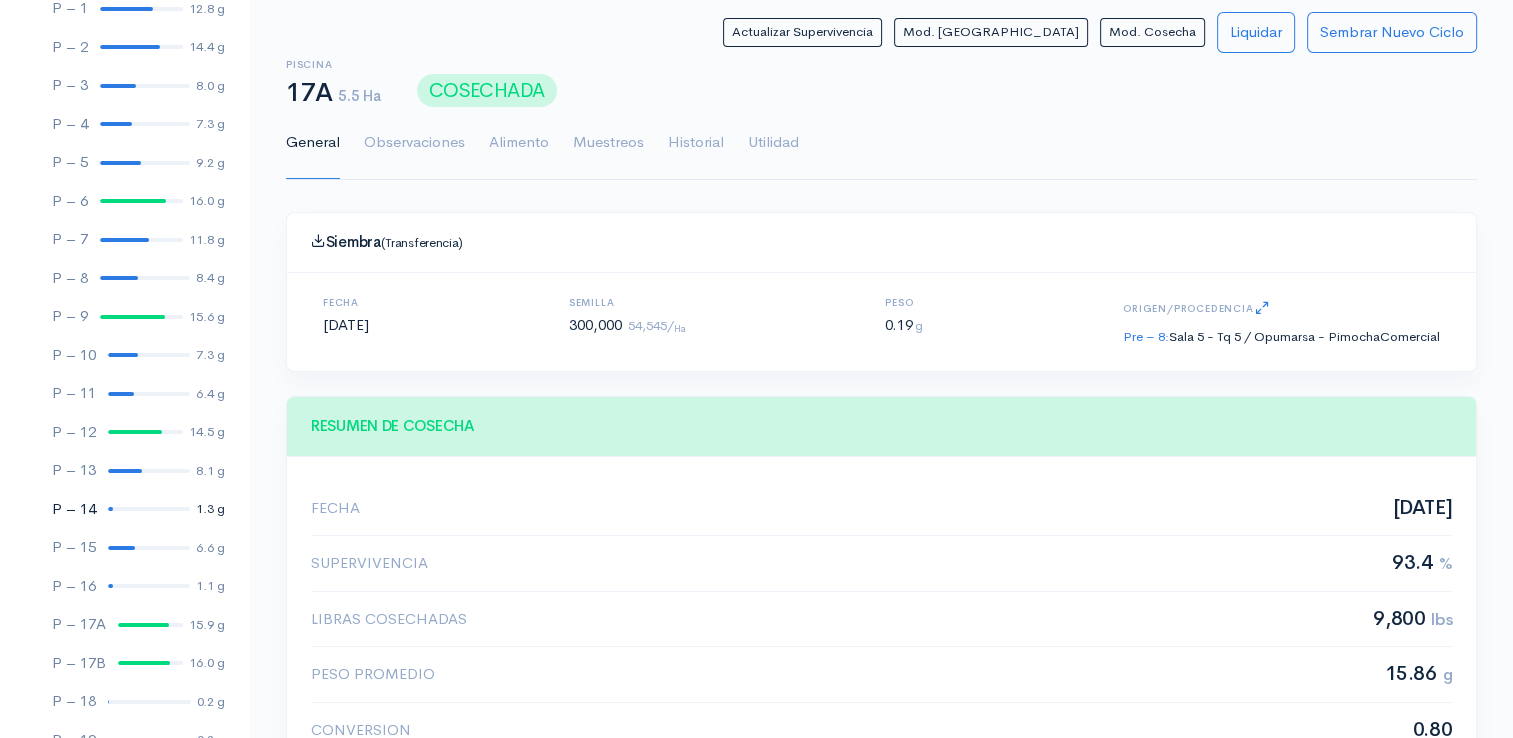 scroll, scrollTop: 261, scrollLeft: 0, axis: vertical 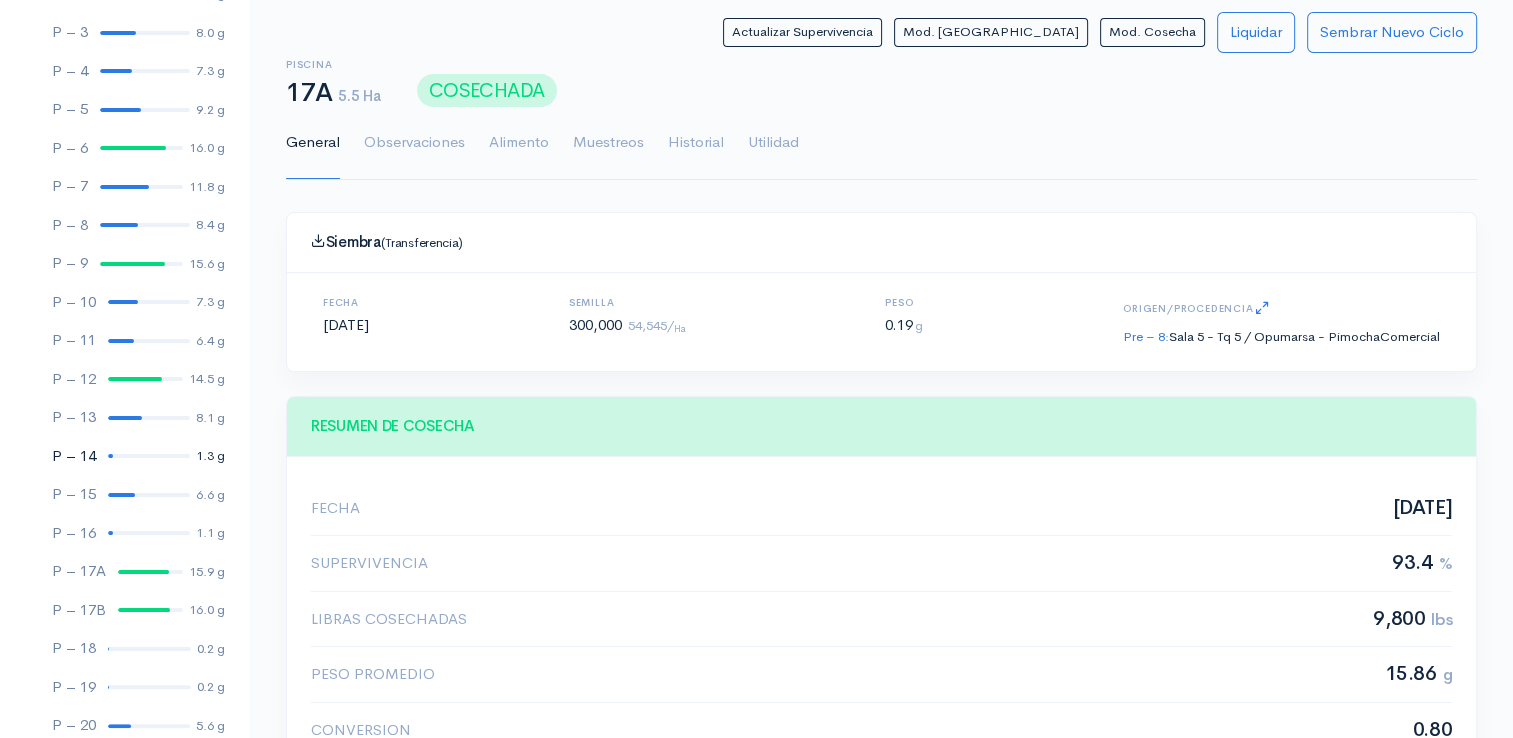 click at bounding box center (149, 456) 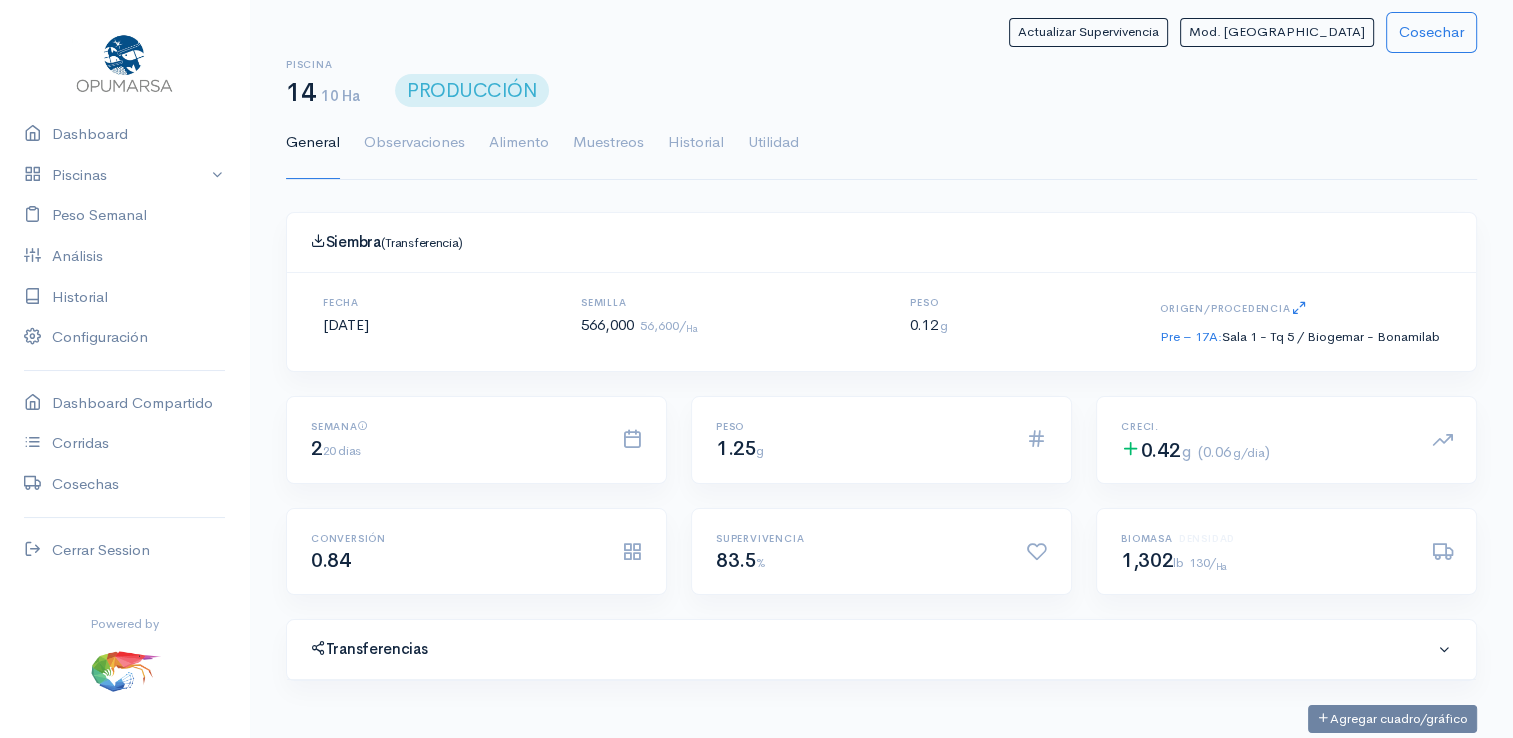 scroll, scrollTop: 61, scrollLeft: 0, axis: vertical 